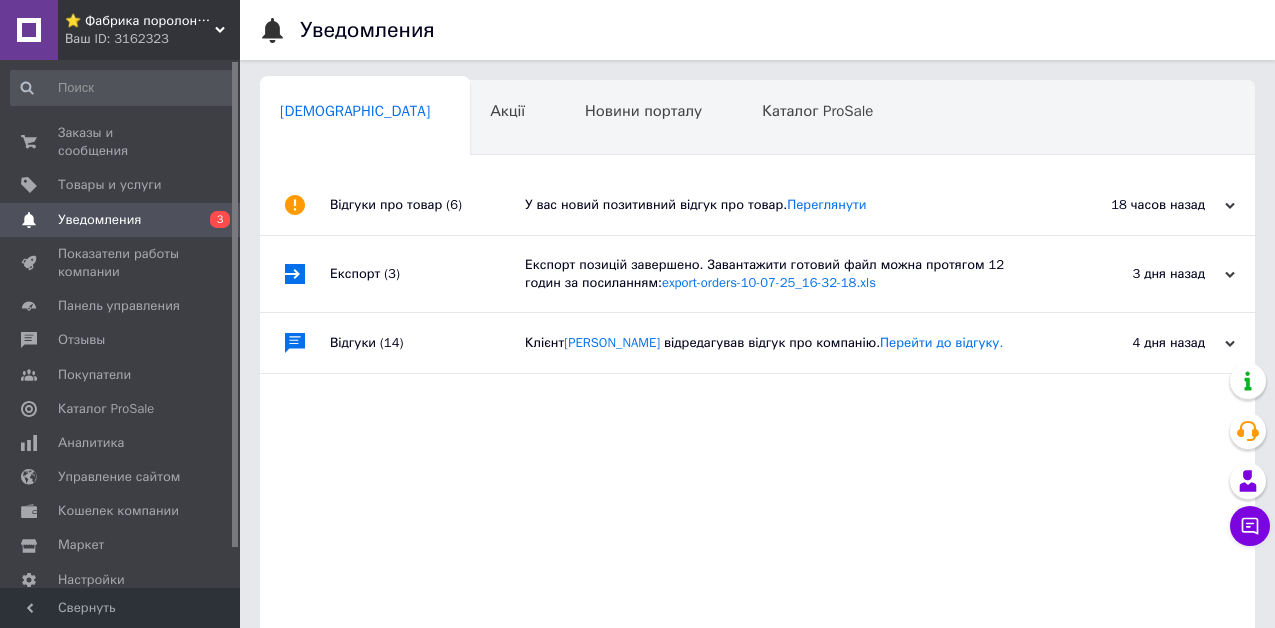 scroll, scrollTop: 0, scrollLeft: 0, axis: both 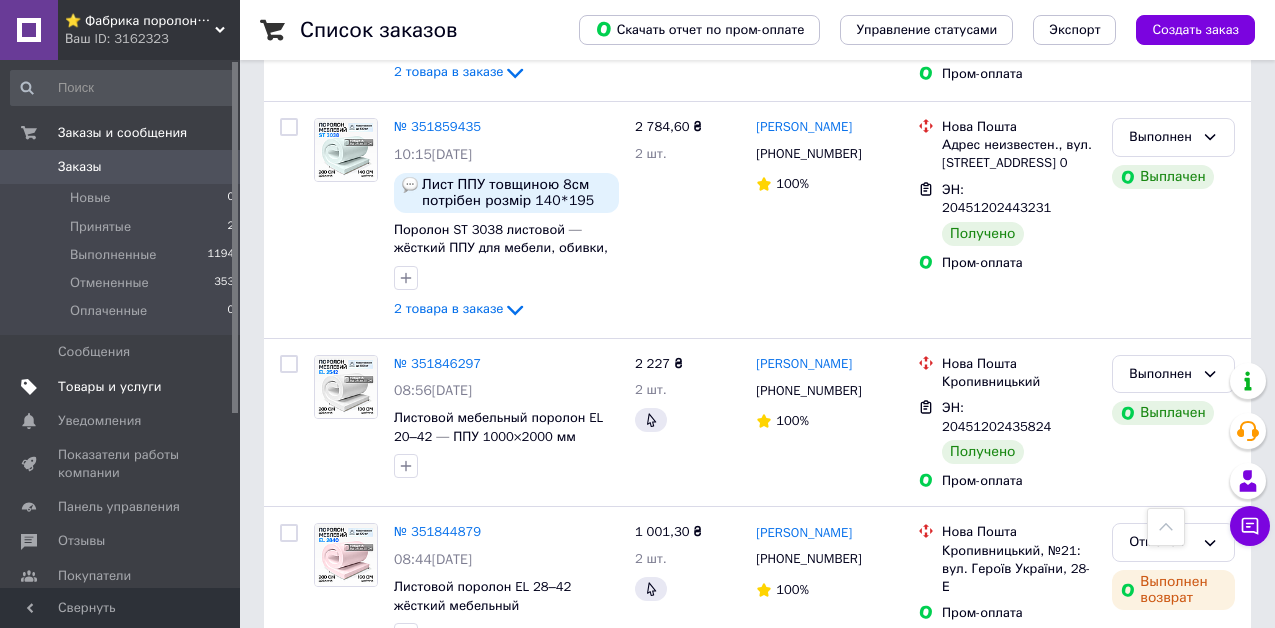 click on "Товары и услуги" at bounding box center (110, 387) 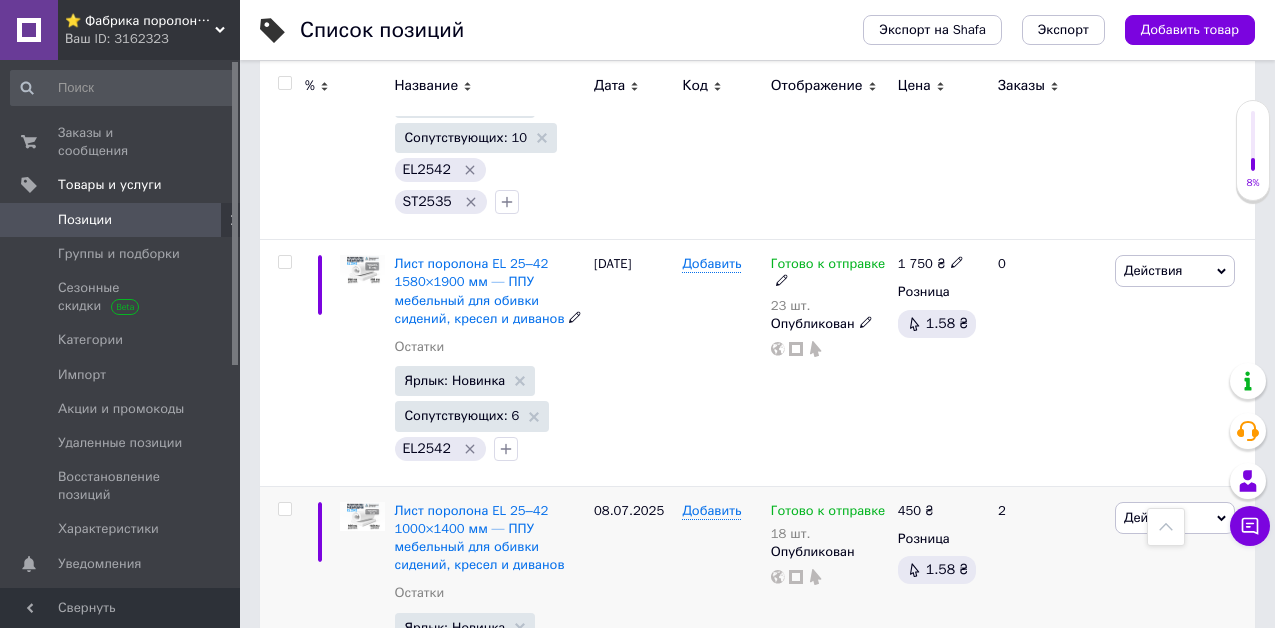 scroll, scrollTop: 900, scrollLeft: 0, axis: vertical 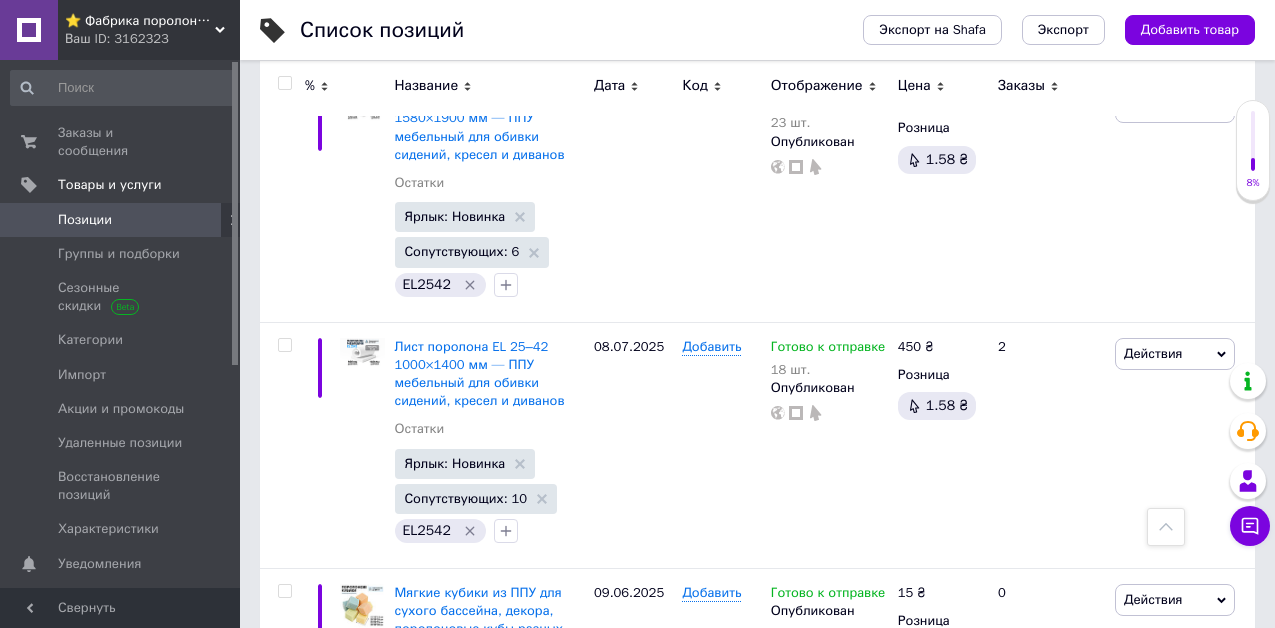click at bounding box center (284, 83) 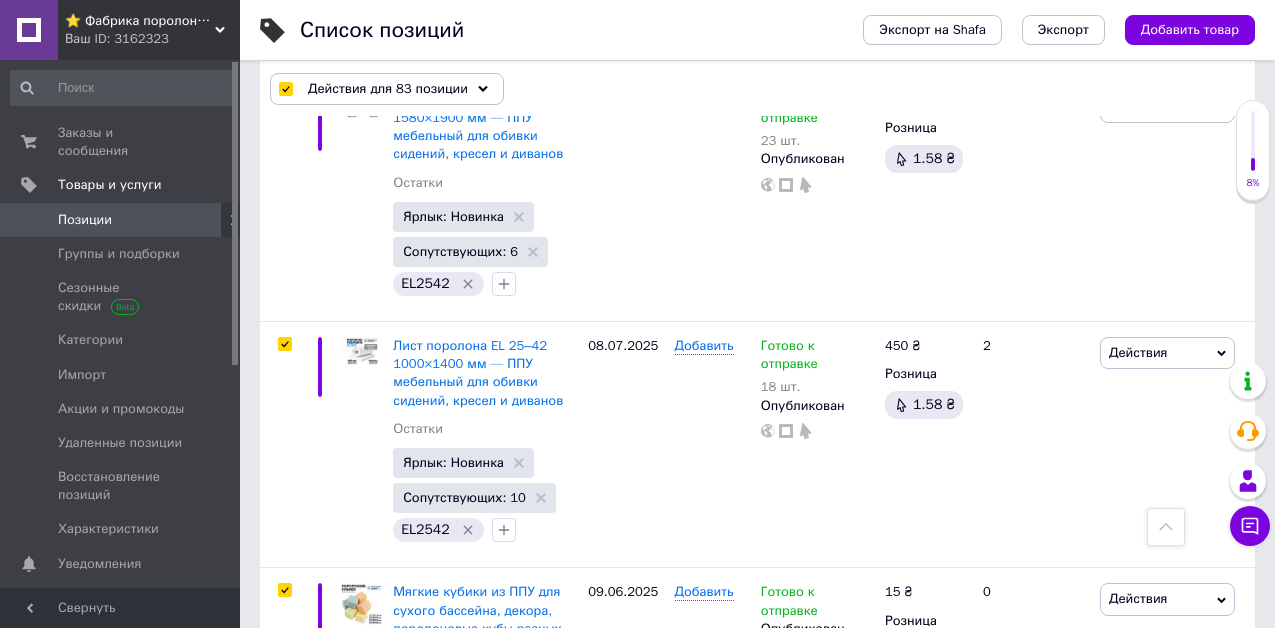 checkbox on "true" 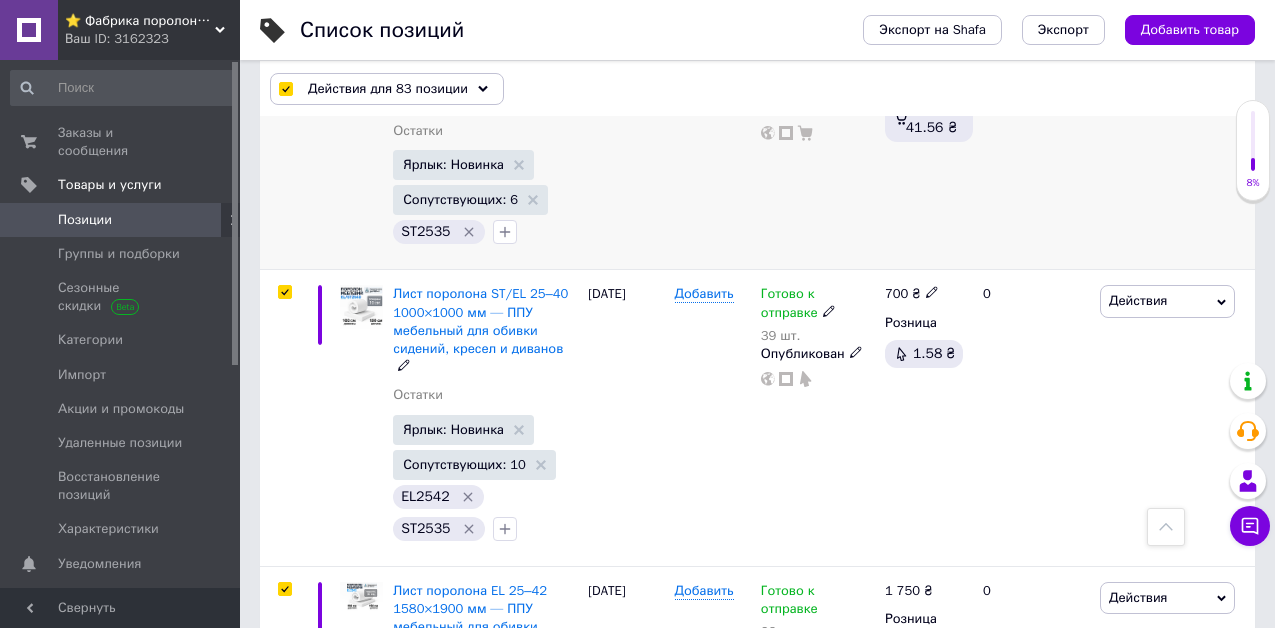 scroll, scrollTop: 100, scrollLeft: 0, axis: vertical 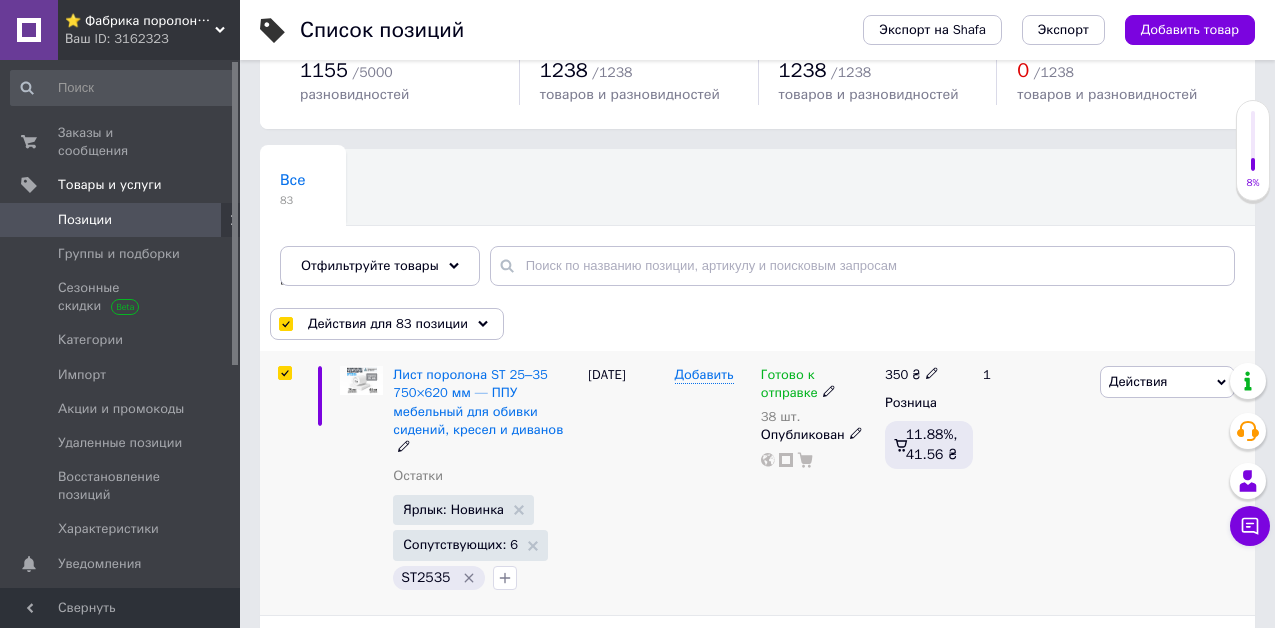click at bounding box center [284, 373] 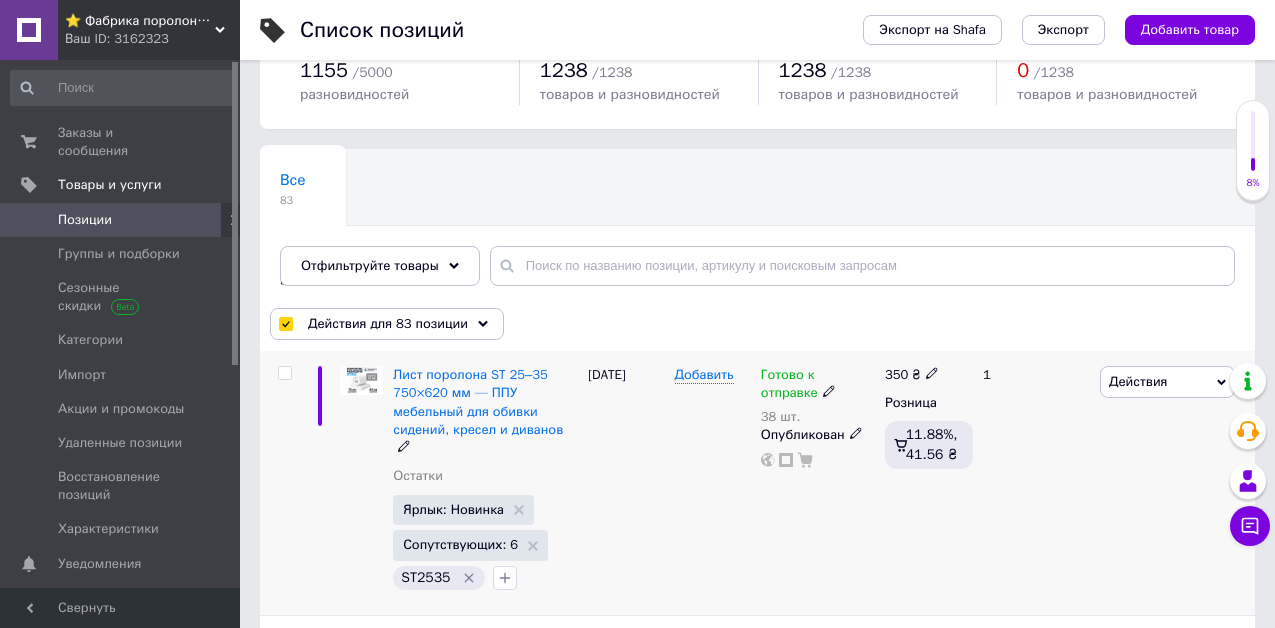 checkbox on "false" 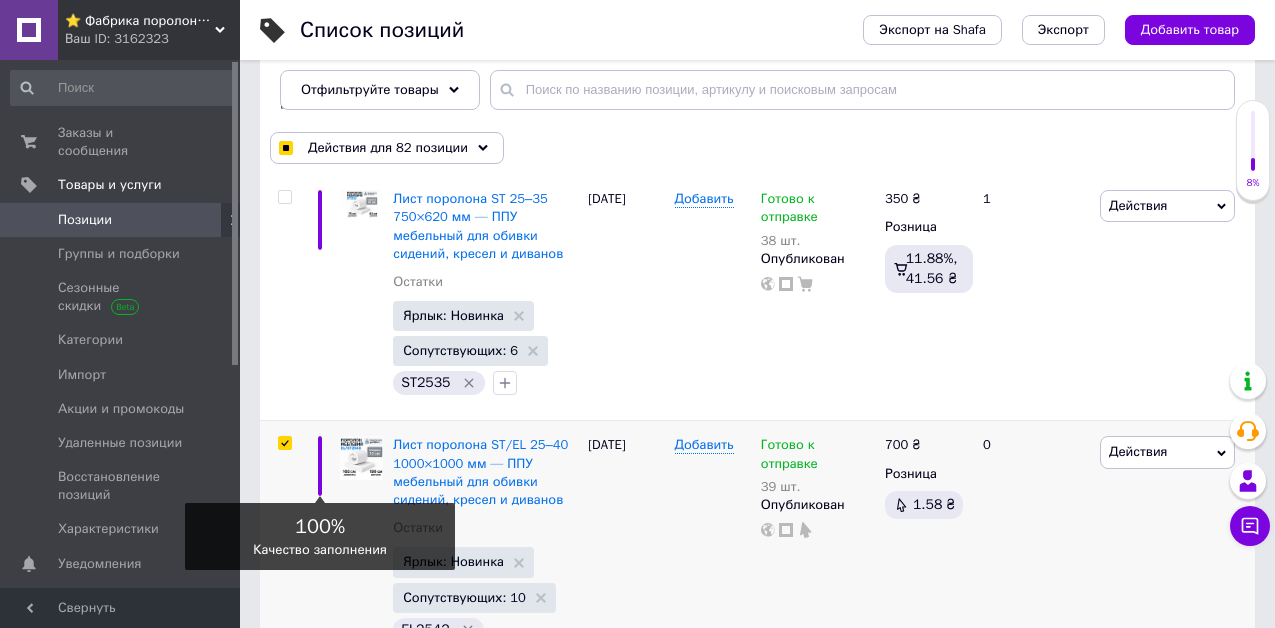 scroll, scrollTop: 300, scrollLeft: 0, axis: vertical 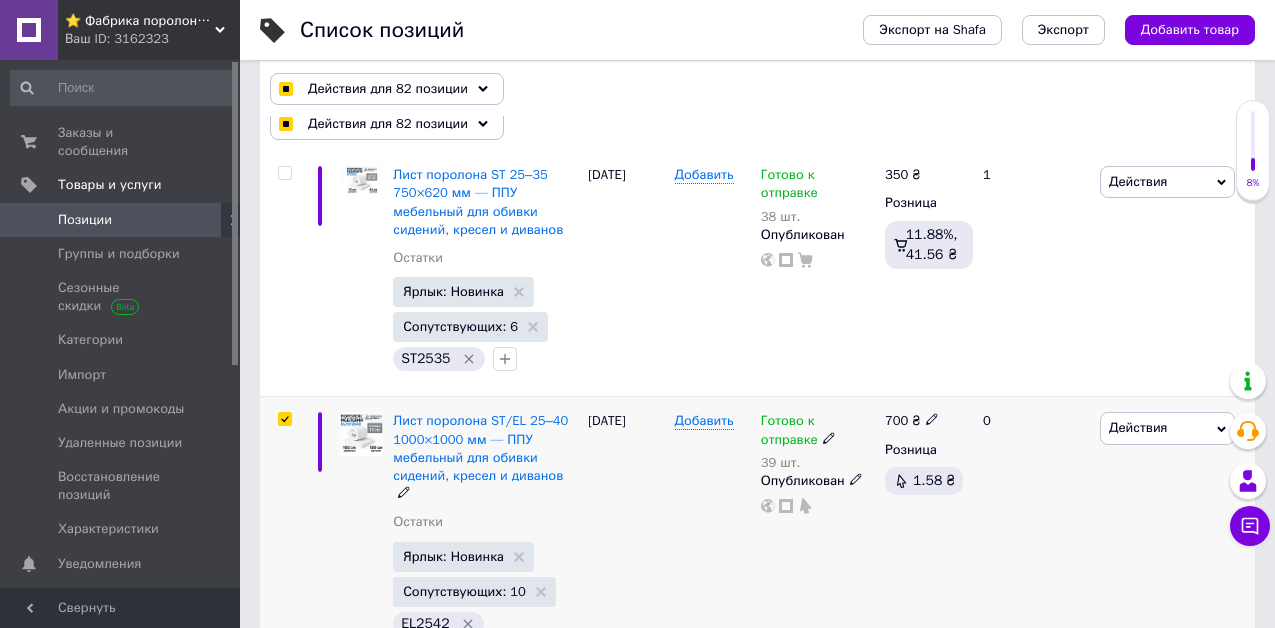 click at bounding box center (284, 419) 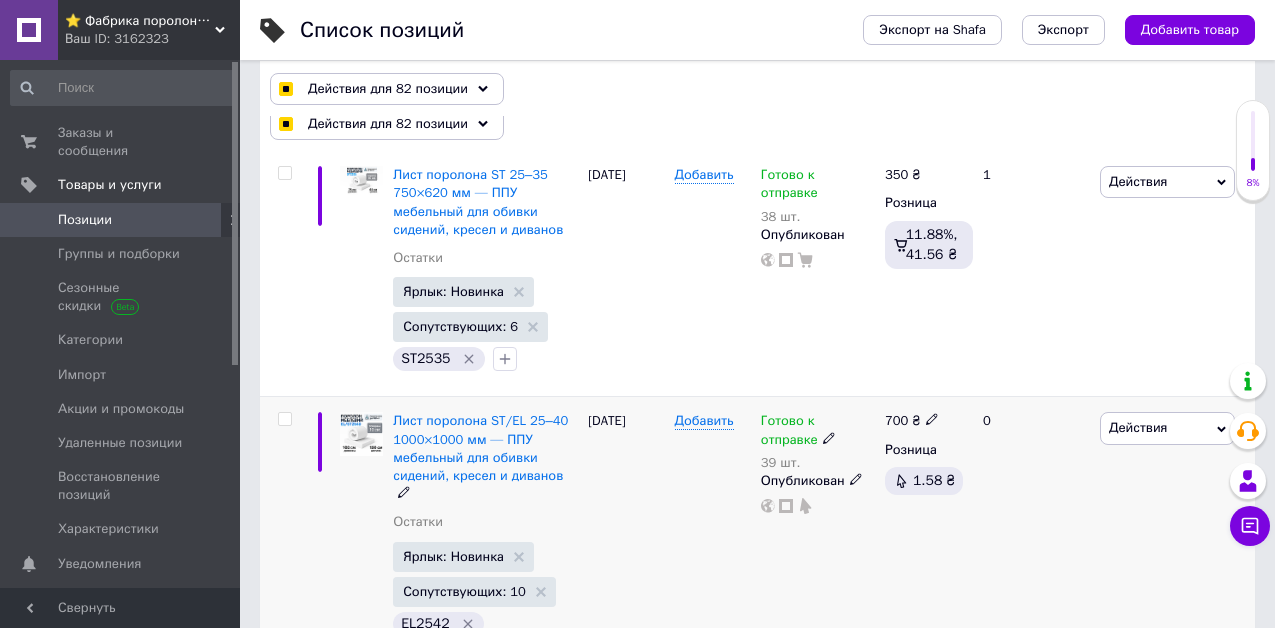 checkbox on "false" 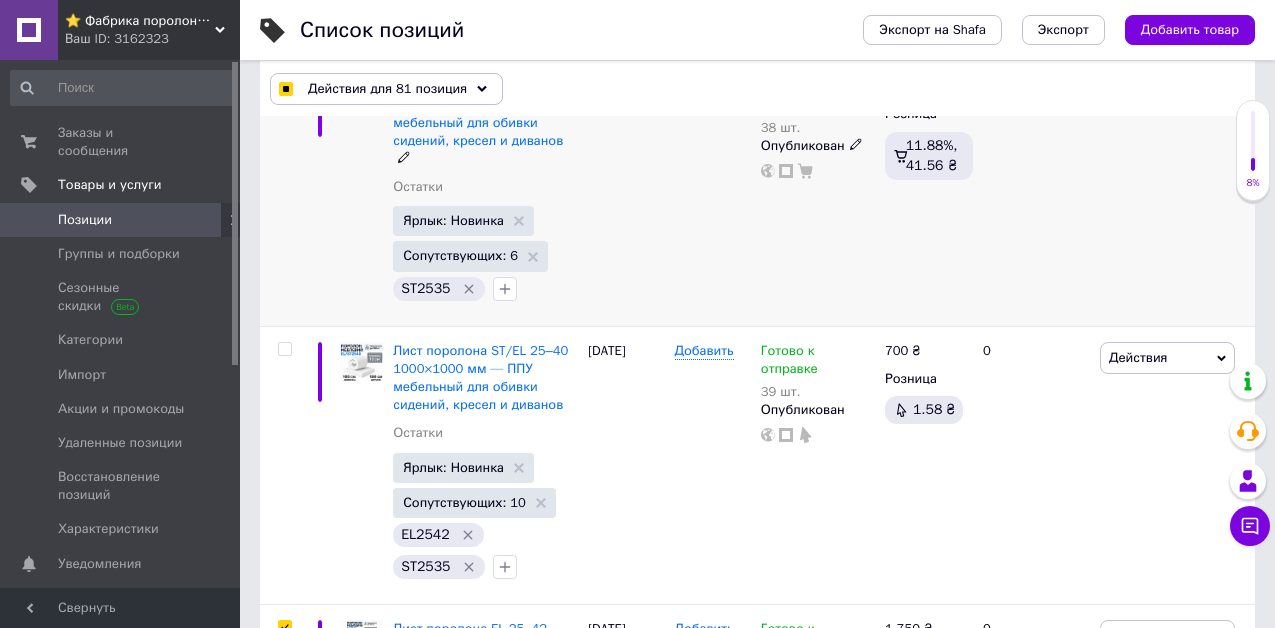 scroll, scrollTop: 600, scrollLeft: 0, axis: vertical 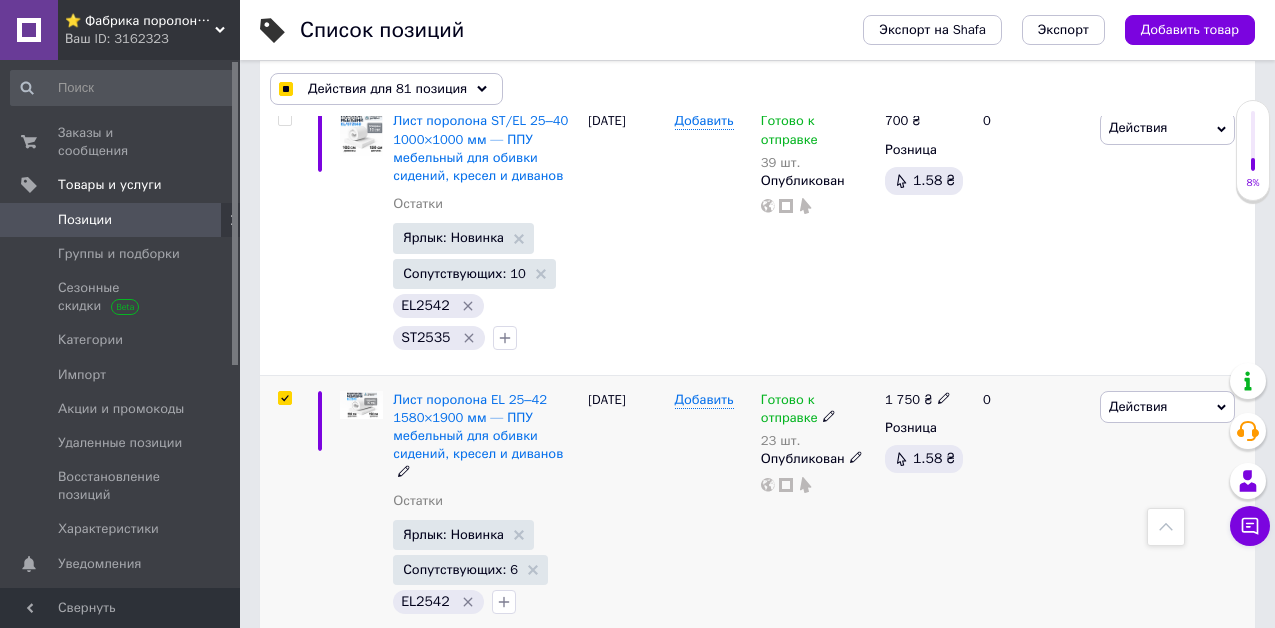 click at bounding box center (284, 398) 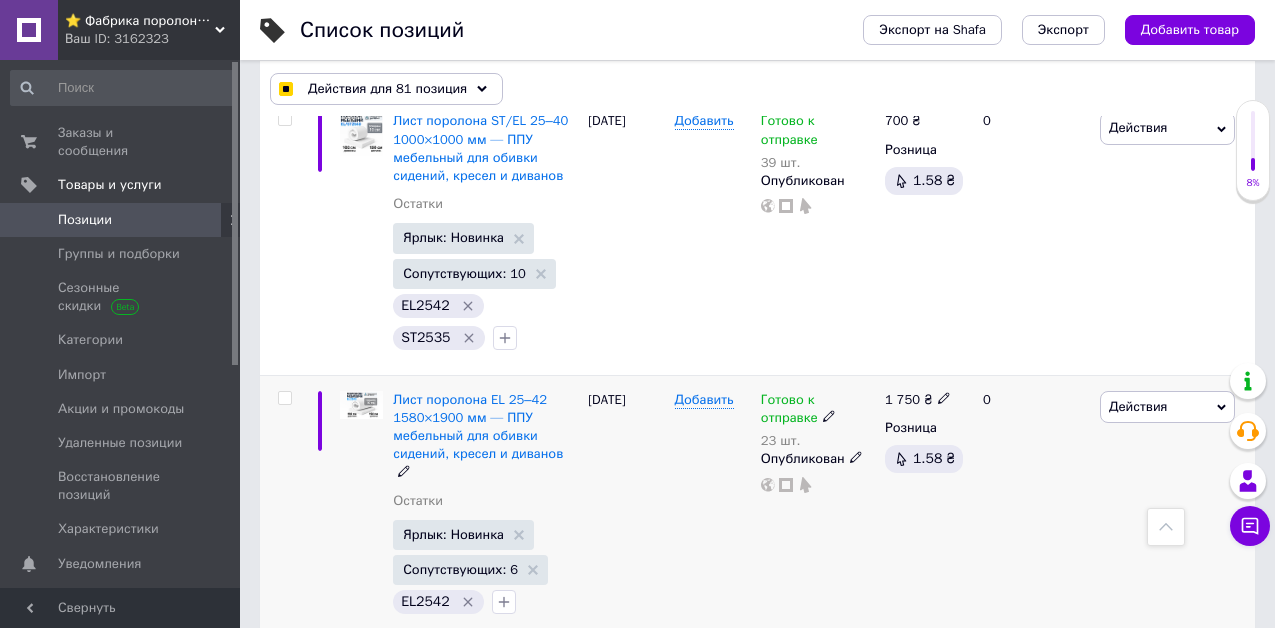 checkbox on "false" 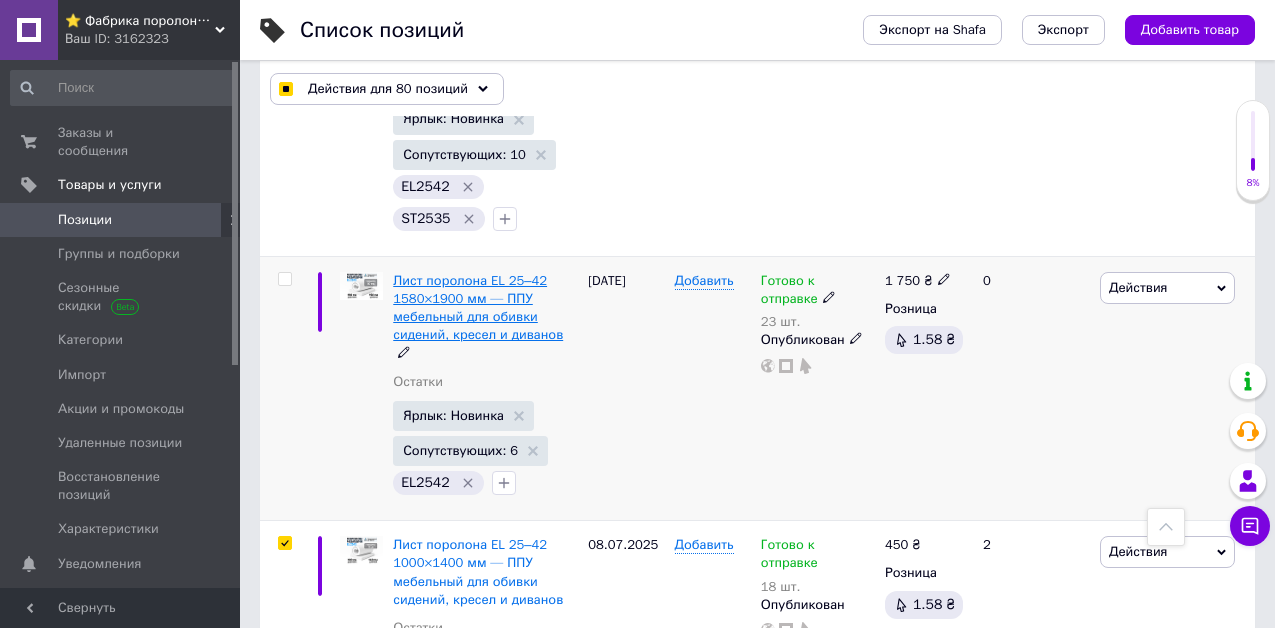 scroll, scrollTop: 900, scrollLeft: 0, axis: vertical 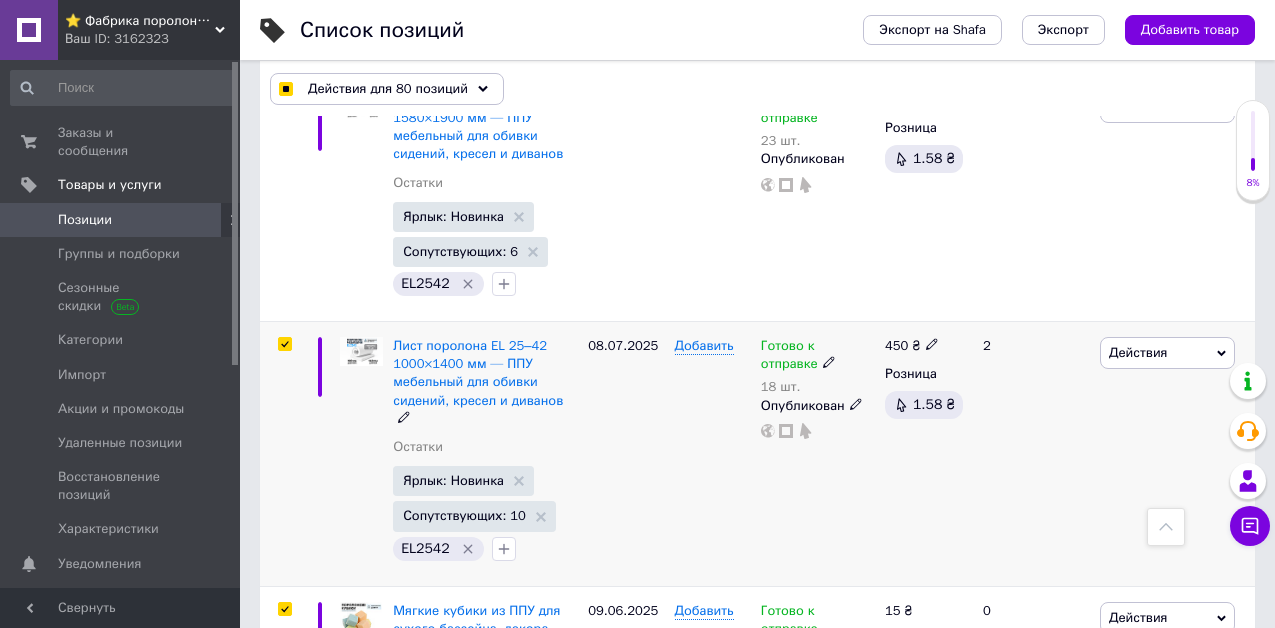 click at bounding box center [284, 344] 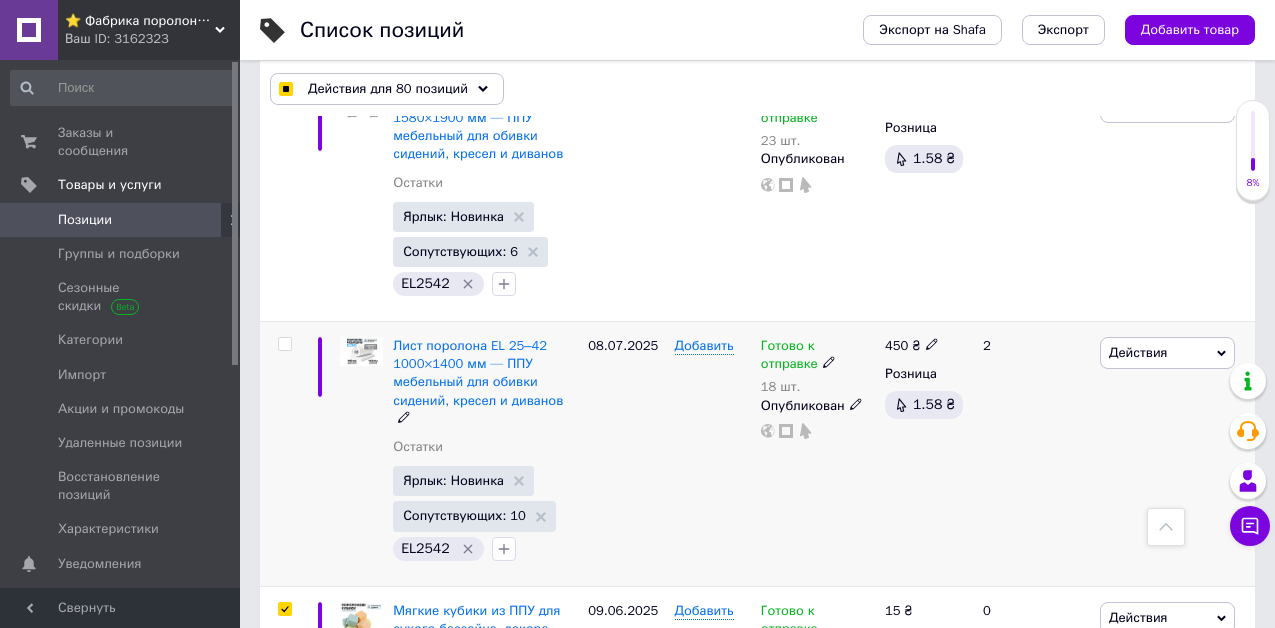 checkbox on "false" 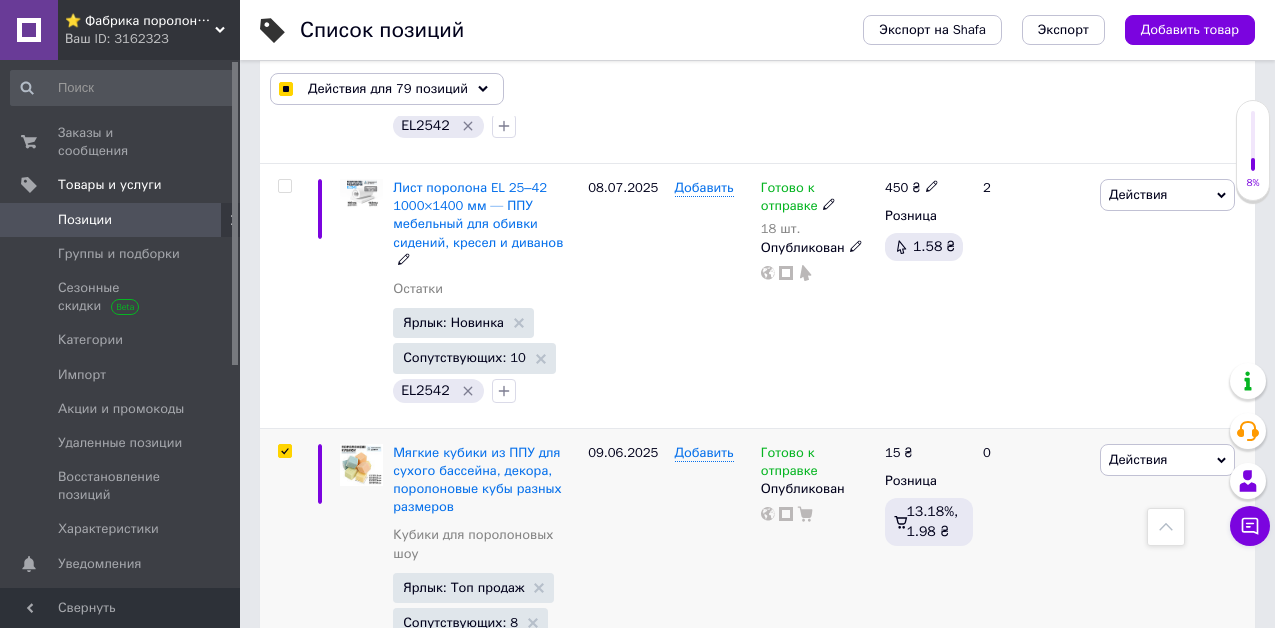scroll, scrollTop: 1300, scrollLeft: 0, axis: vertical 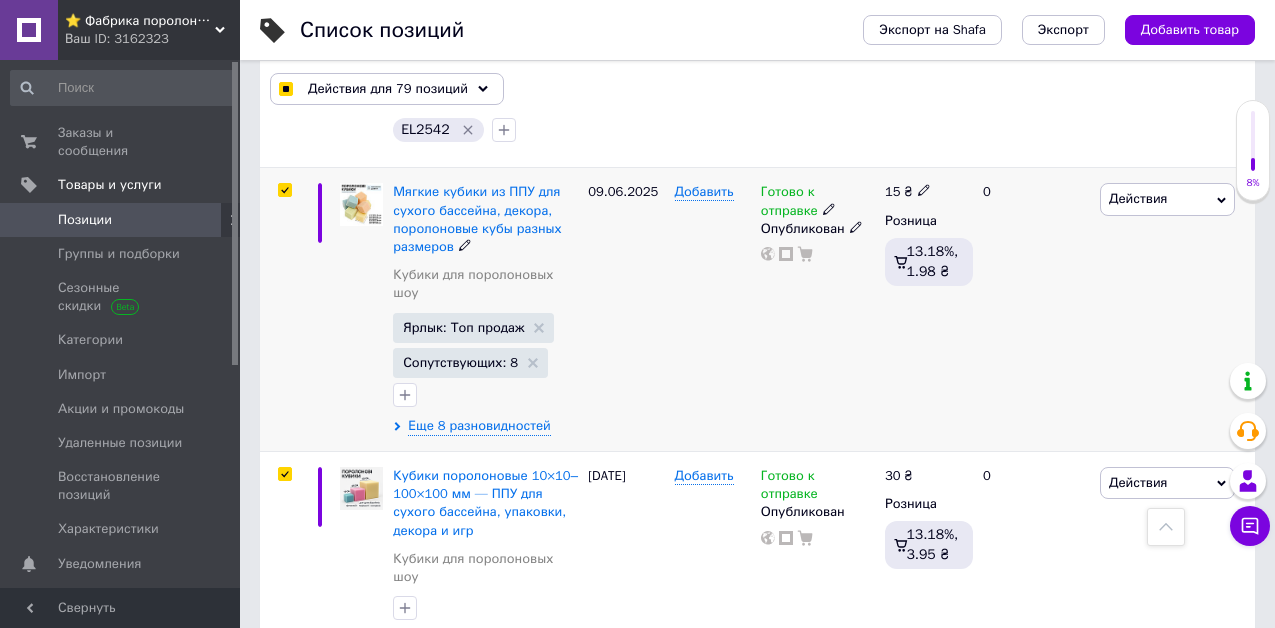 click at bounding box center [284, 190] 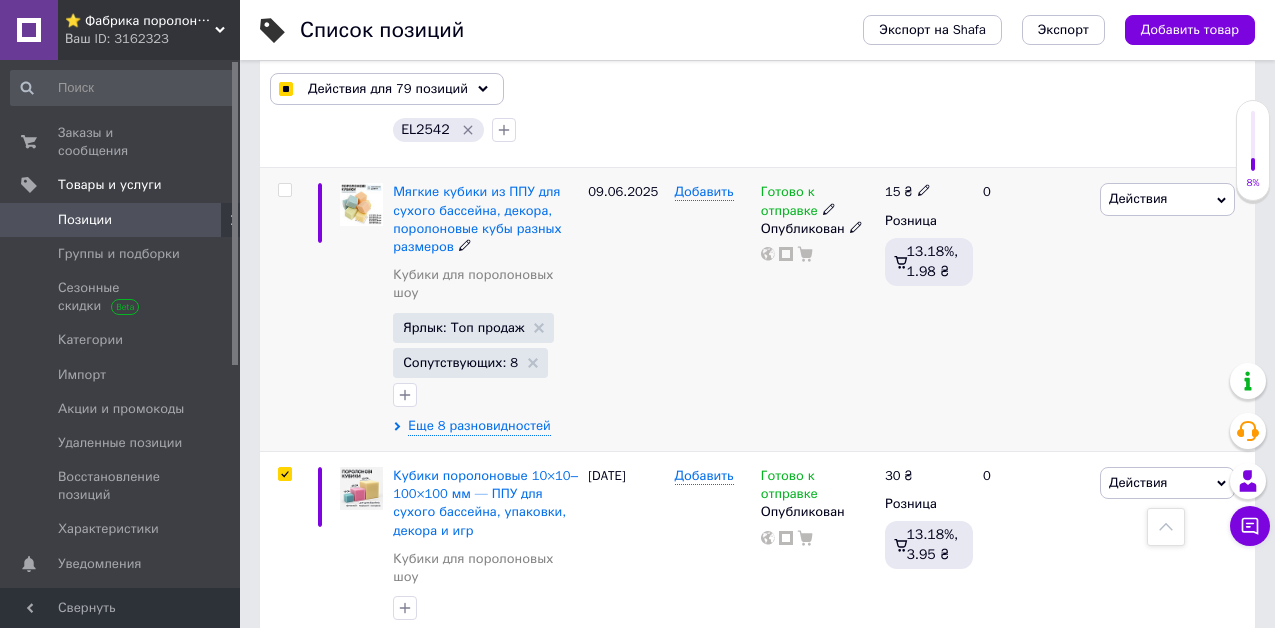 checkbox on "false" 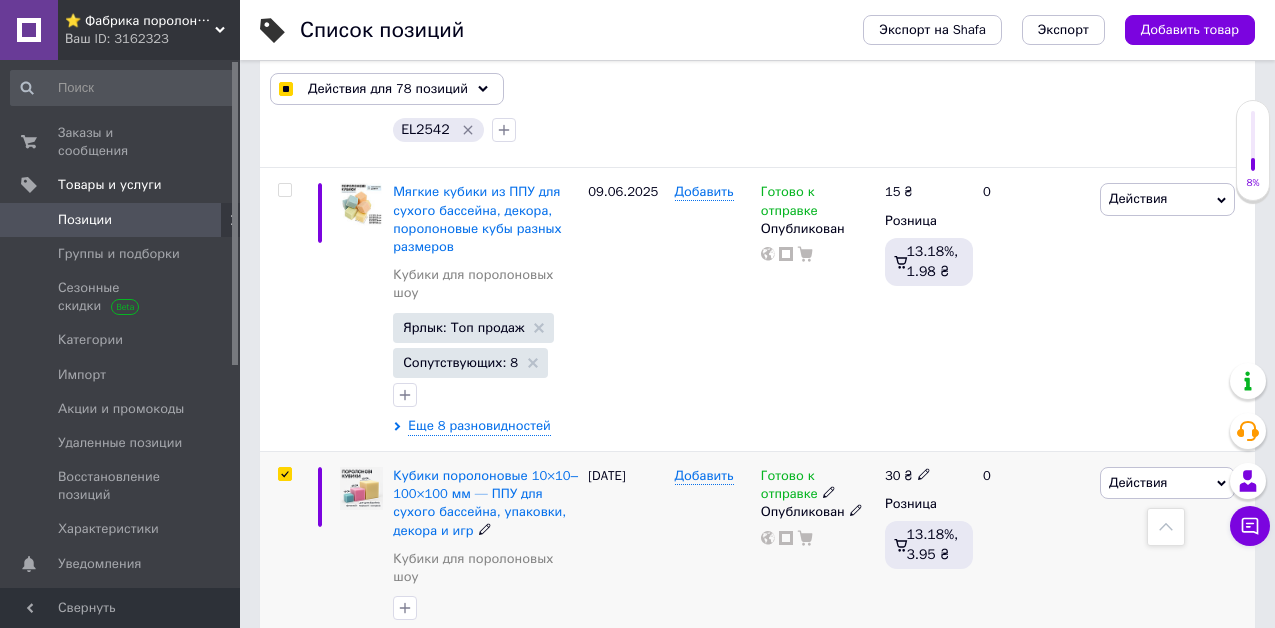 click at bounding box center (284, 474) 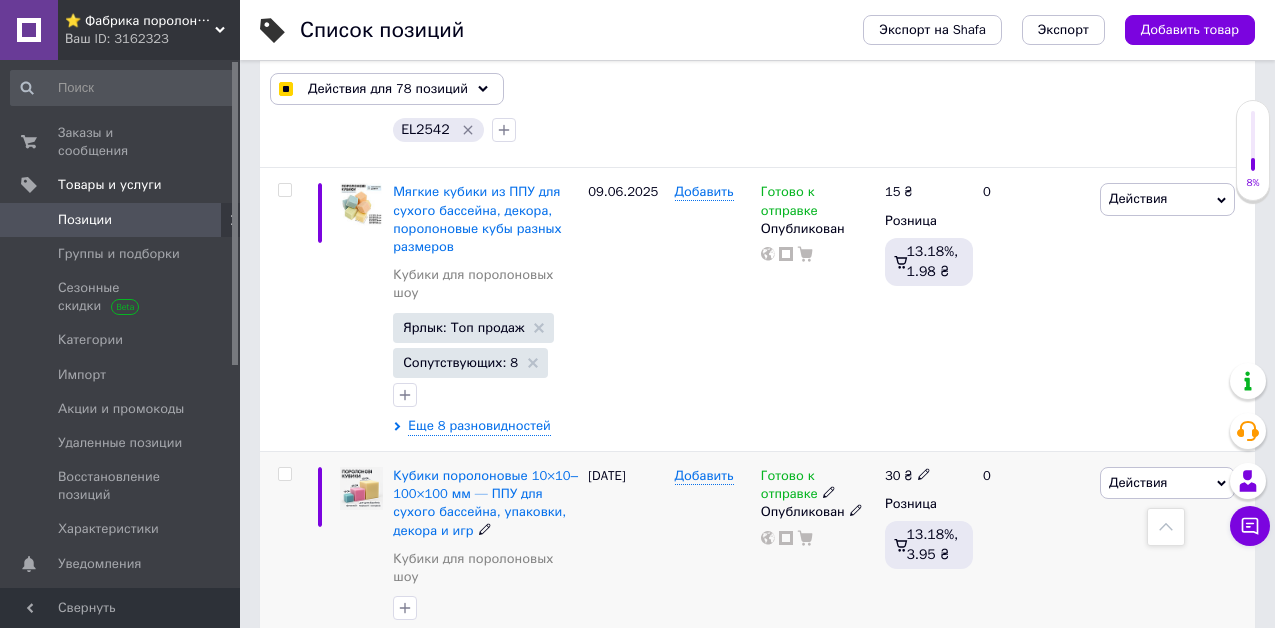 checkbox on "false" 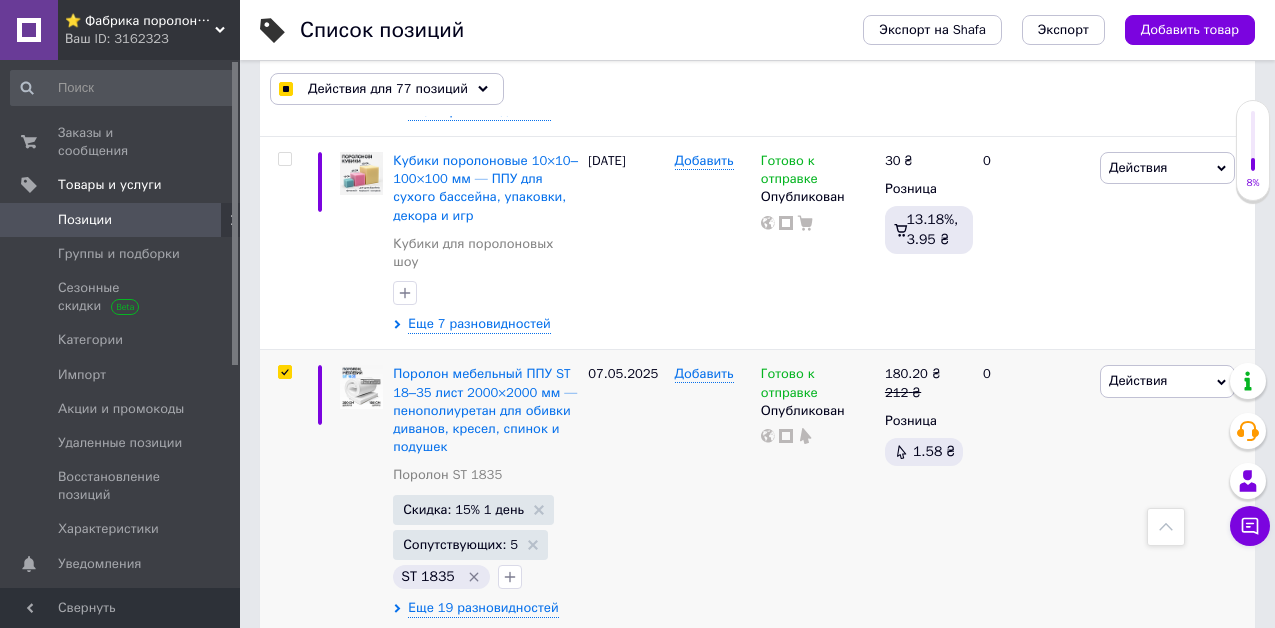 scroll, scrollTop: 1700, scrollLeft: 0, axis: vertical 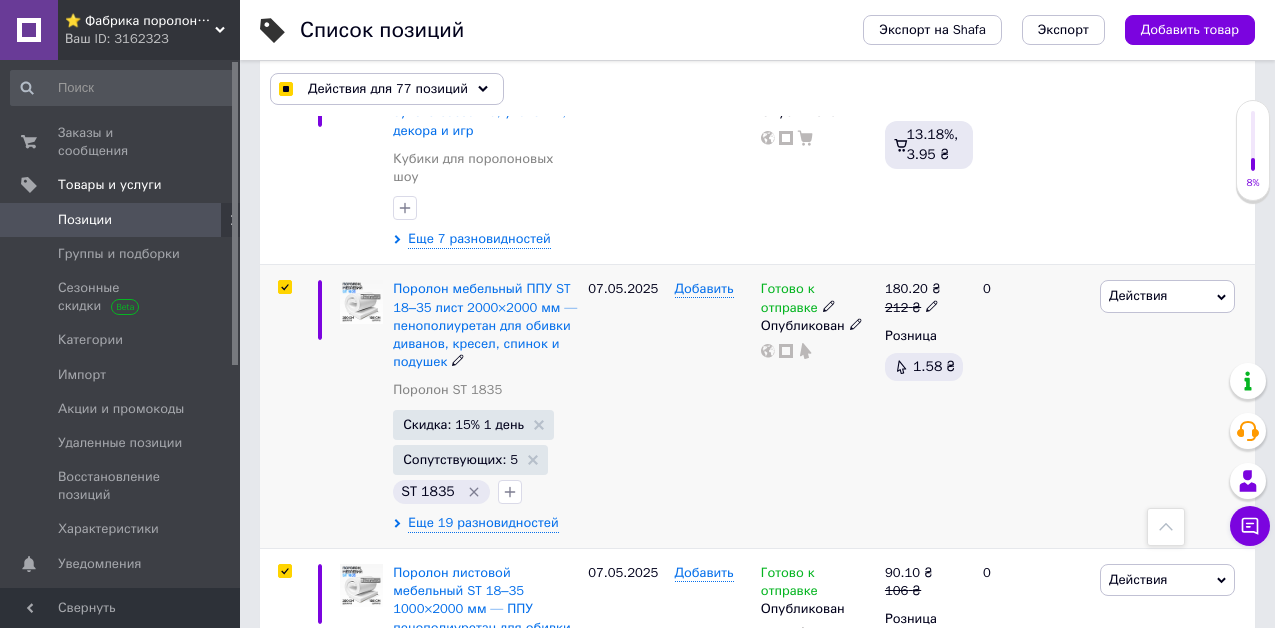 click at bounding box center (284, 287) 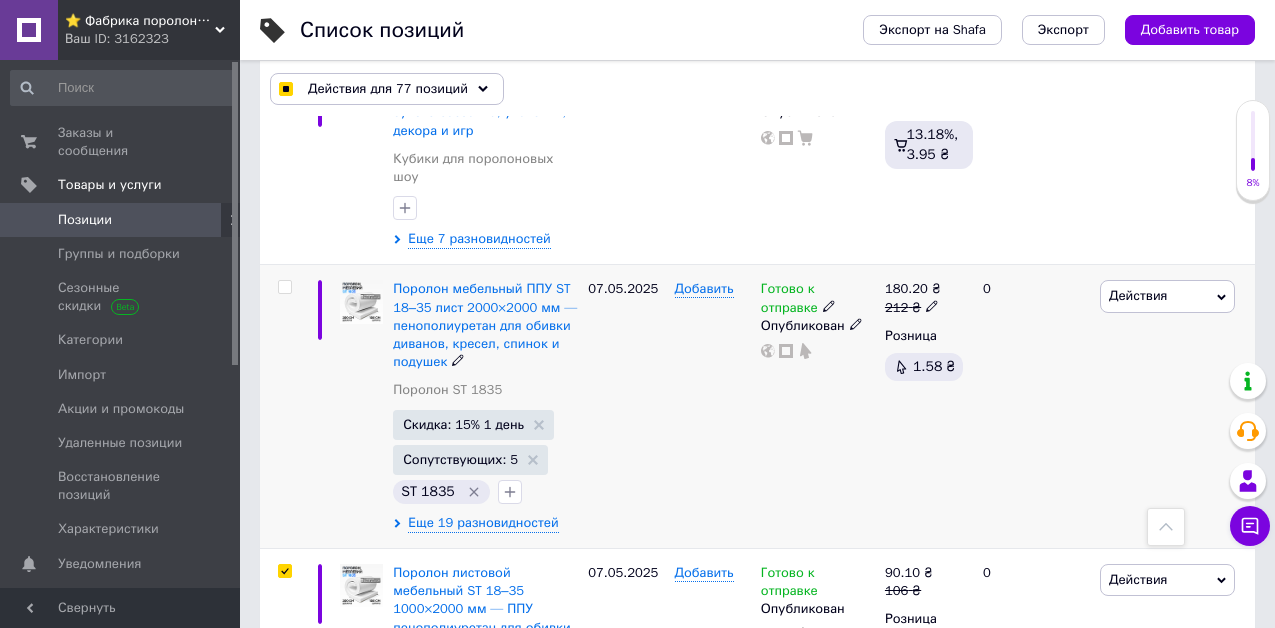 checkbox on "false" 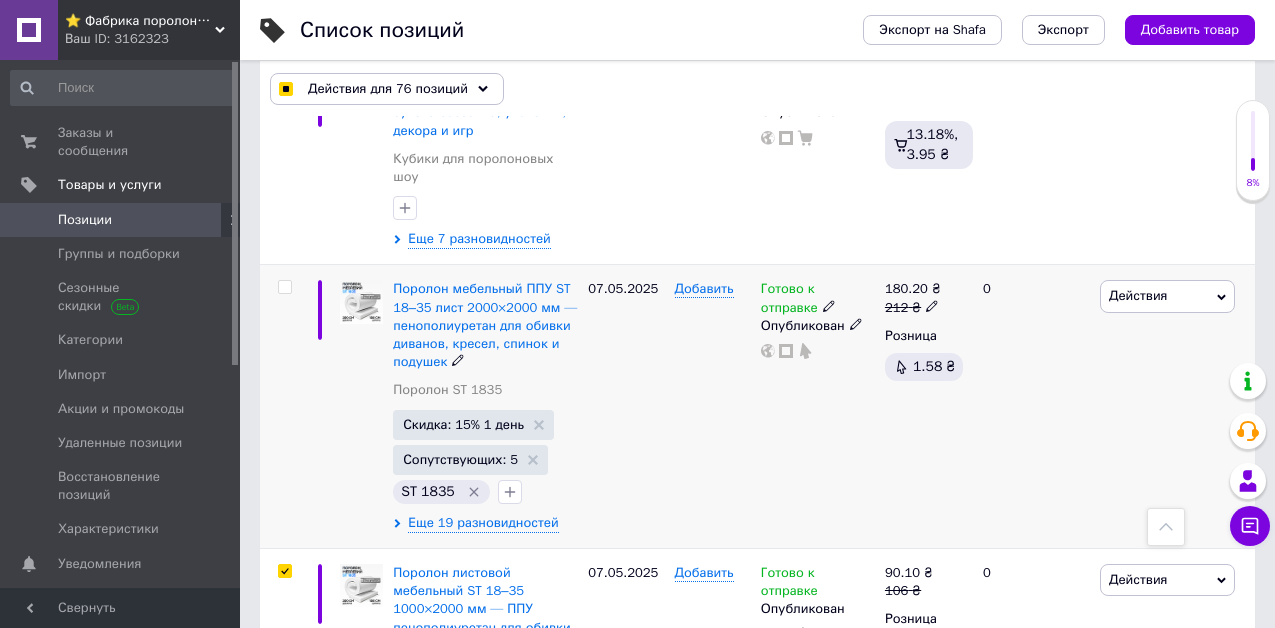 click at bounding box center [284, 287] 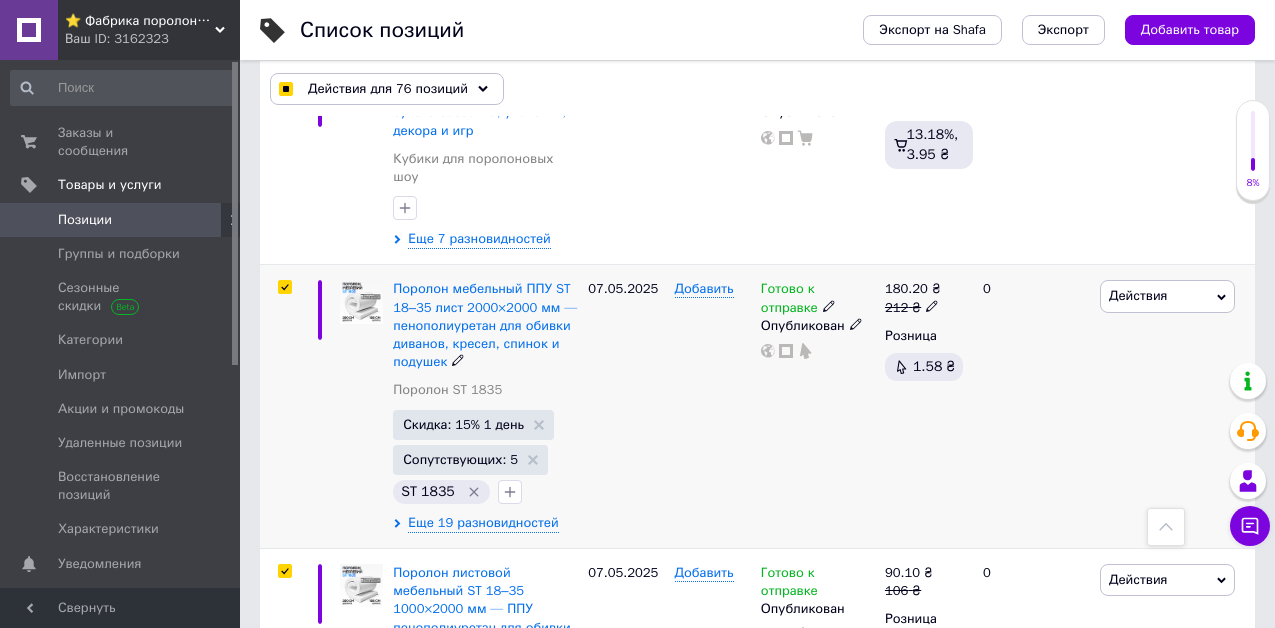checkbox on "true" 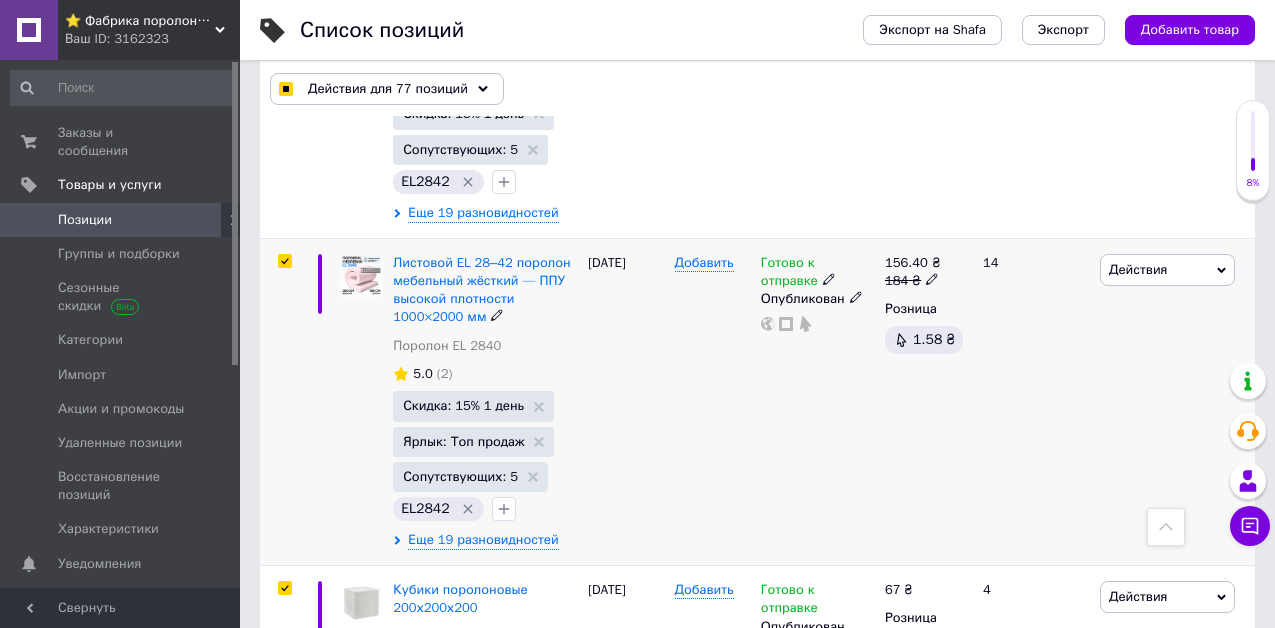 scroll, scrollTop: 15300, scrollLeft: 0, axis: vertical 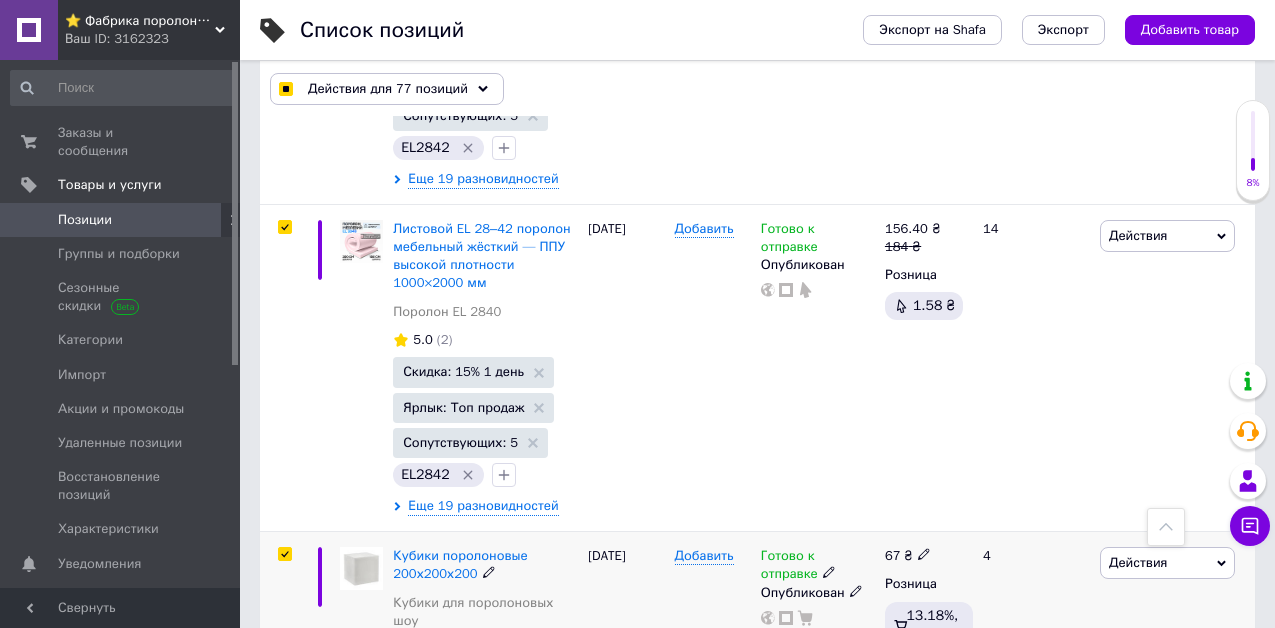 click at bounding box center (284, 554) 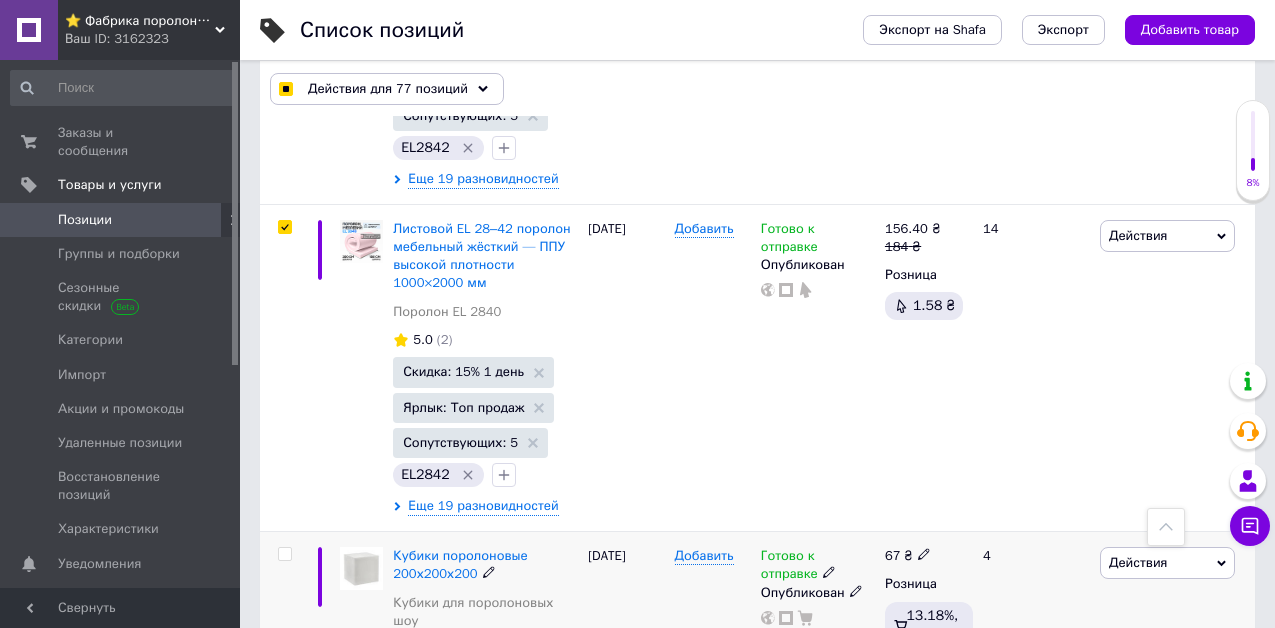 checkbox on "false" 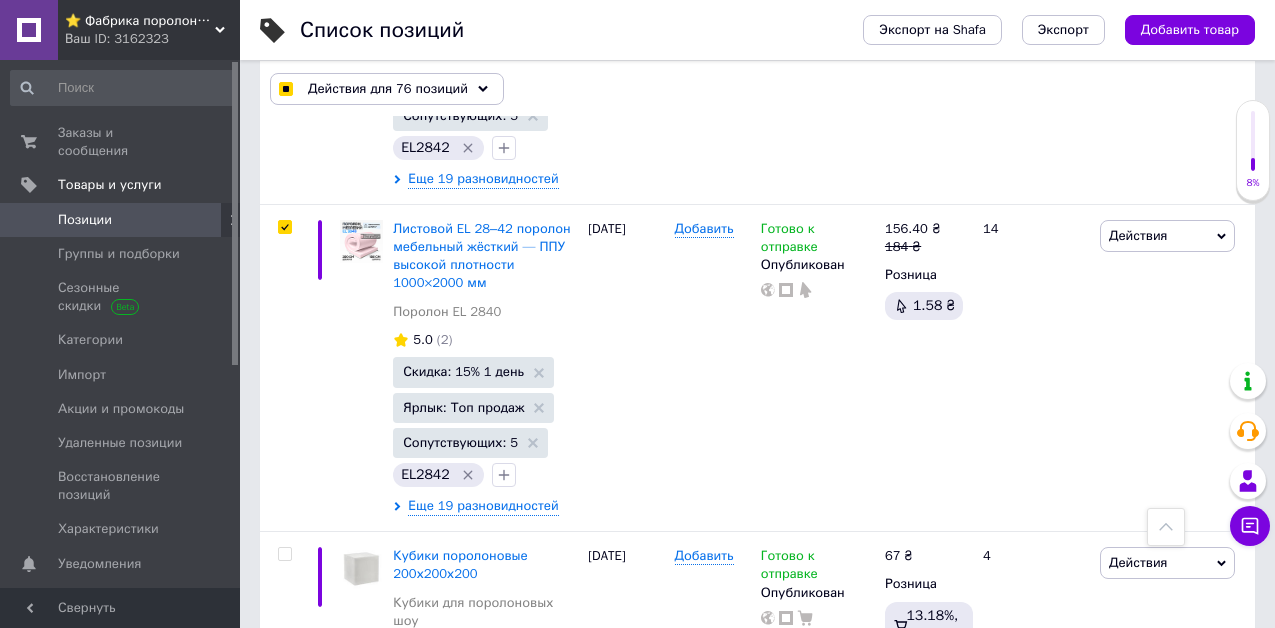 click at bounding box center (284, 782) 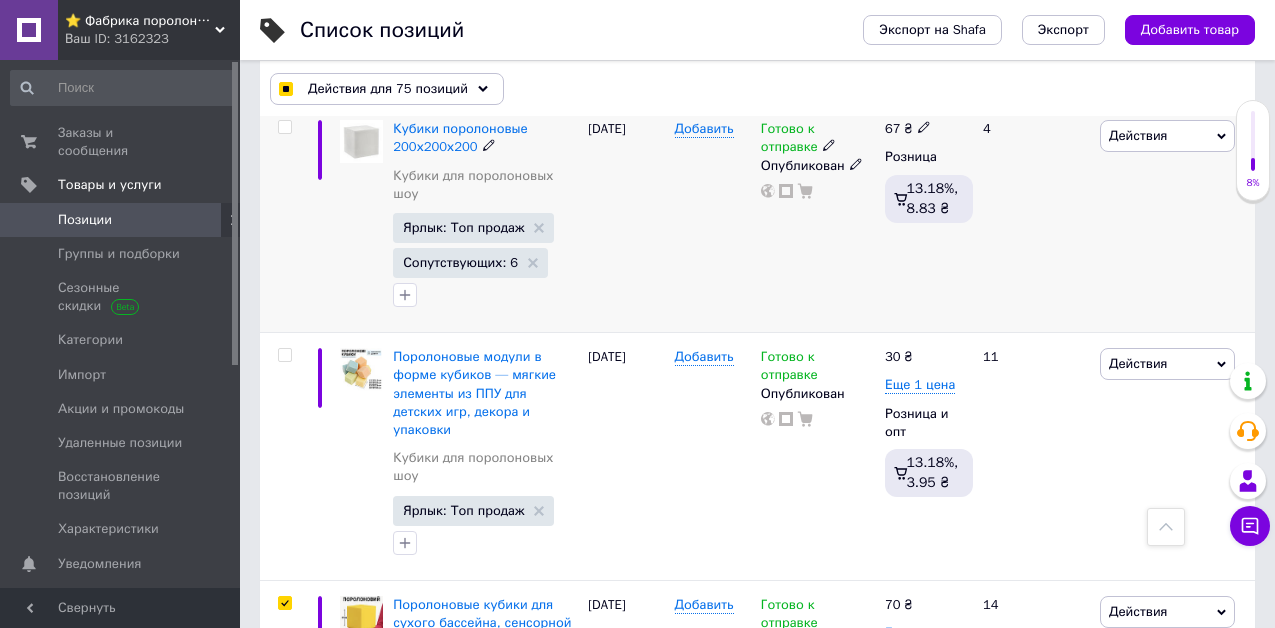 scroll, scrollTop: 15800, scrollLeft: 0, axis: vertical 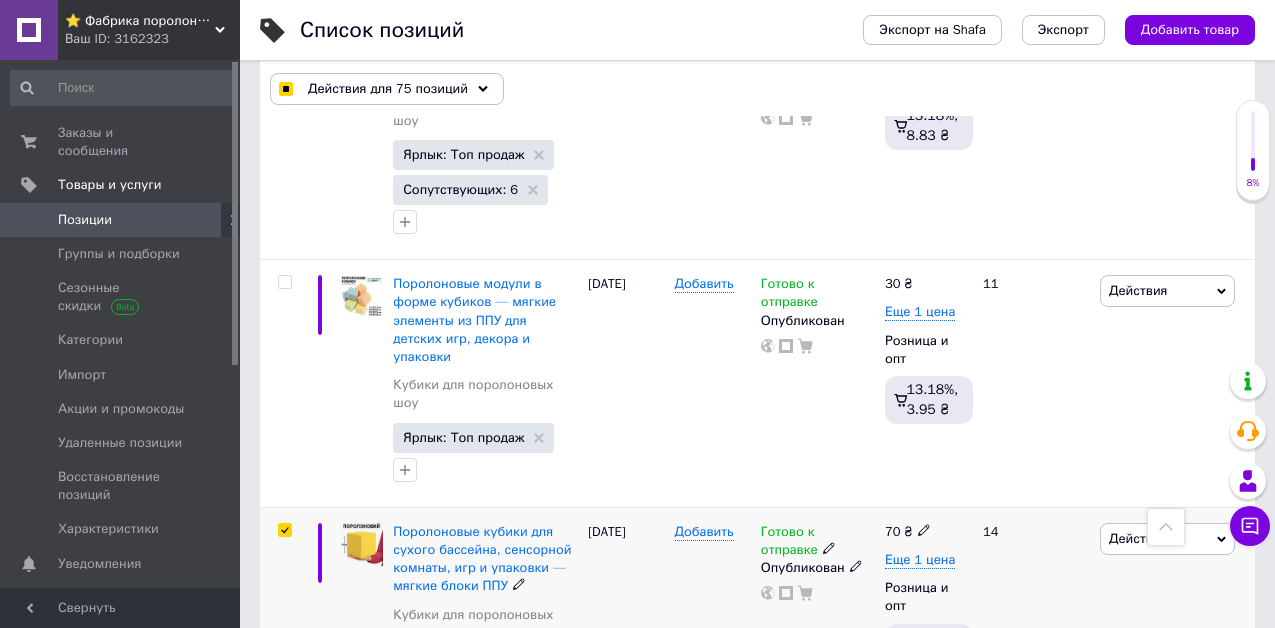 click at bounding box center [284, 530] 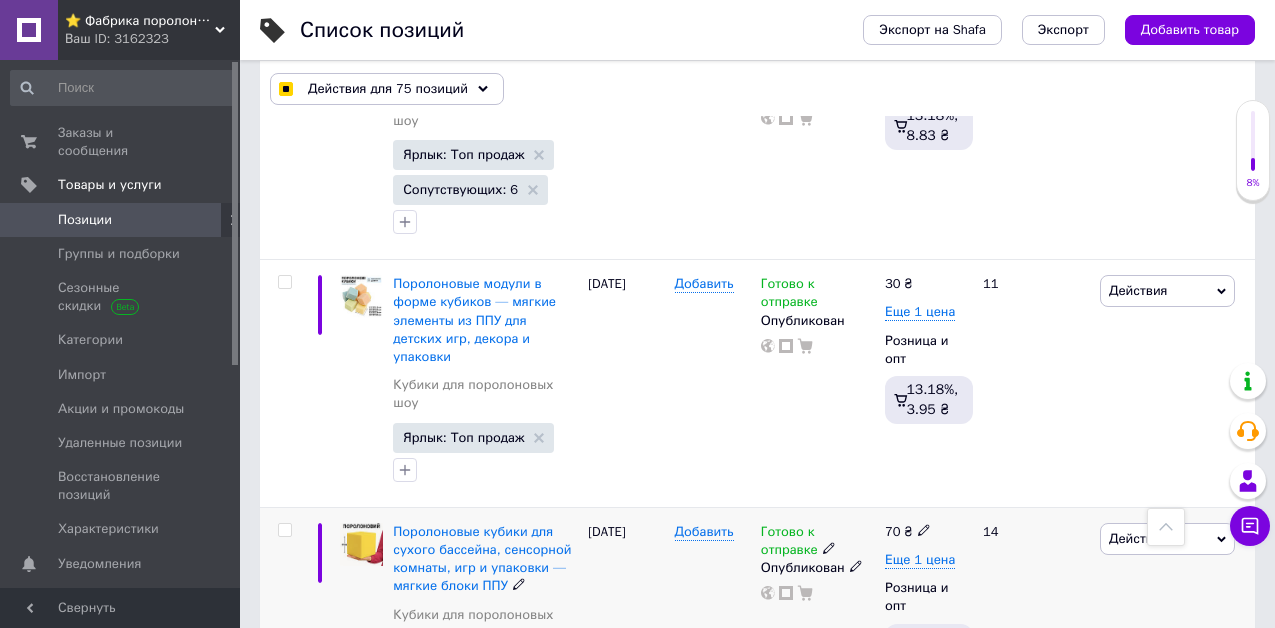 checkbox on "false" 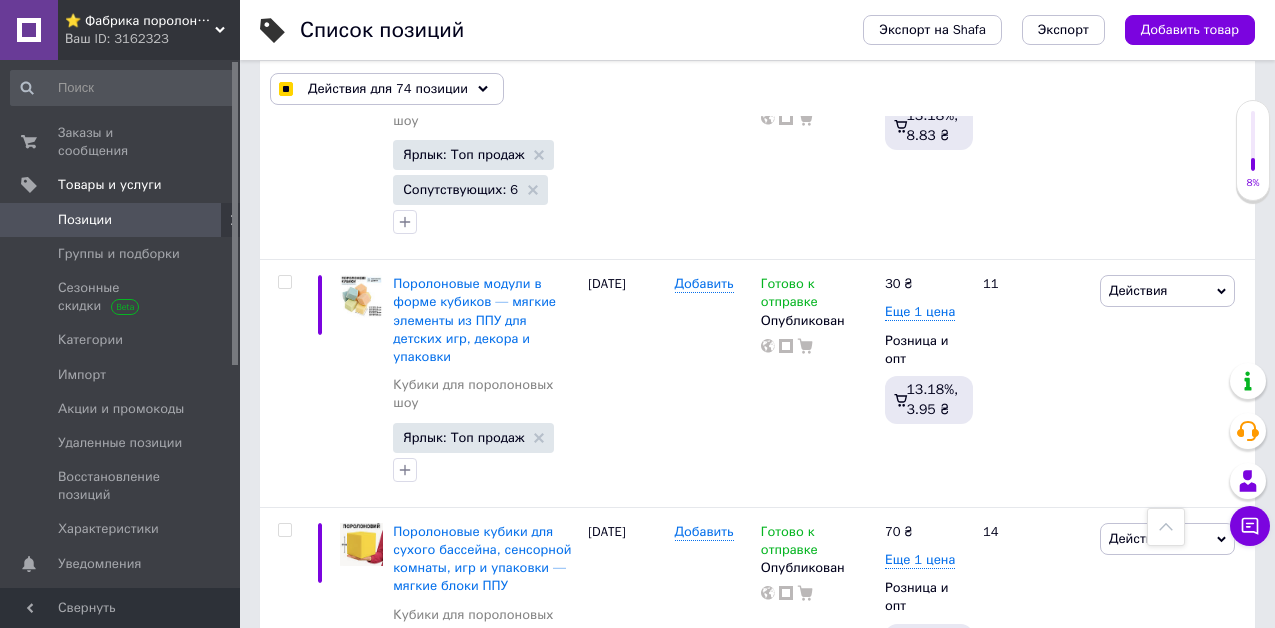 click at bounding box center [284, 759] 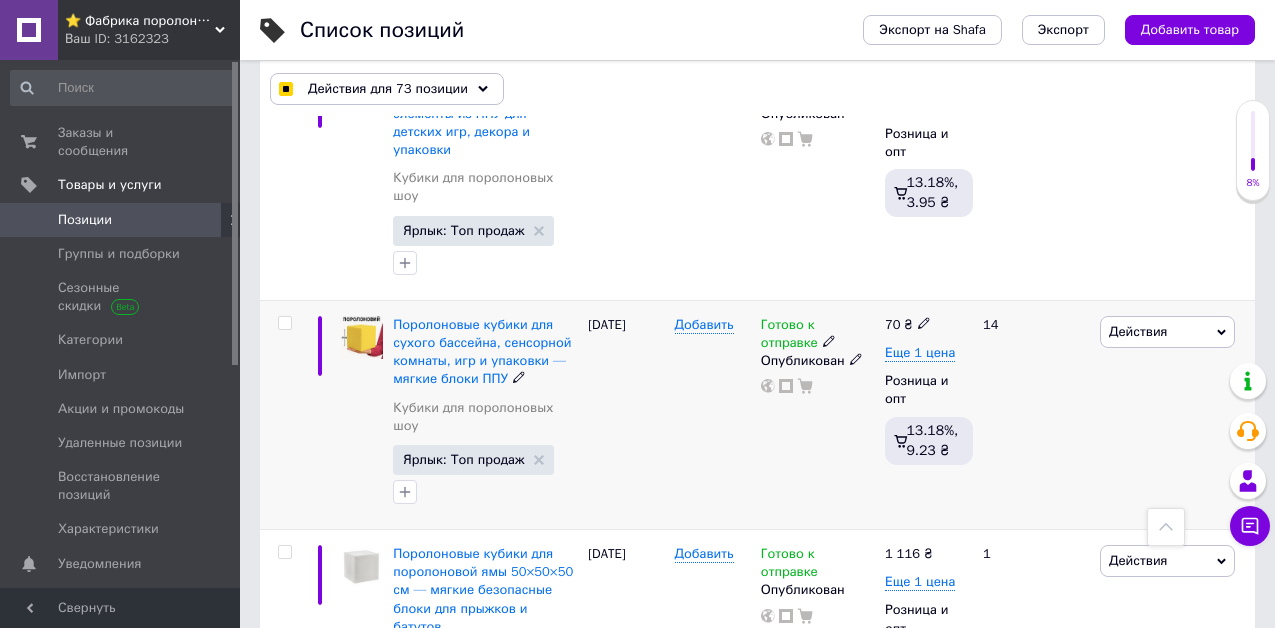 scroll, scrollTop: 16200, scrollLeft: 0, axis: vertical 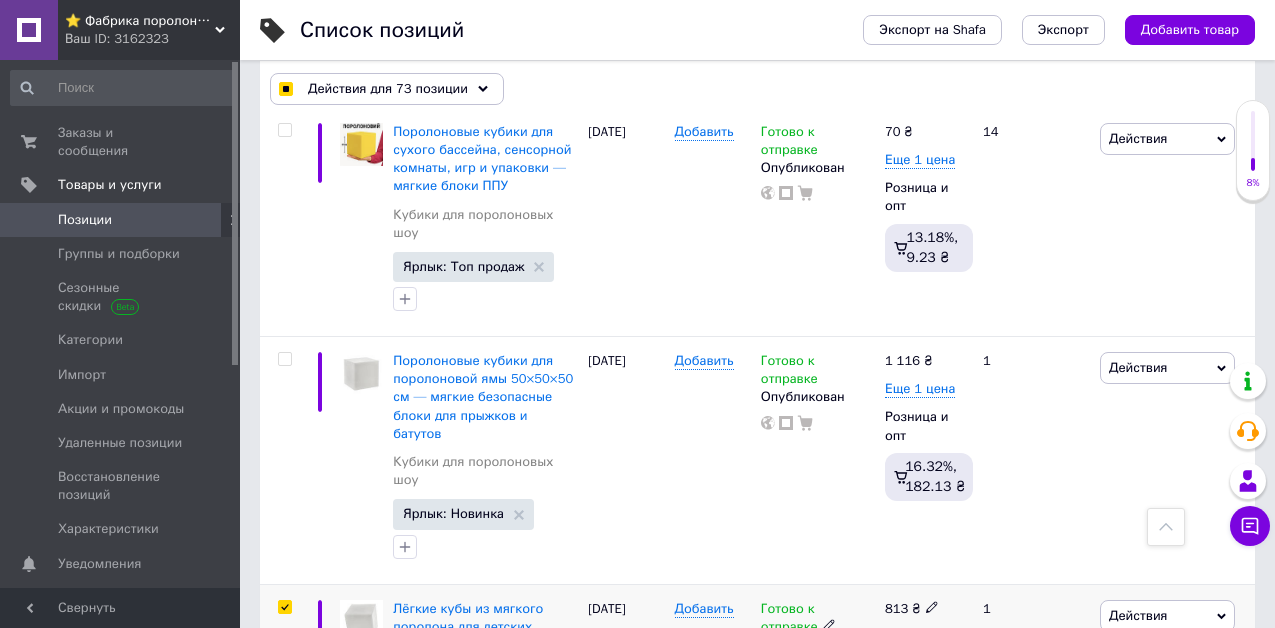 click at bounding box center [285, 607] 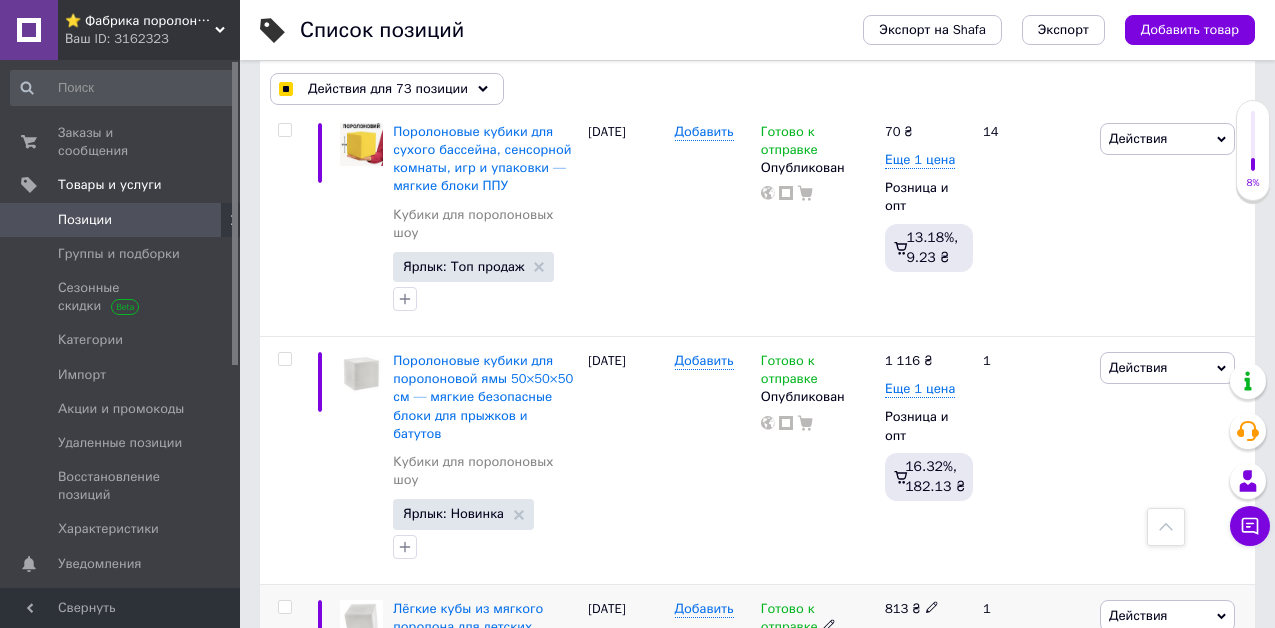checkbox on "false" 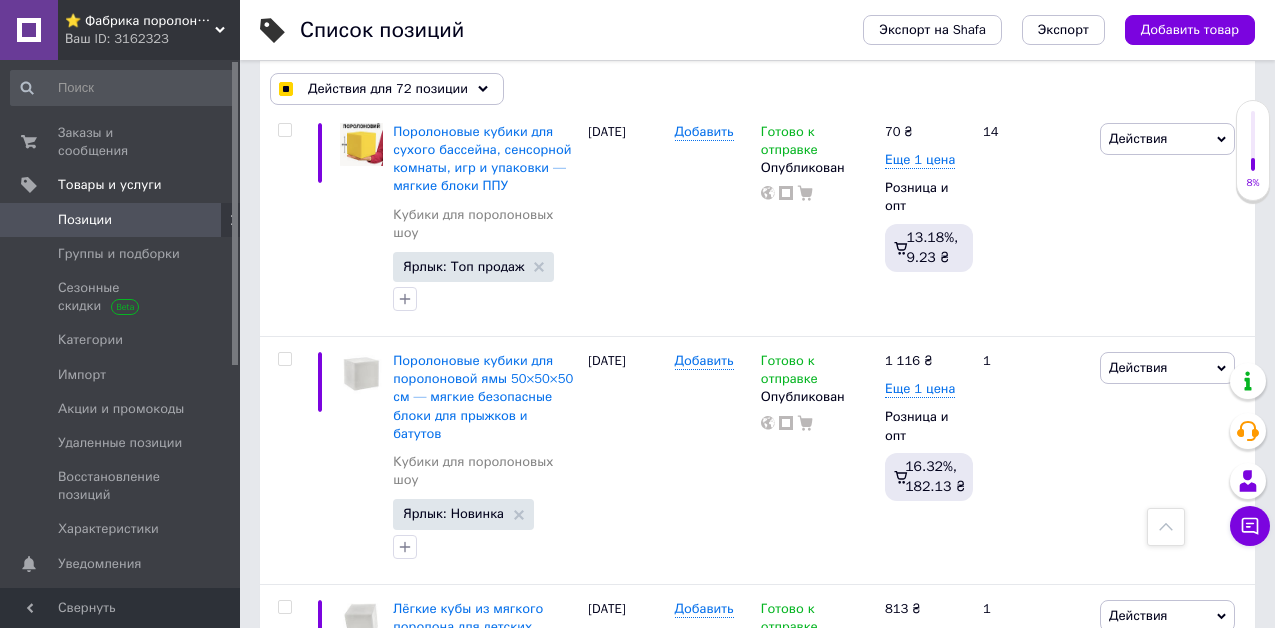 click at bounding box center (284, 836) 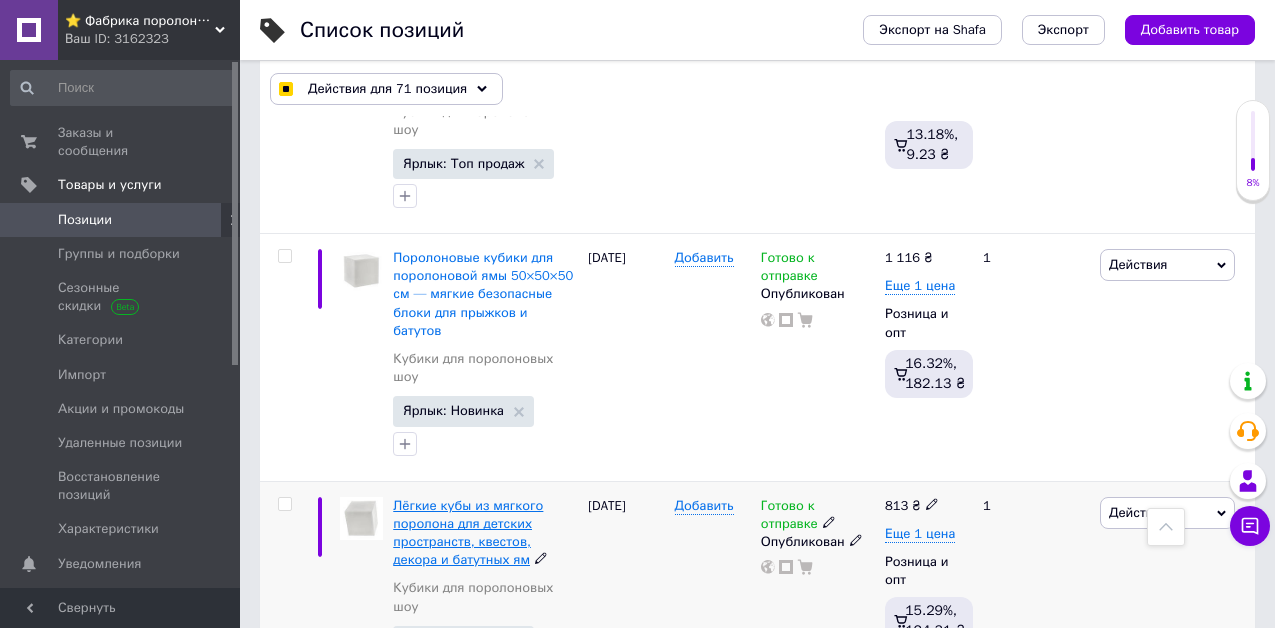 scroll, scrollTop: 16600, scrollLeft: 0, axis: vertical 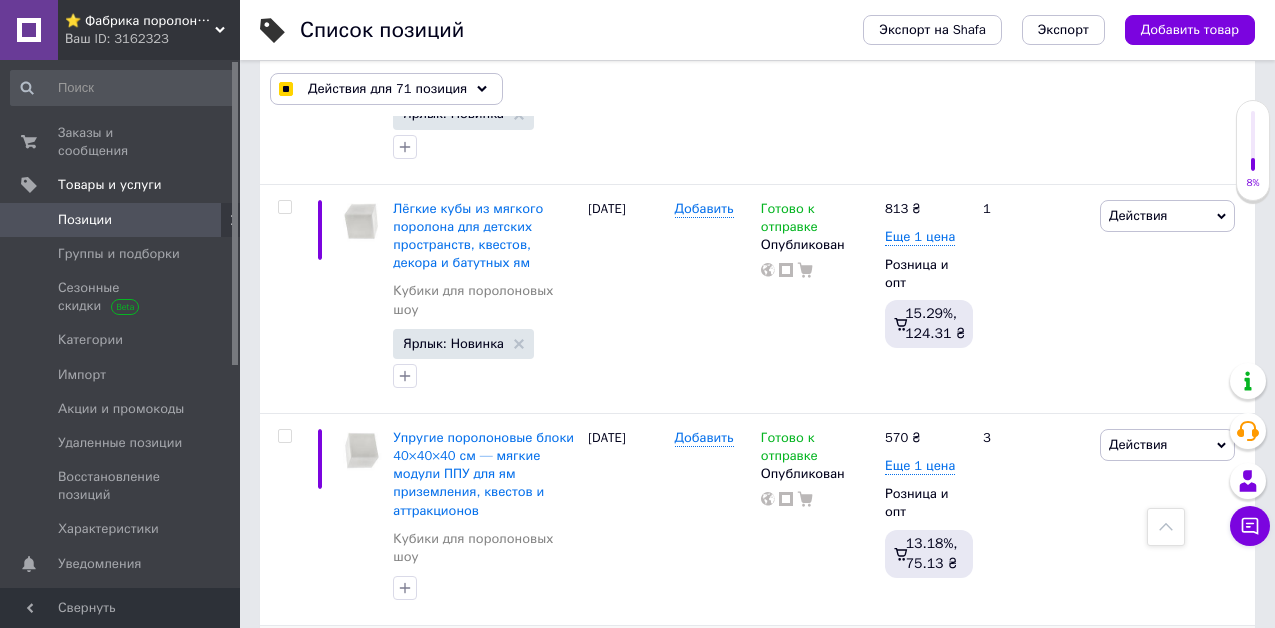 click at bounding box center (284, 648) 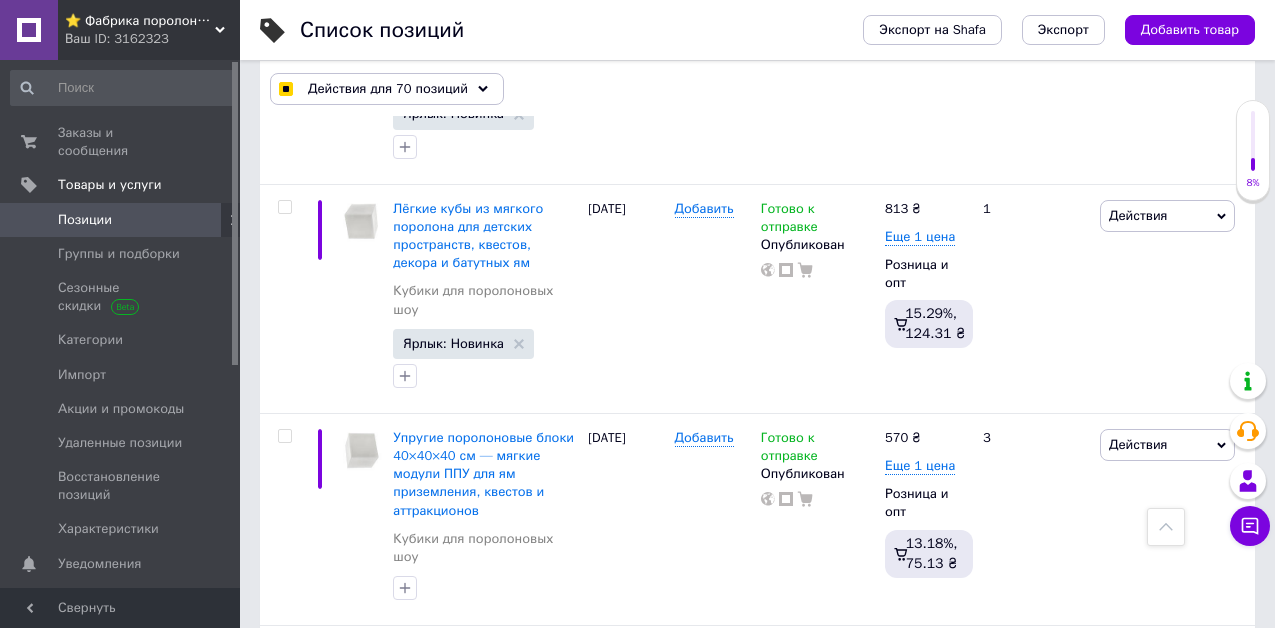 click at bounding box center (284, 861) 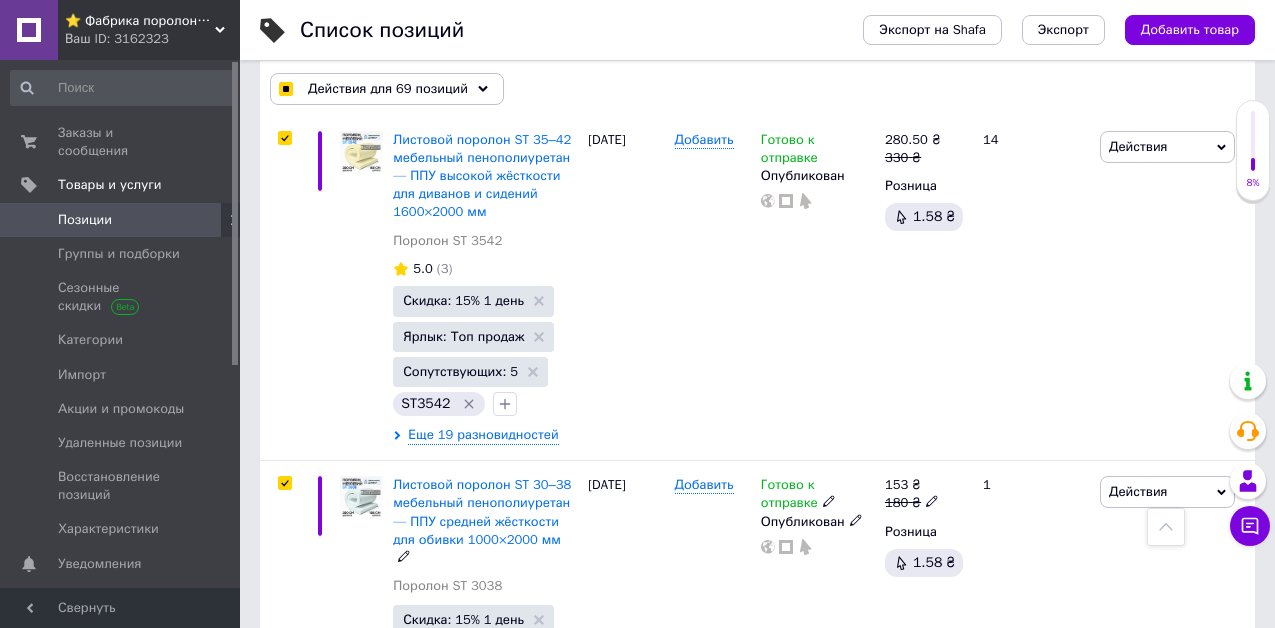 scroll, scrollTop: 17600, scrollLeft: 0, axis: vertical 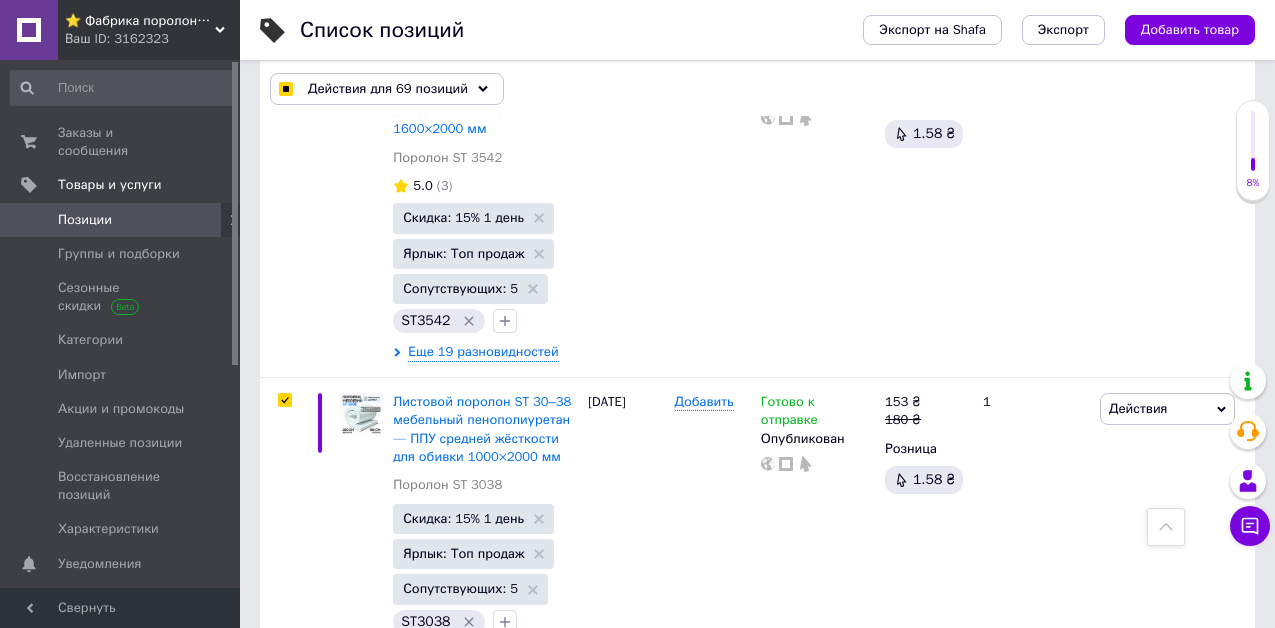 click at bounding box center [284, 701] 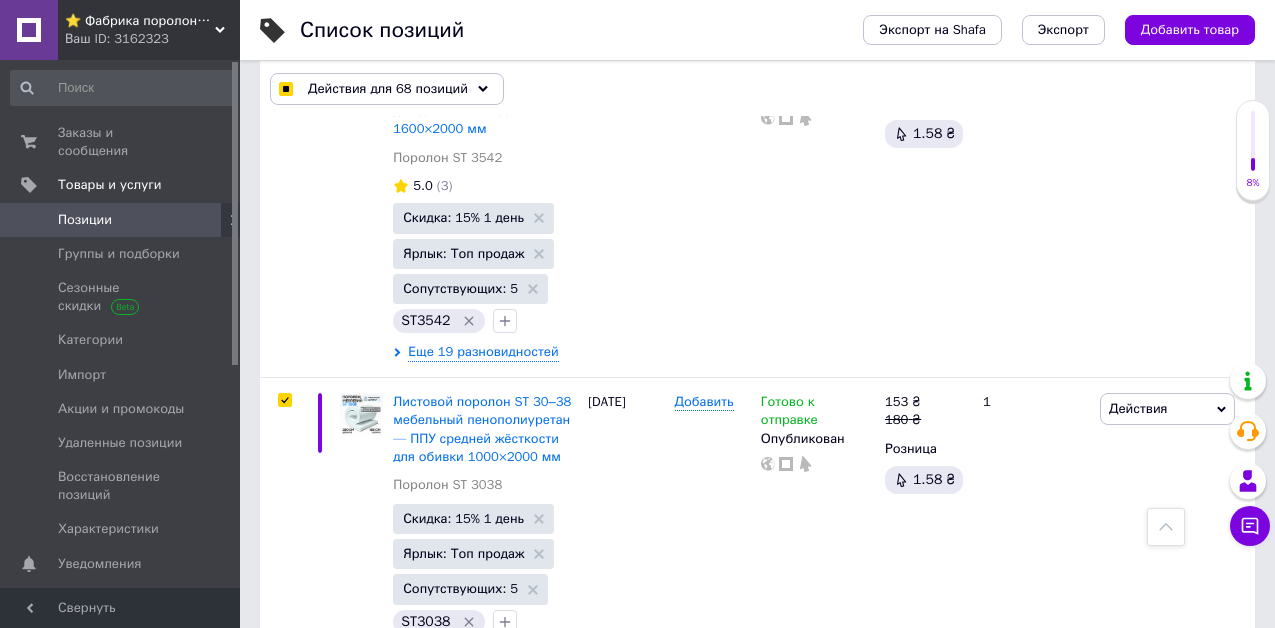click at bounding box center (284, 869) 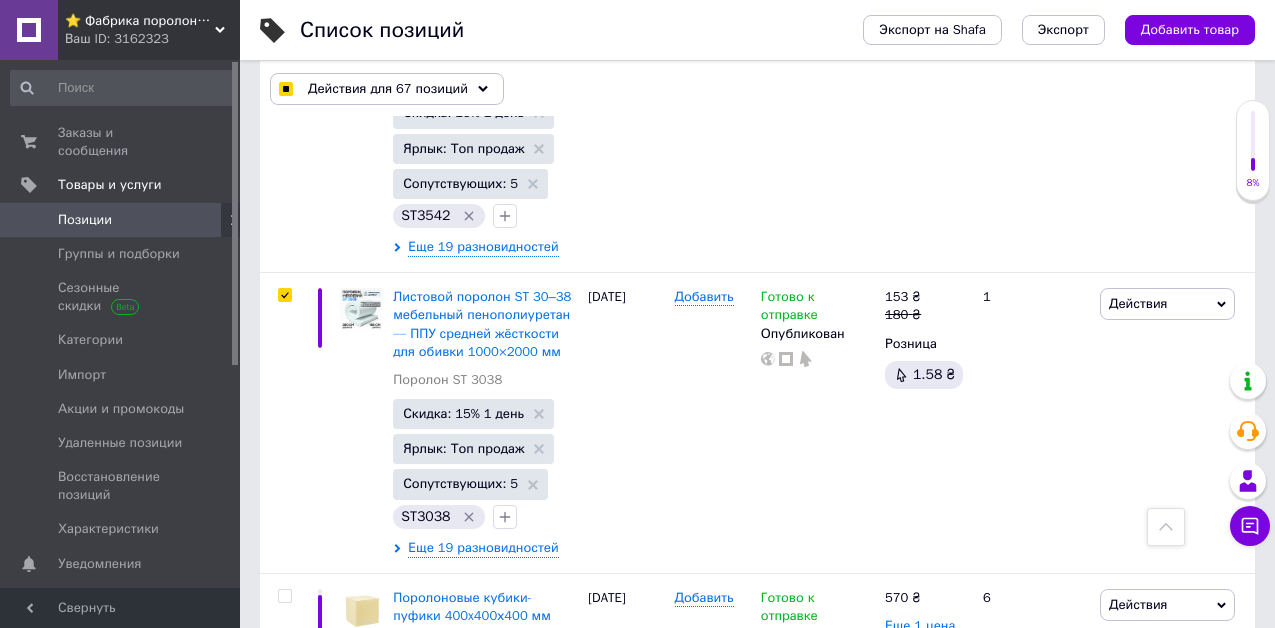 scroll, scrollTop: 17900, scrollLeft: 0, axis: vertical 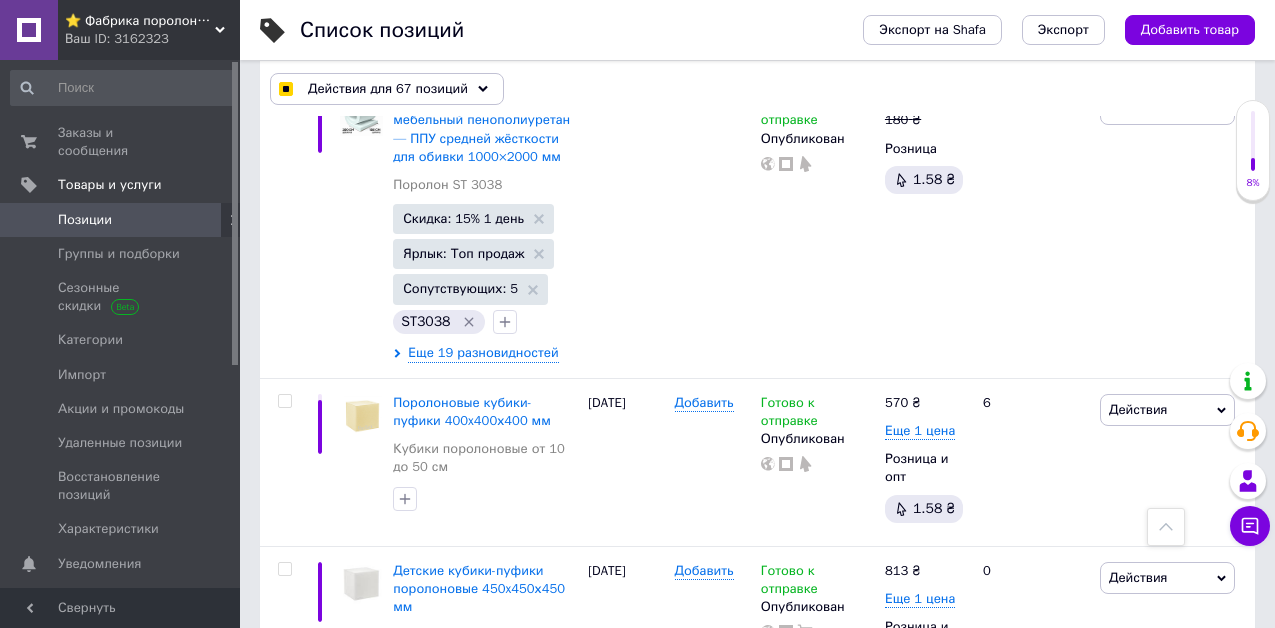 click at bounding box center [284, 756] 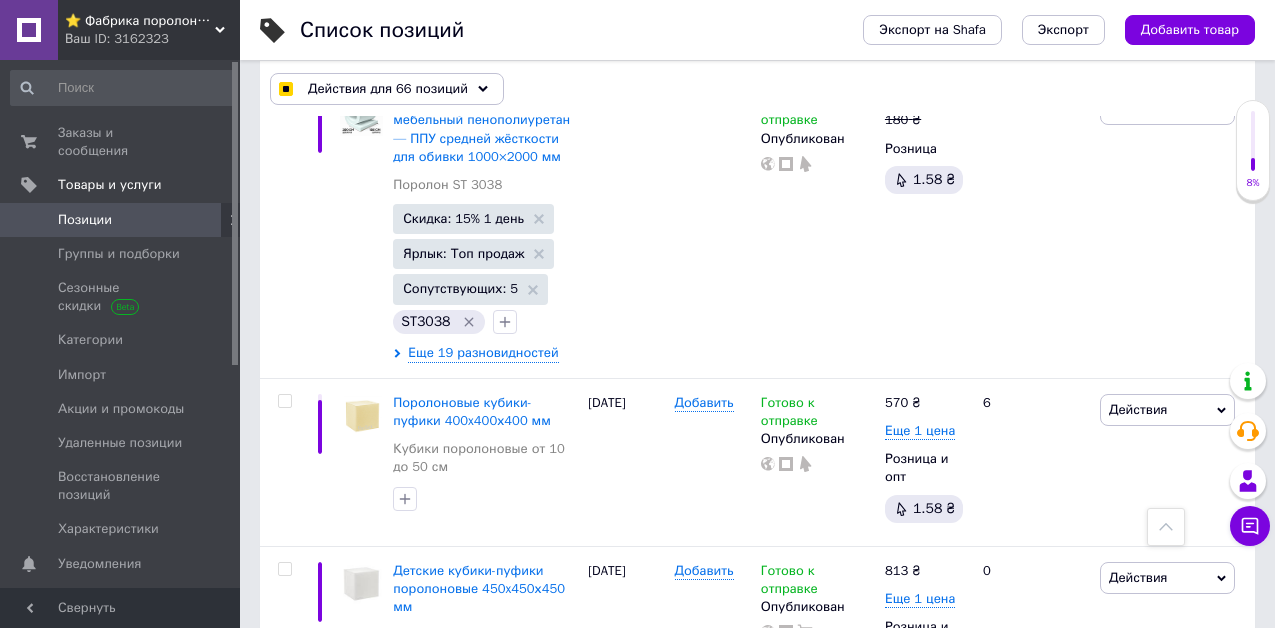 click at bounding box center [284, 944] 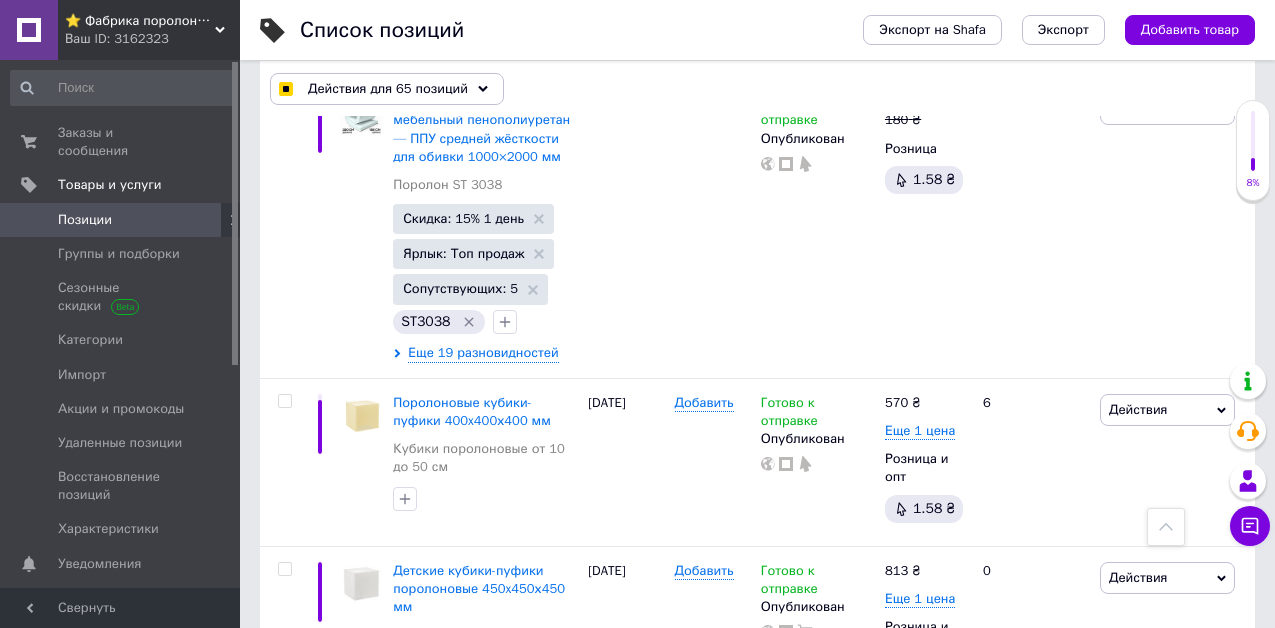 scroll, scrollTop: 18200, scrollLeft: 0, axis: vertical 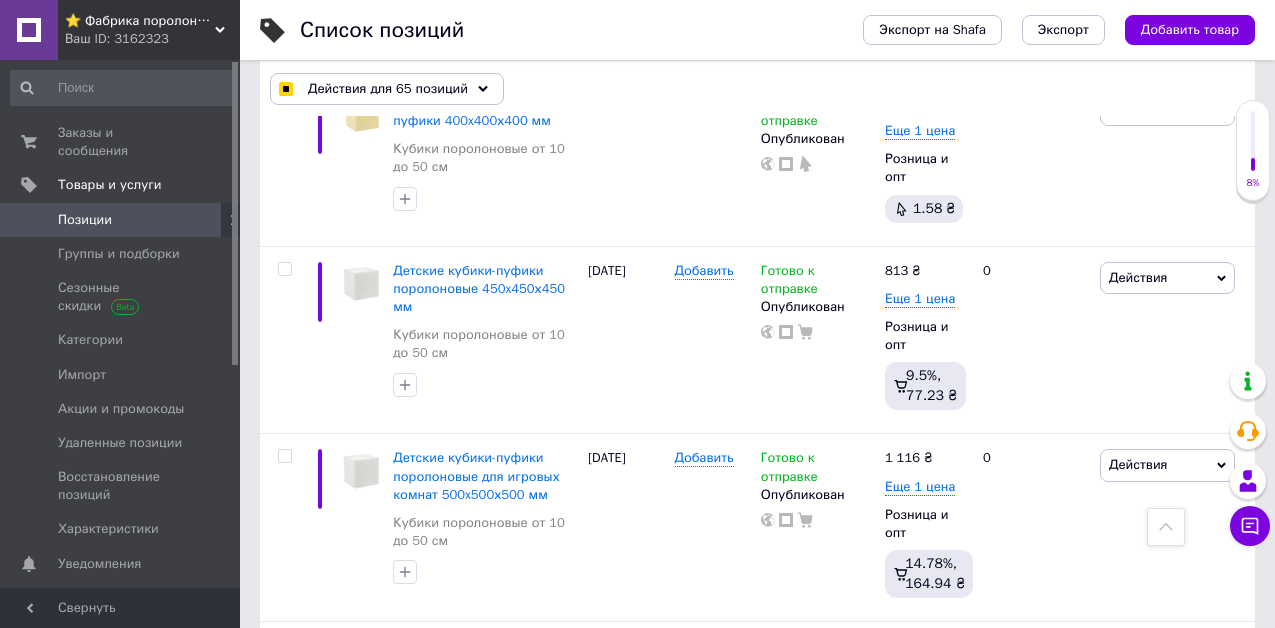 click at bounding box center (284, 812) 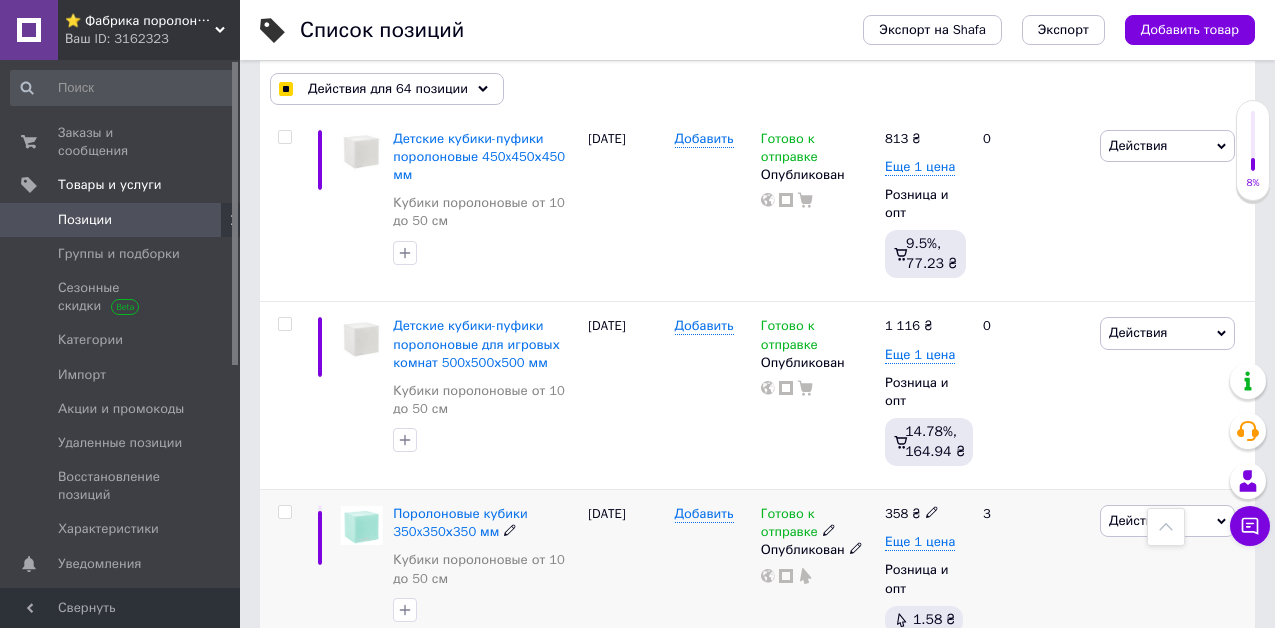 scroll, scrollTop: 18500, scrollLeft: 0, axis: vertical 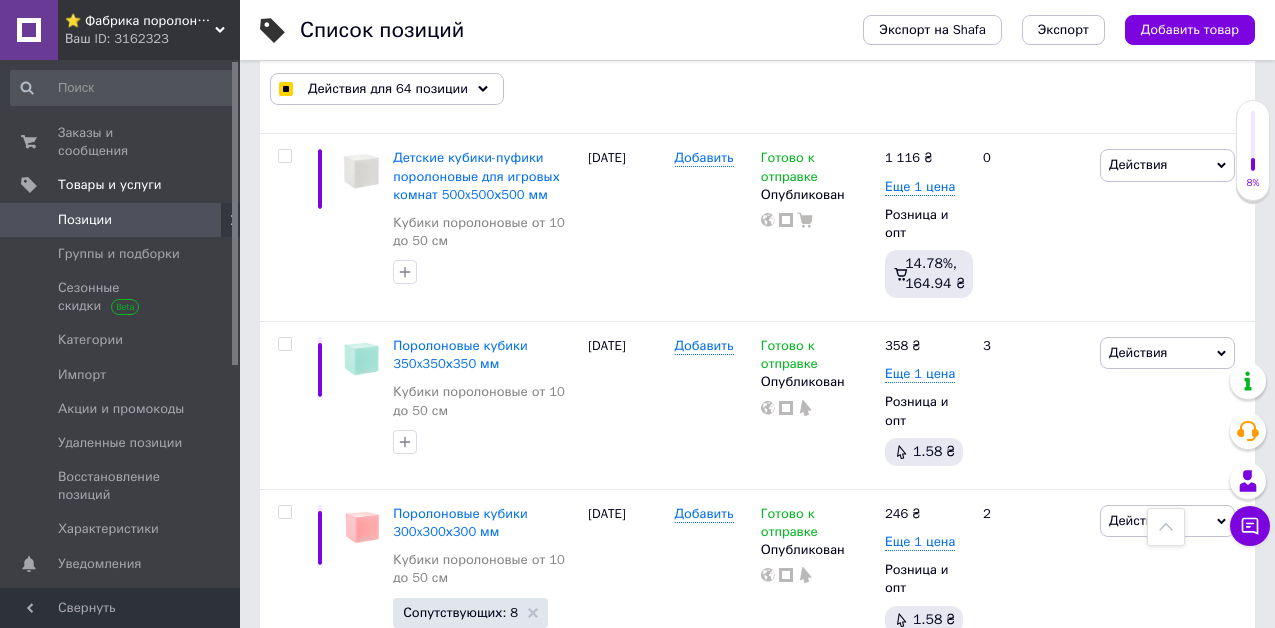 click at bounding box center [284, 705] 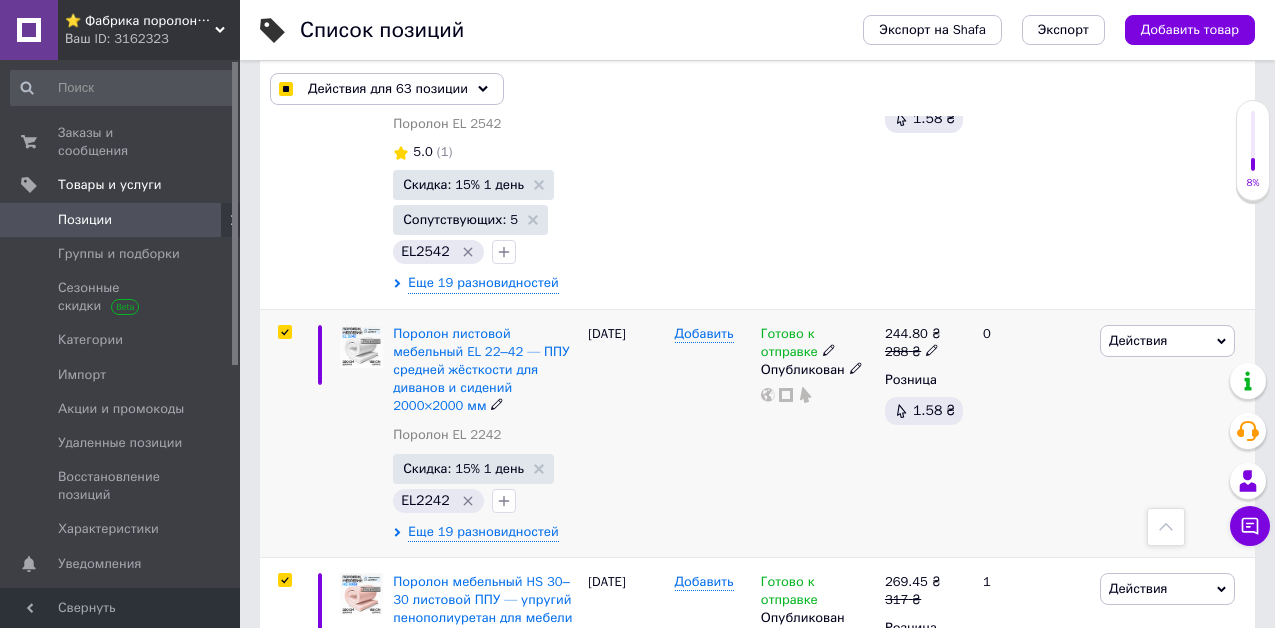 scroll, scrollTop: 19500, scrollLeft: 0, axis: vertical 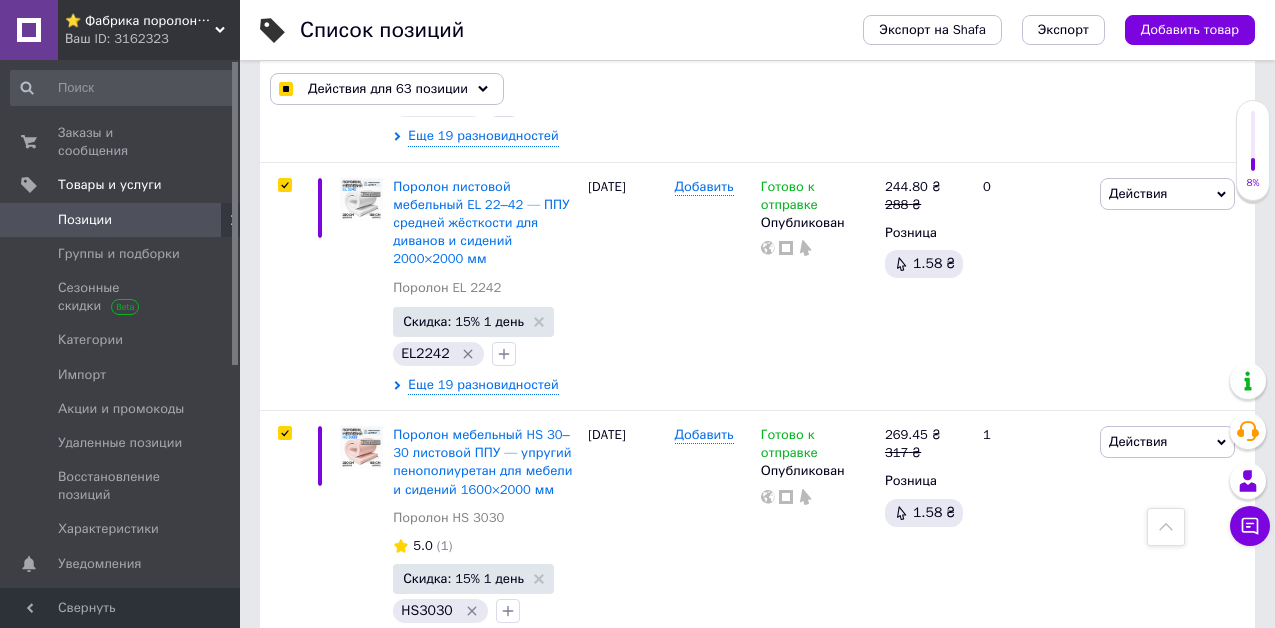 click at bounding box center [284, 947] 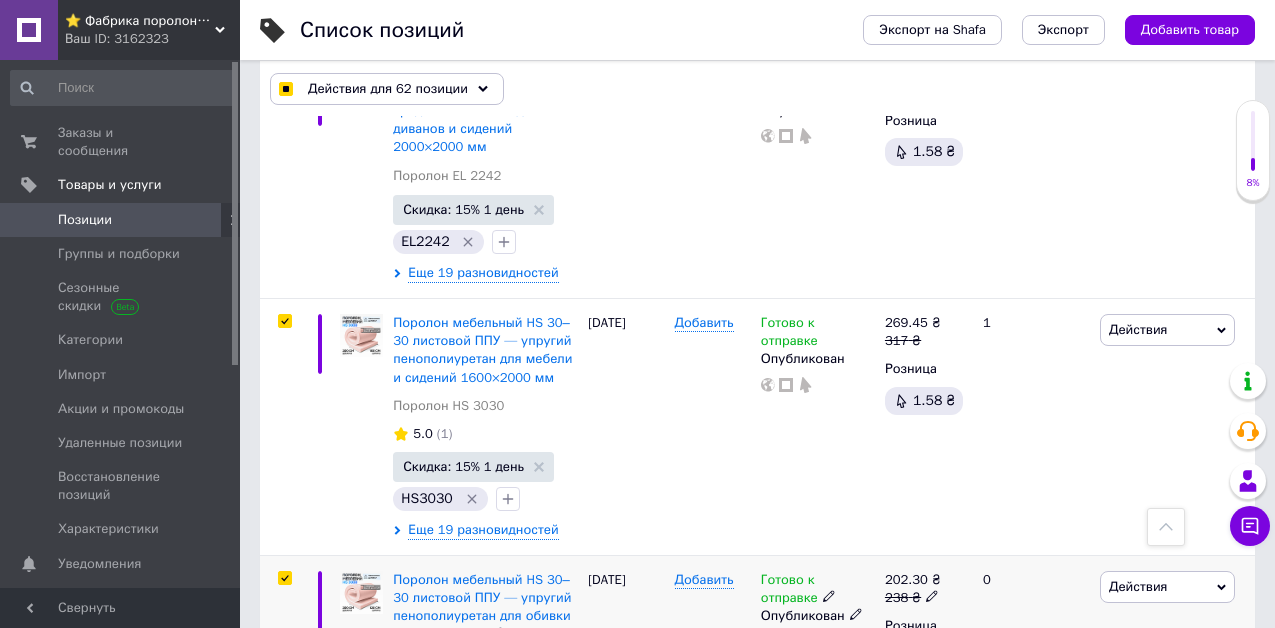 scroll, scrollTop: 19800, scrollLeft: 0, axis: vertical 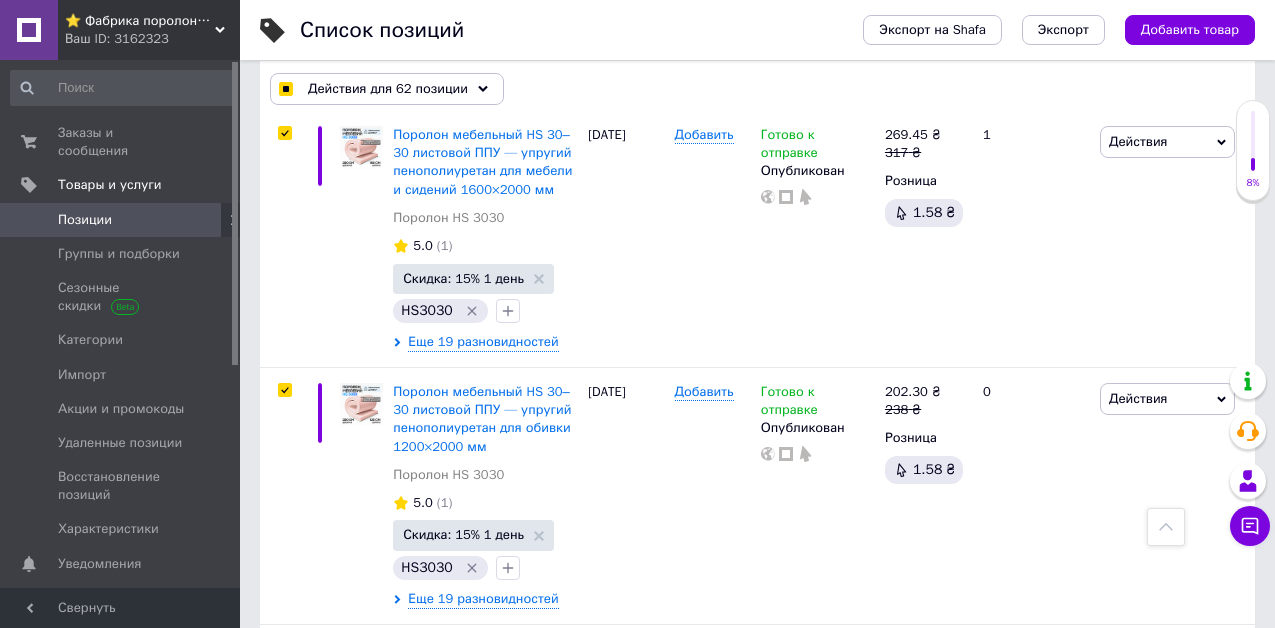 click at bounding box center [284, 845] 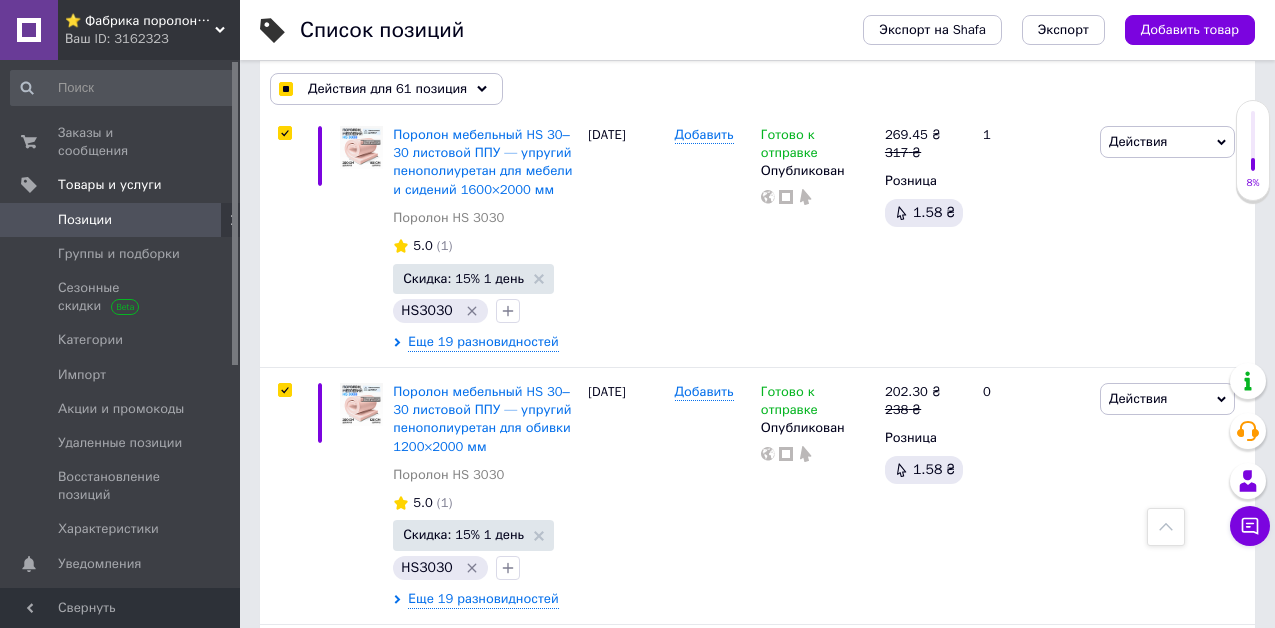 click at bounding box center [282, 1104] 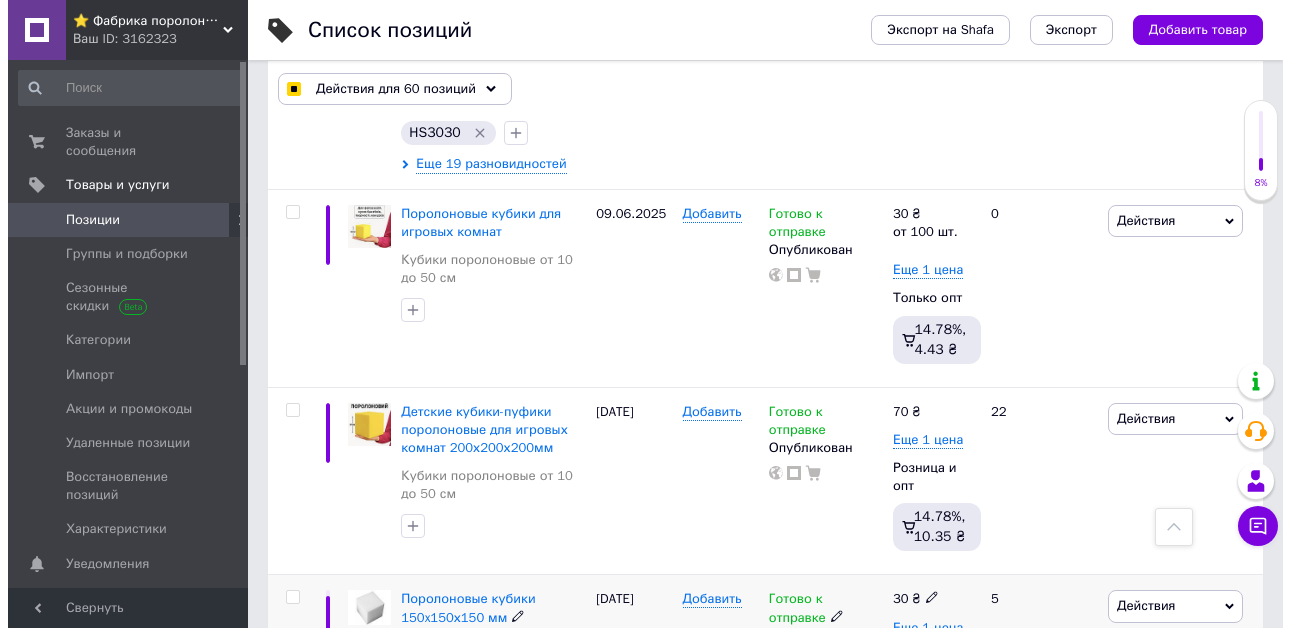 scroll, scrollTop: 20253, scrollLeft: 0, axis: vertical 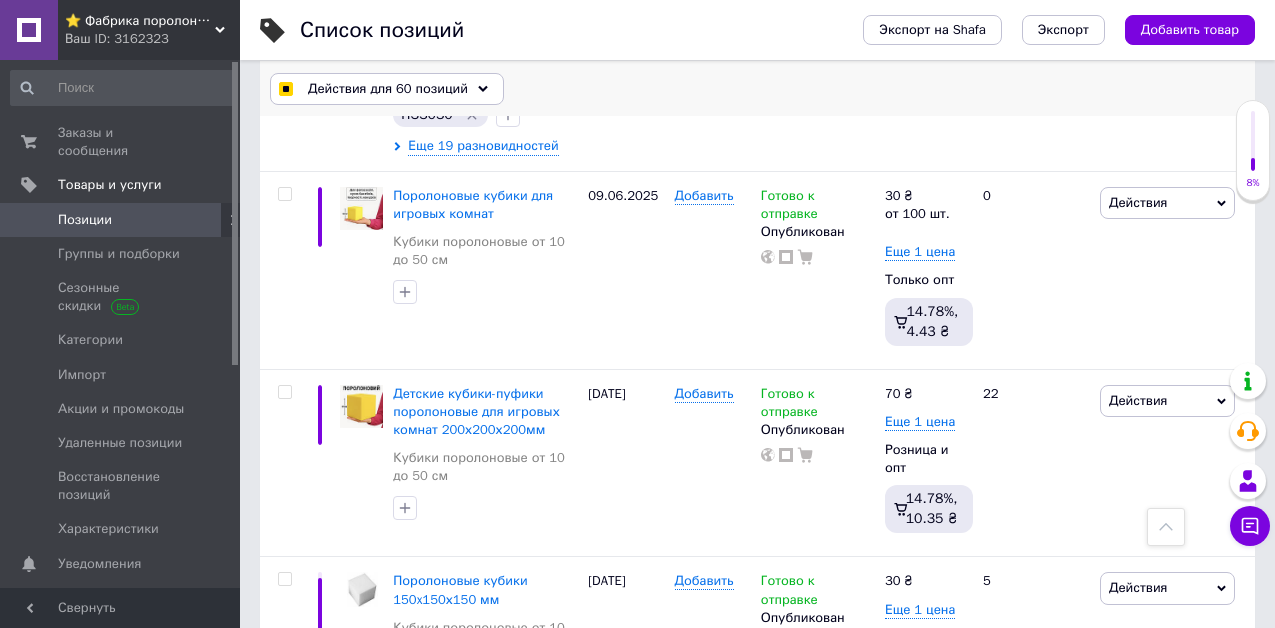 click on "Действия для 60 позиций" at bounding box center [388, 89] 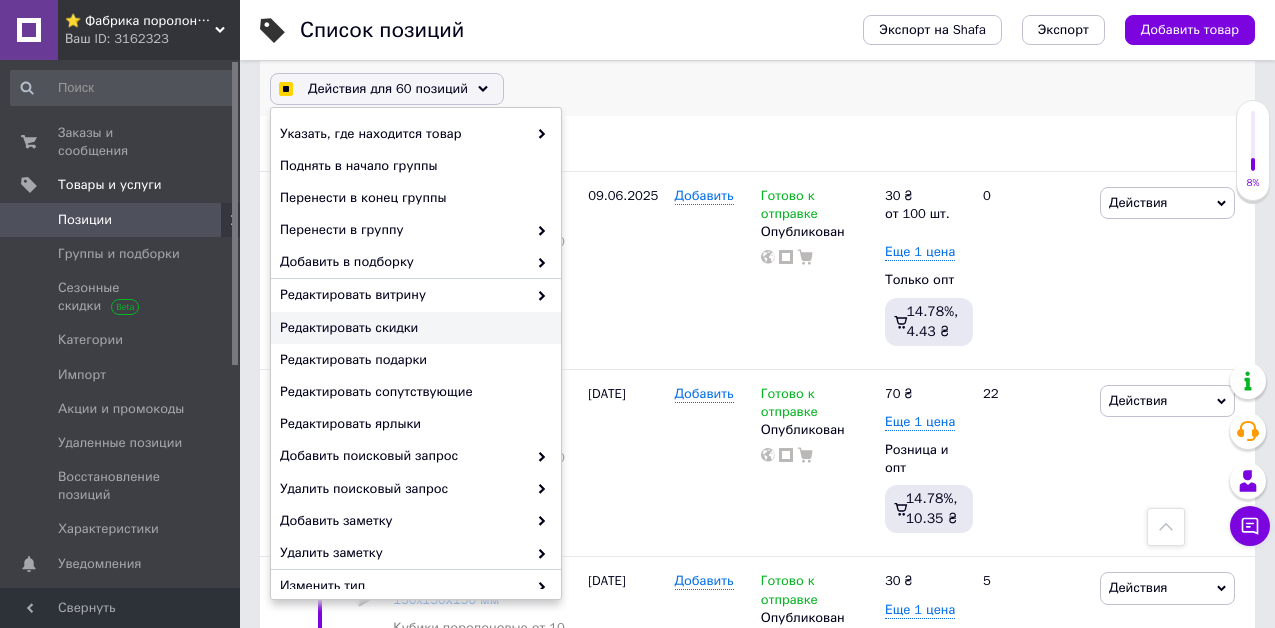 checkbox on "true" 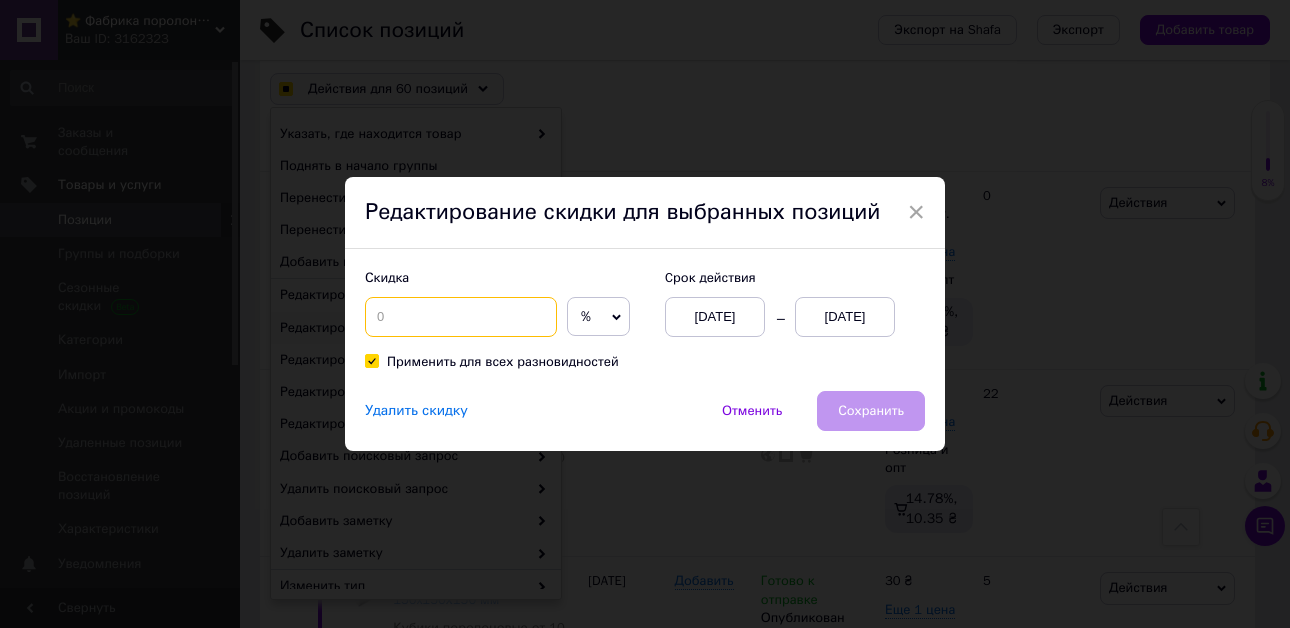 click at bounding box center [461, 317] 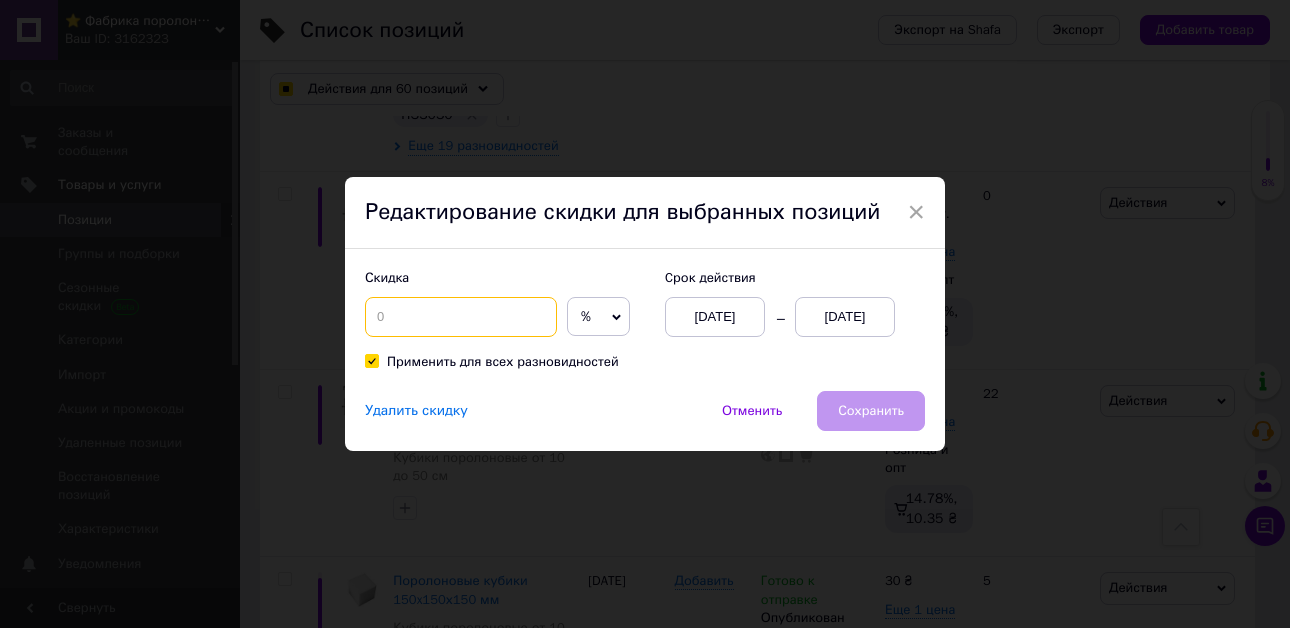 type on "1" 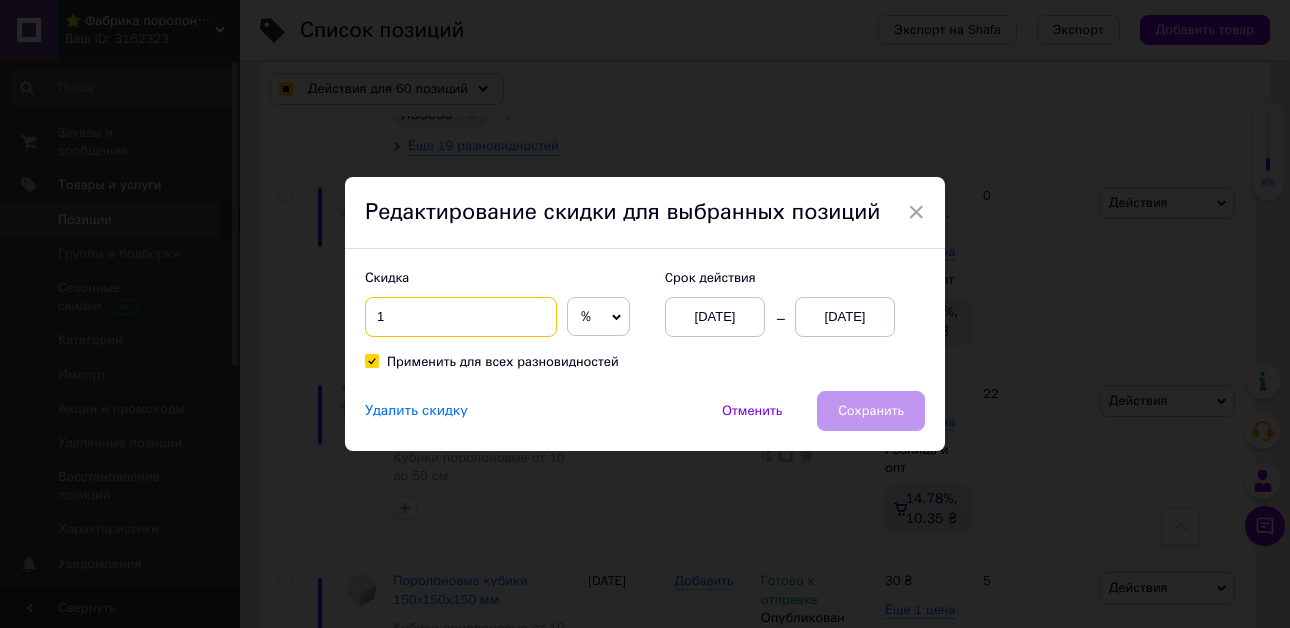 checkbox on "true" 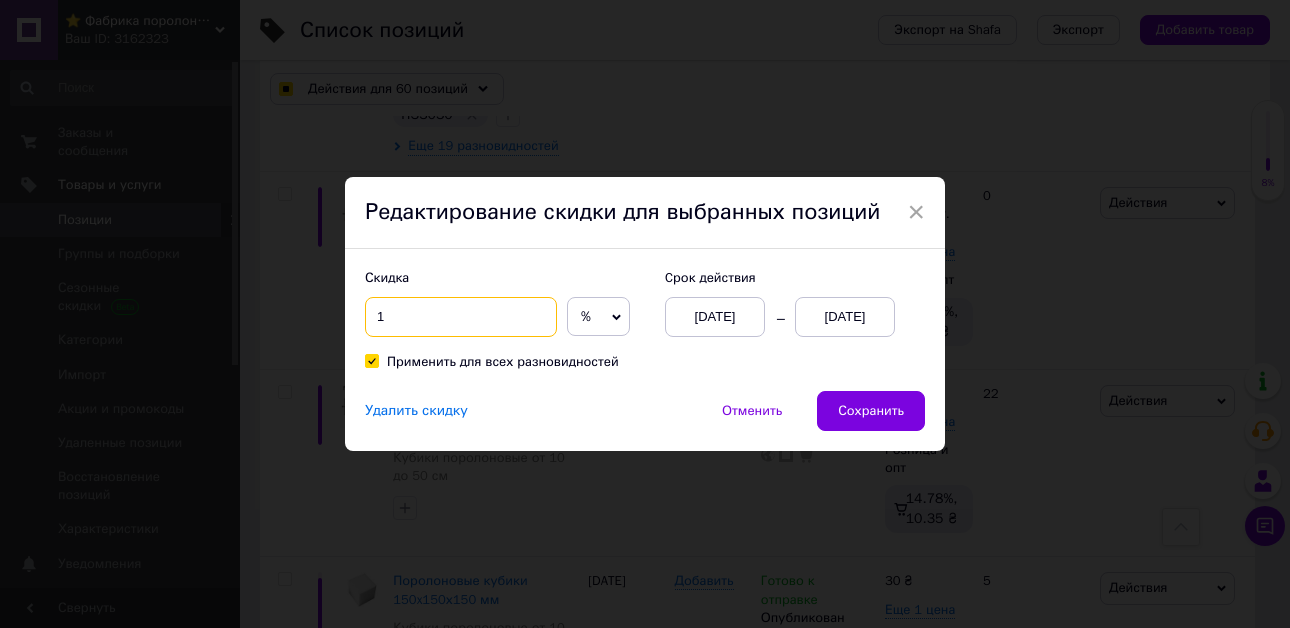 type on "15" 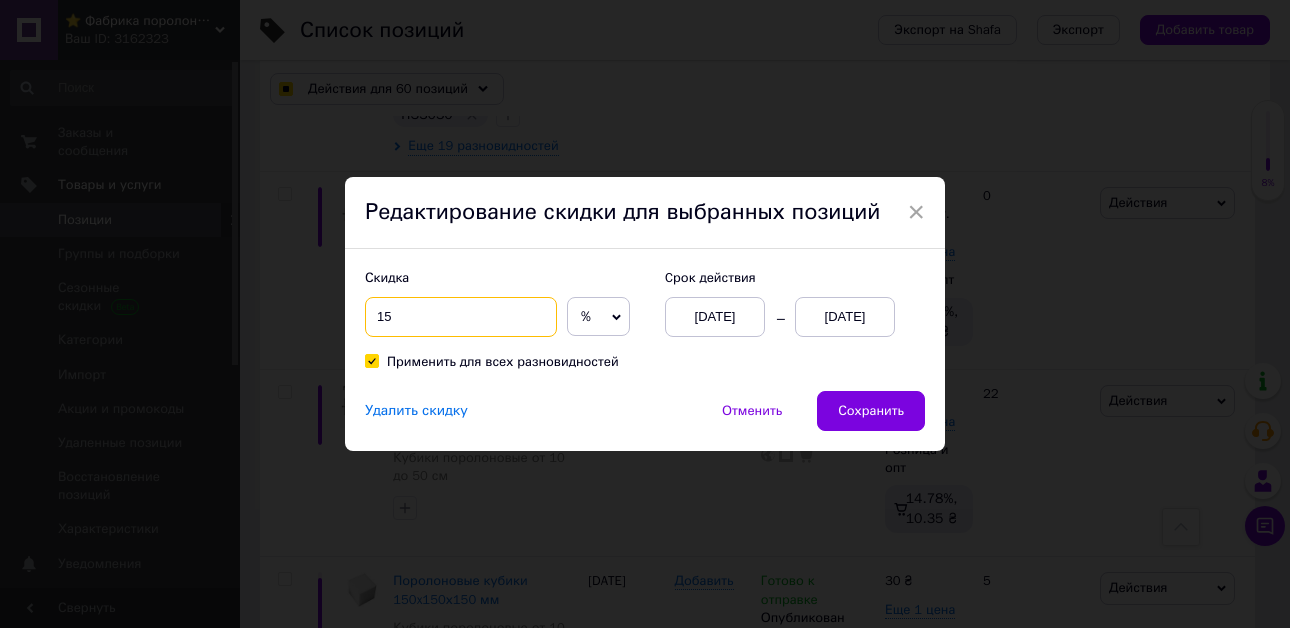 checkbox on "true" 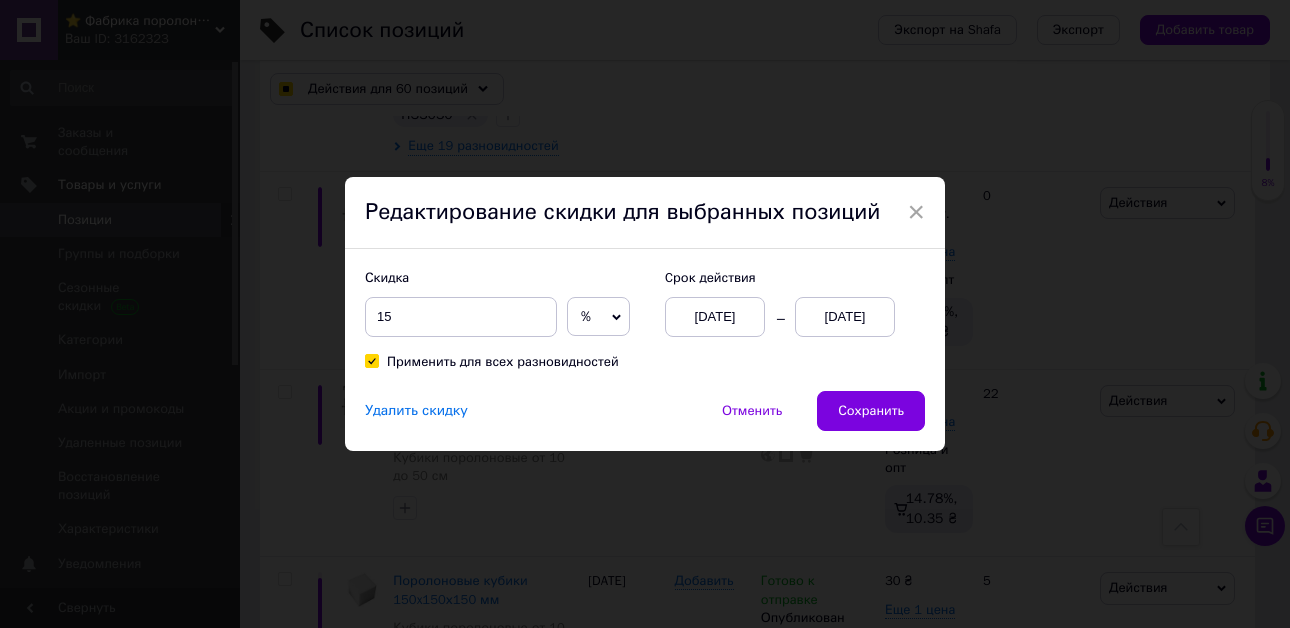 click on "[DATE]" at bounding box center (845, 317) 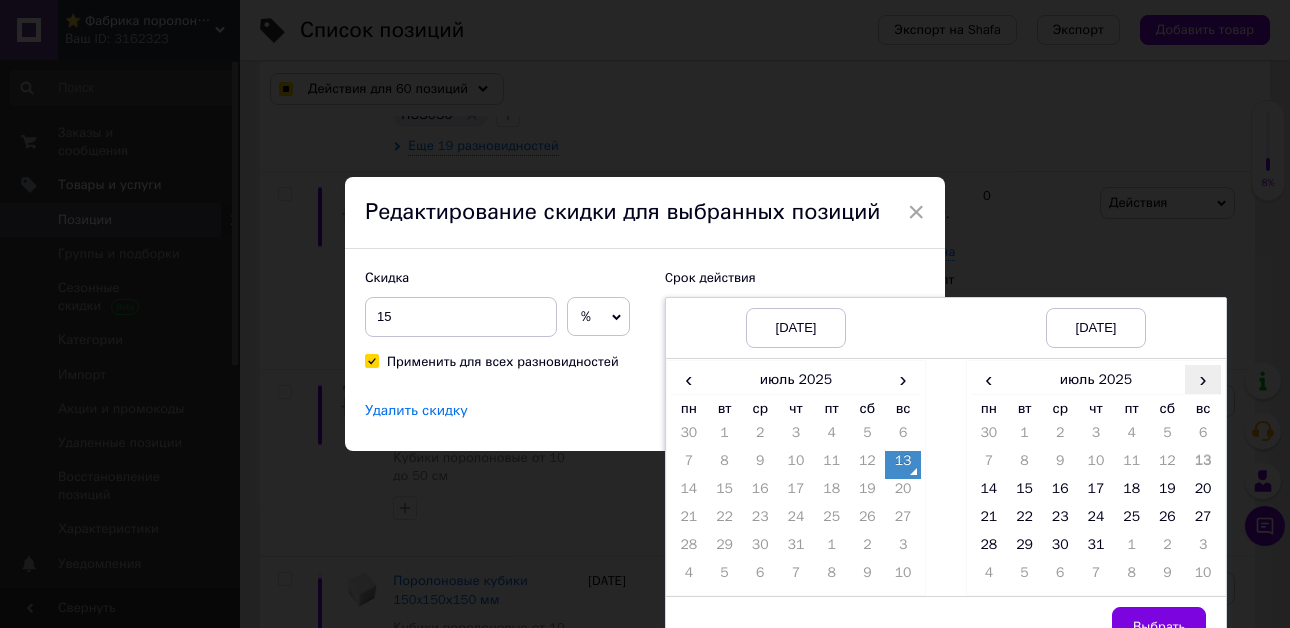 click on "›" at bounding box center [1203, 379] 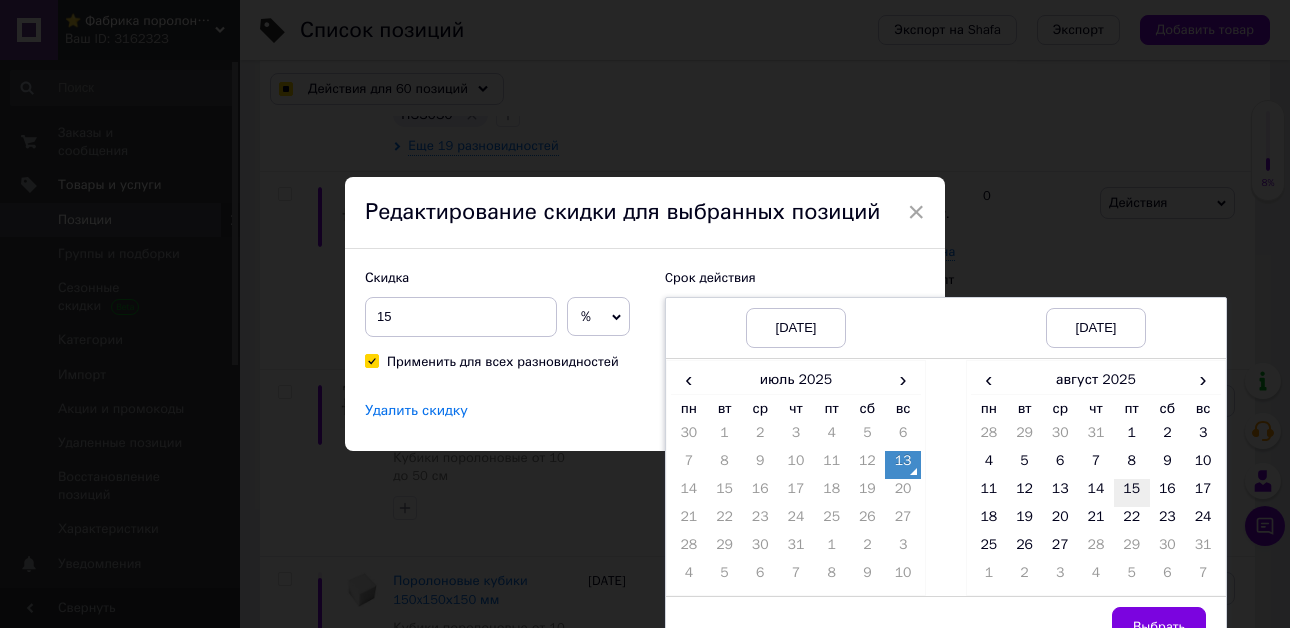 click on "15" at bounding box center [1132, 493] 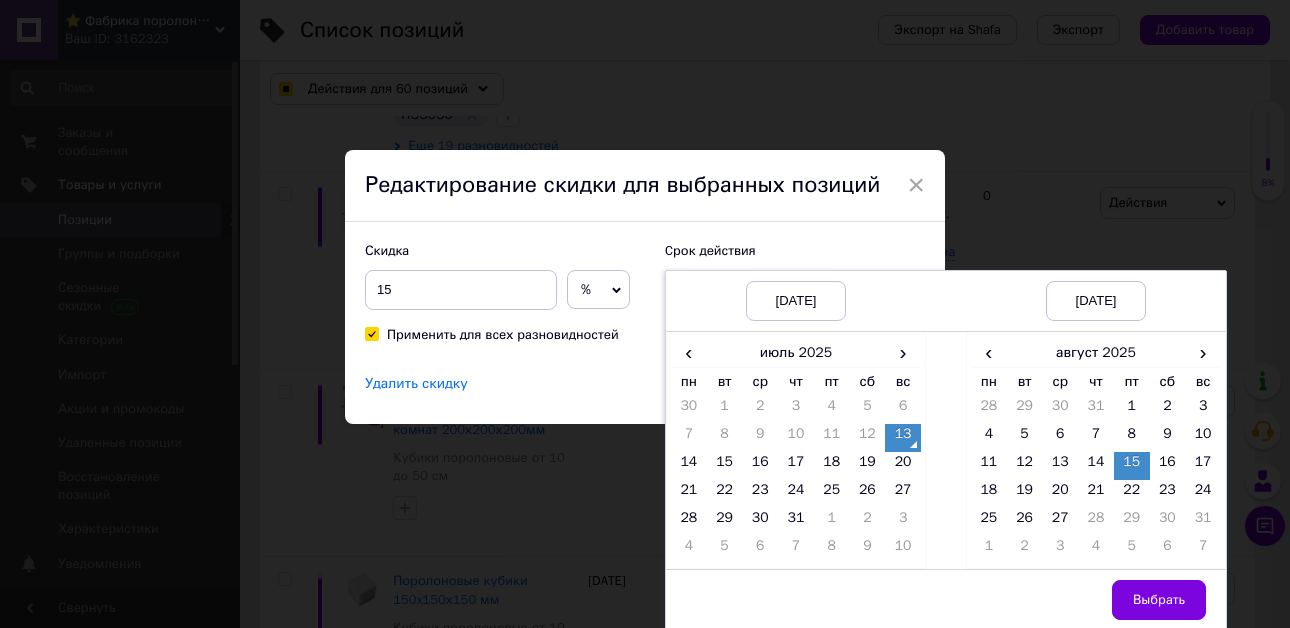 scroll, scrollTop: 30, scrollLeft: 0, axis: vertical 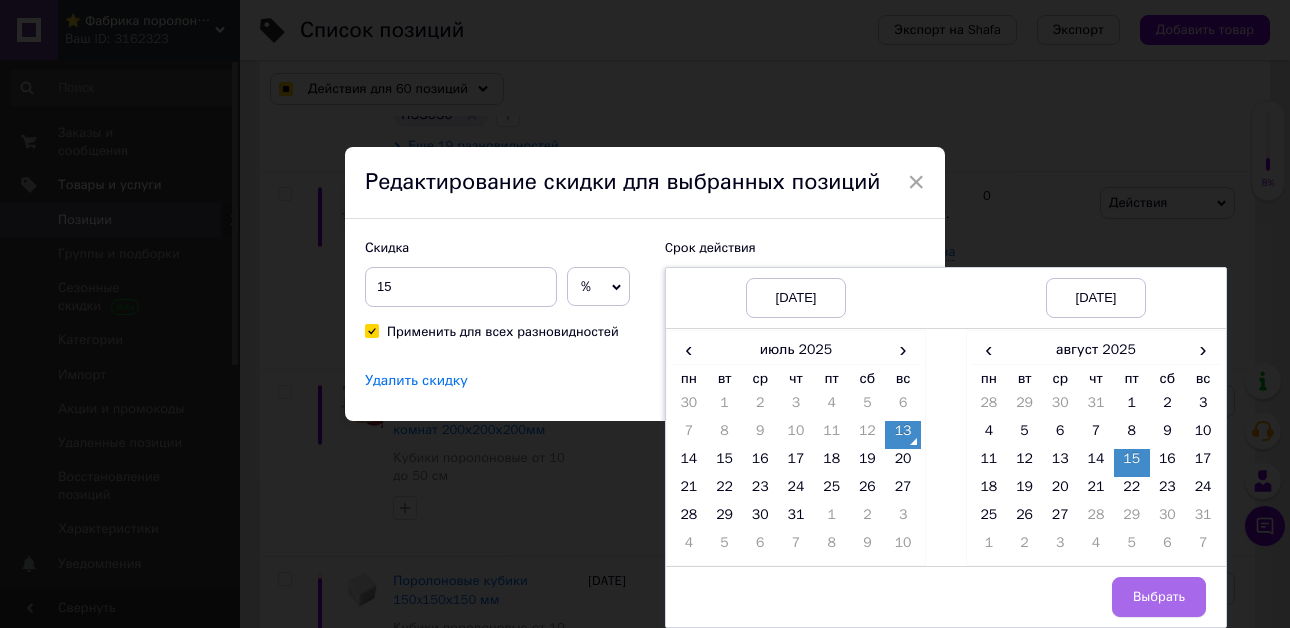 click on "Выбрать" at bounding box center (1159, 597) 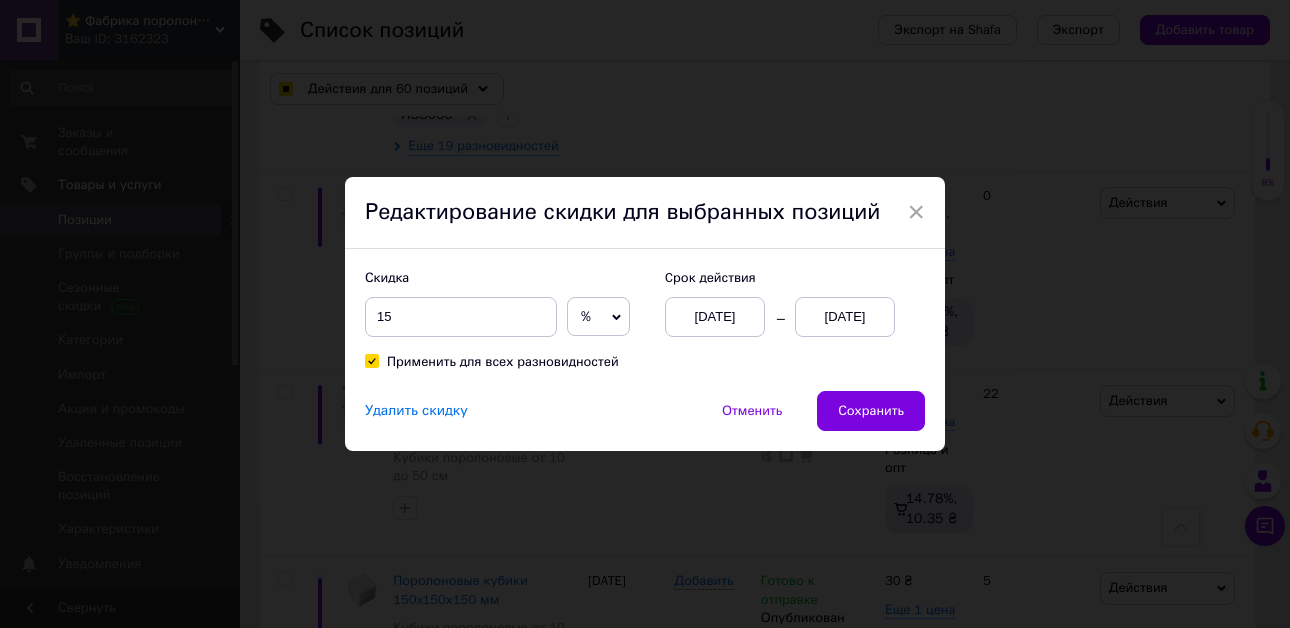 scroll, scrollTop: 0, scrollLeft: 0, axis: both 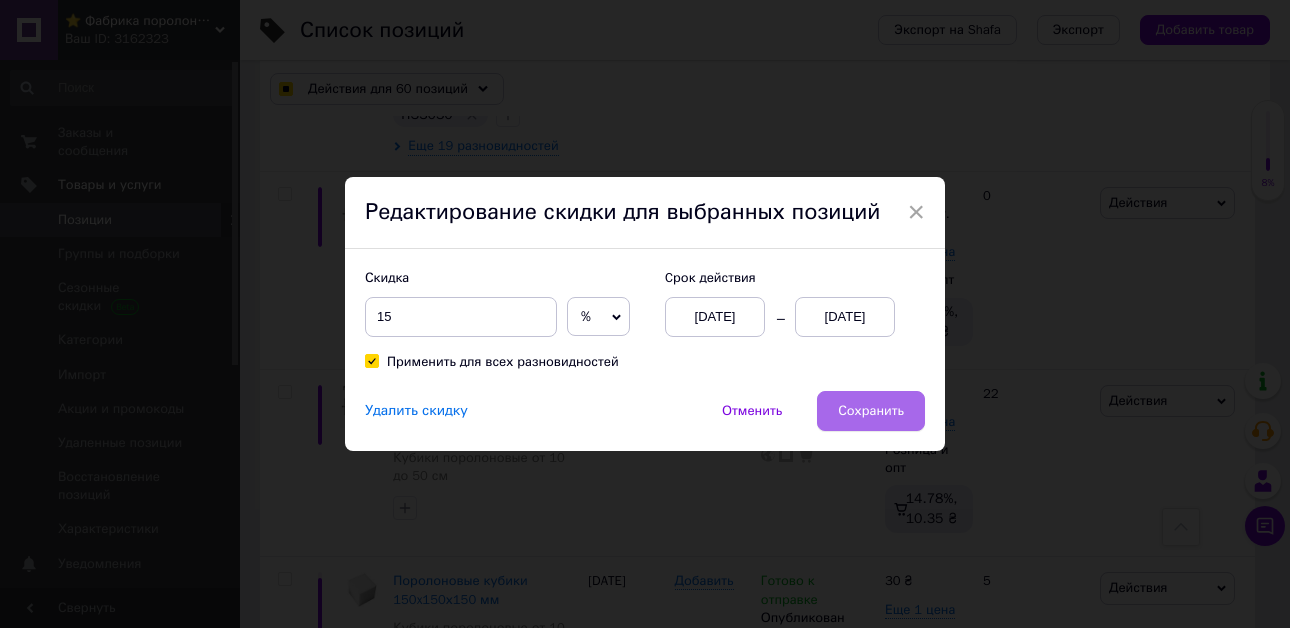 click on "Сохранить" at bounding box center [871, 411] 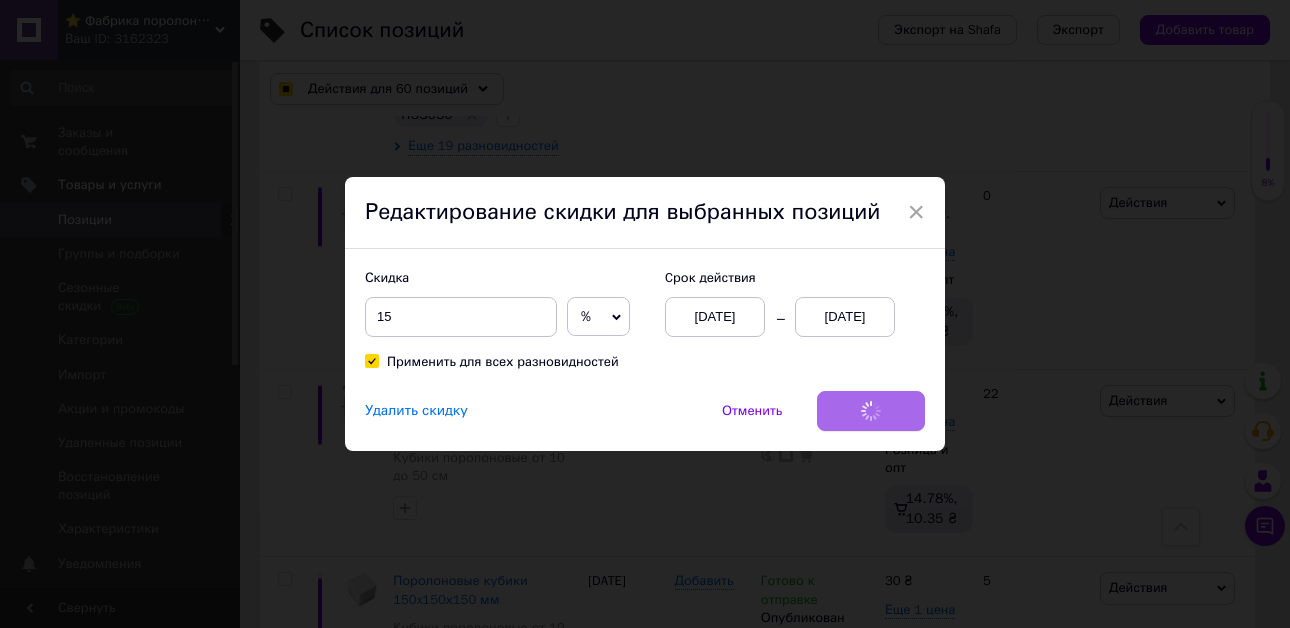checkbox on "true" 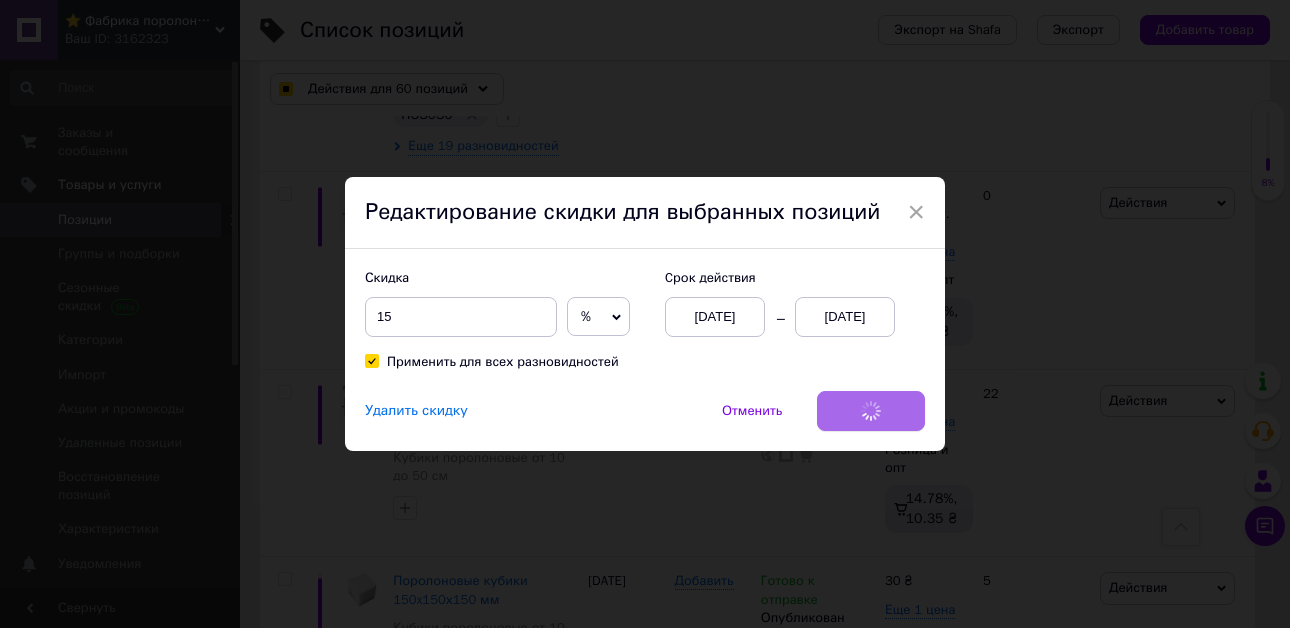 checkbox on "true" 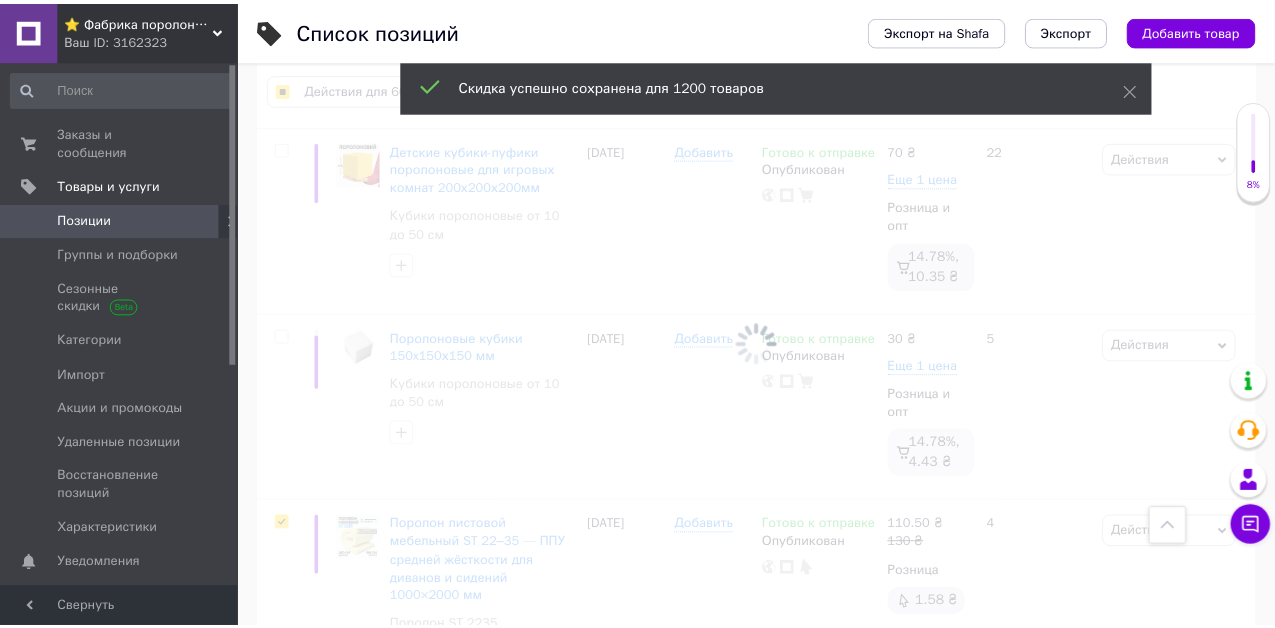 scroll, scrollTop: 20192, scrollLeft: 0, axis: vertical 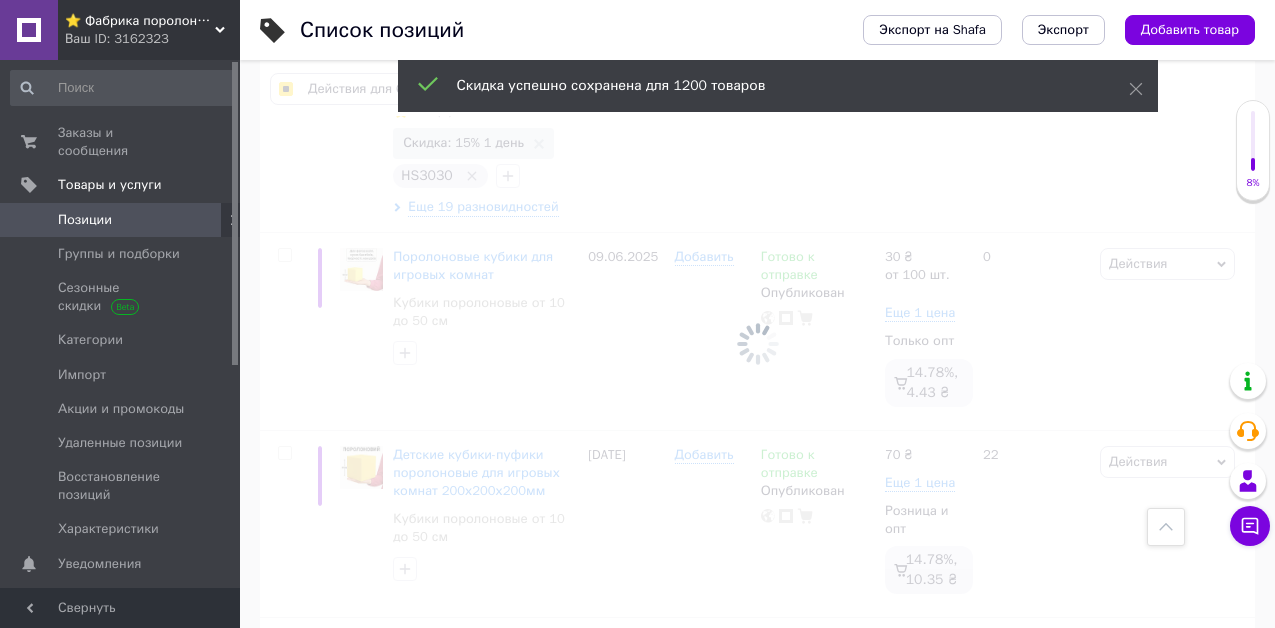 checkbox on "false" 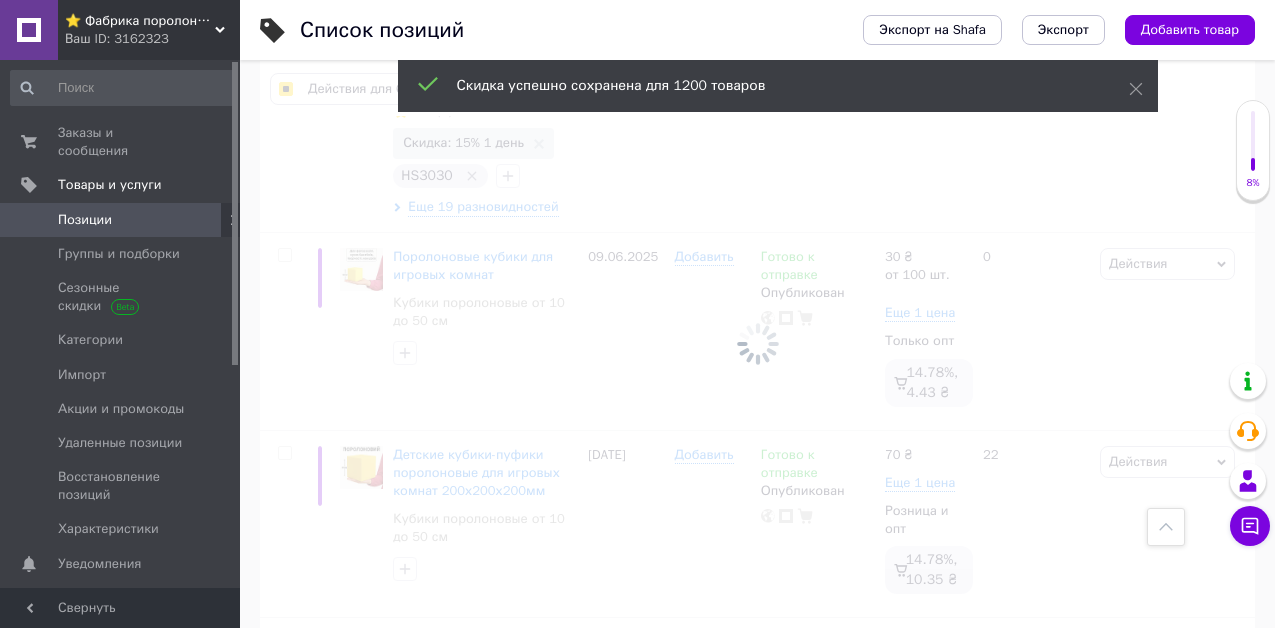 checkbox on "false" 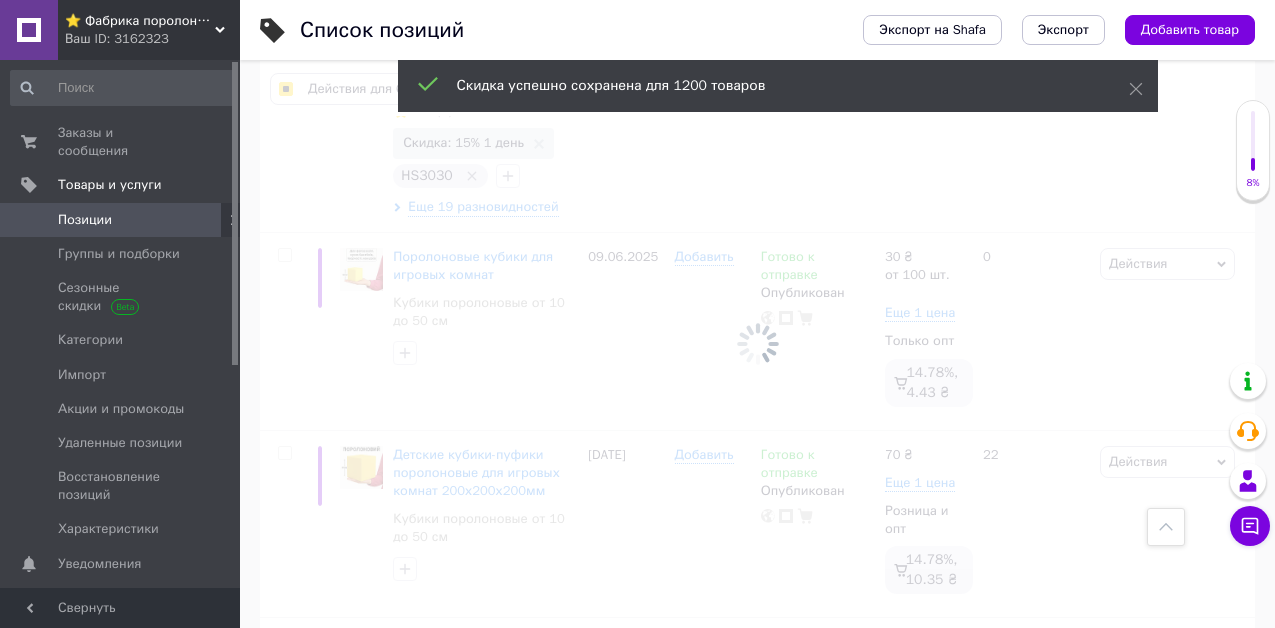 checkbox on "false" 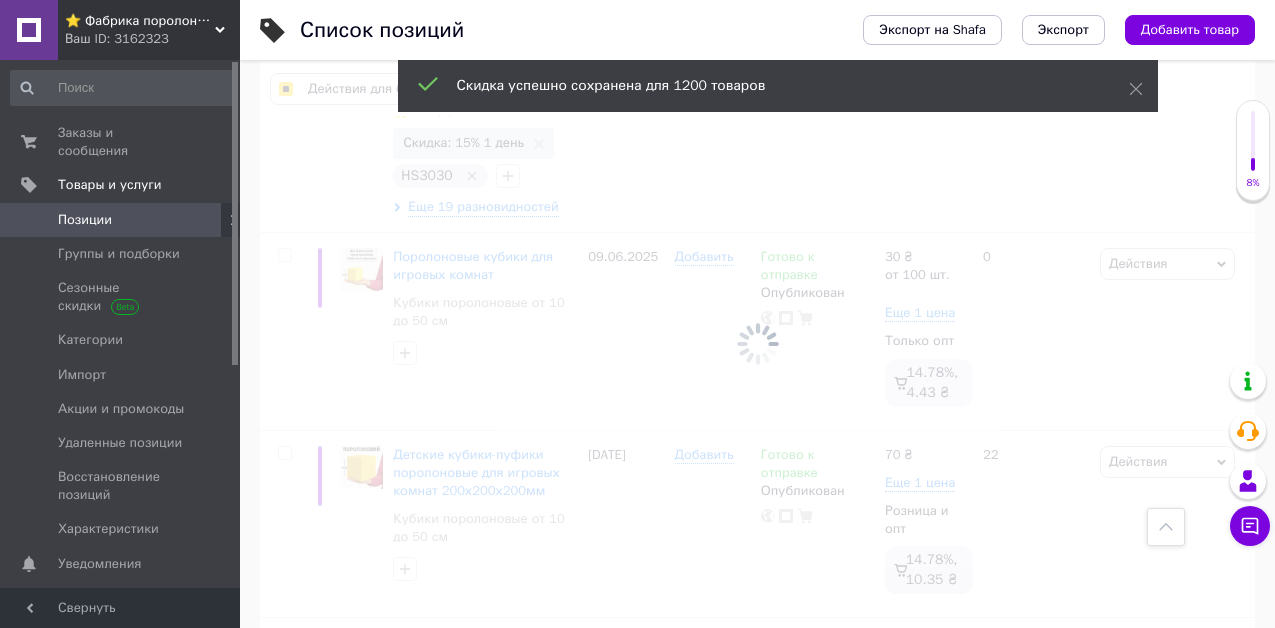 checkbox on "false" 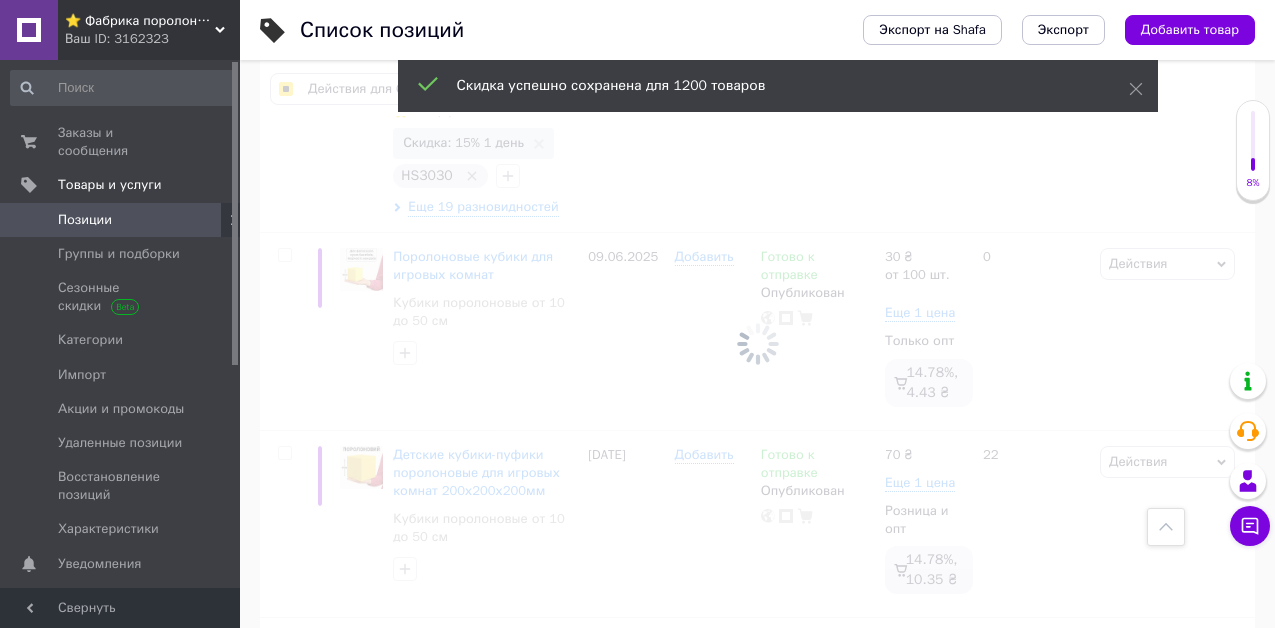 checkbox on "false" 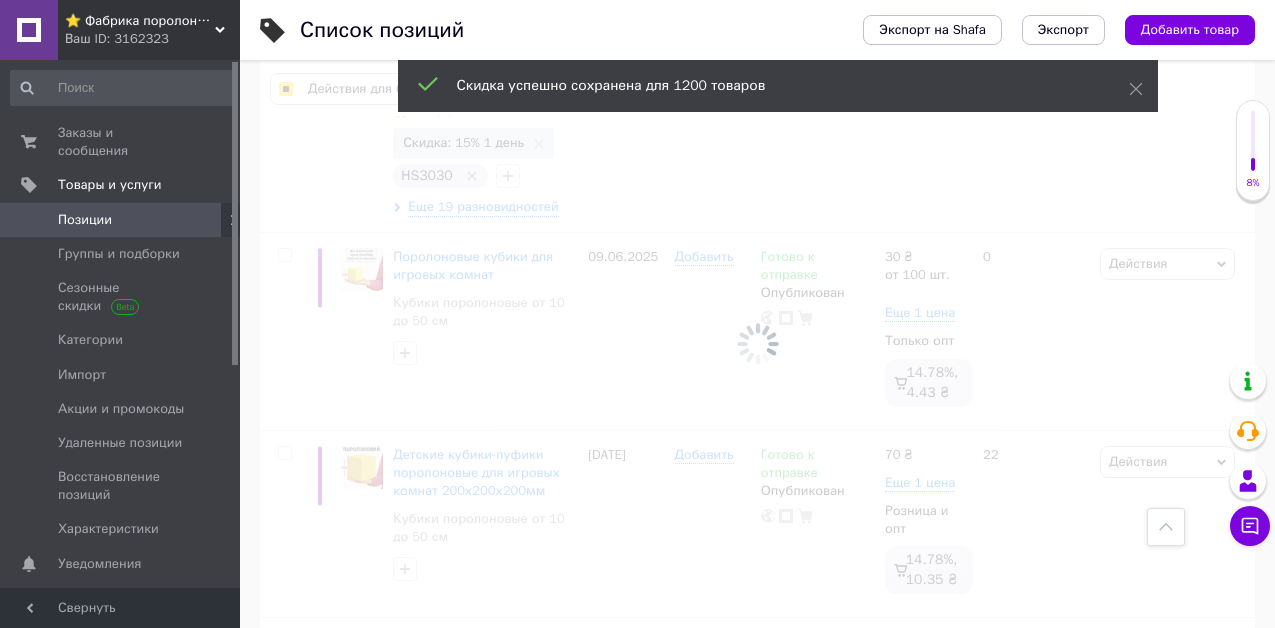 checkbox on "false" 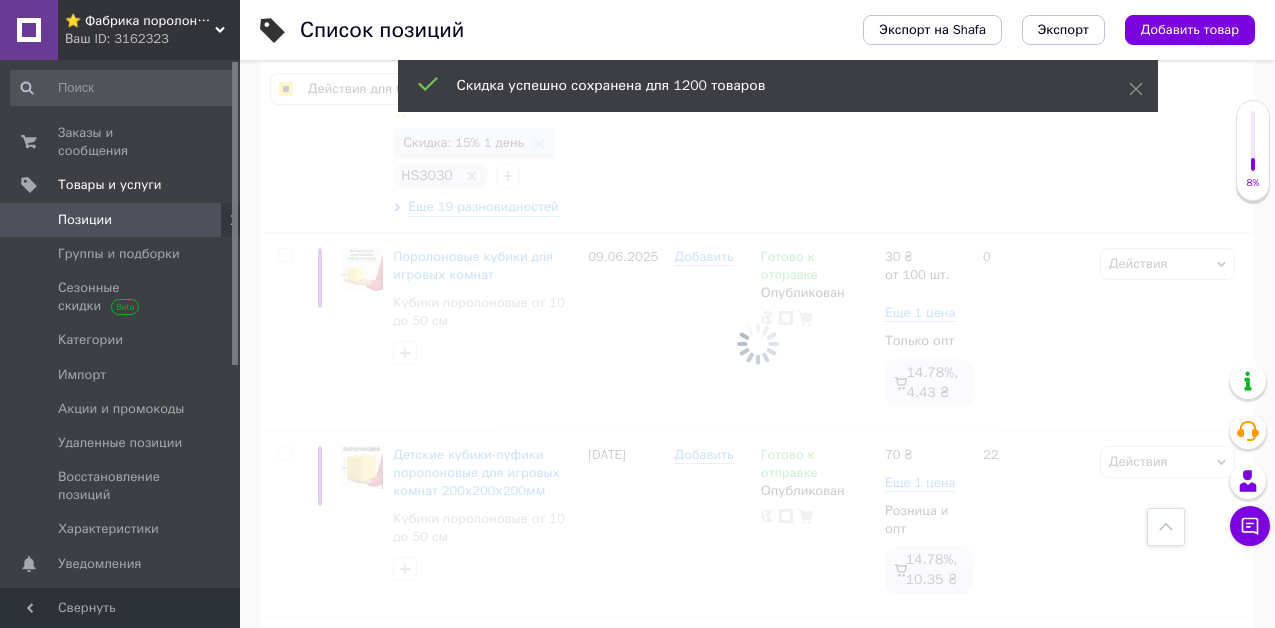 checkbox on "false" 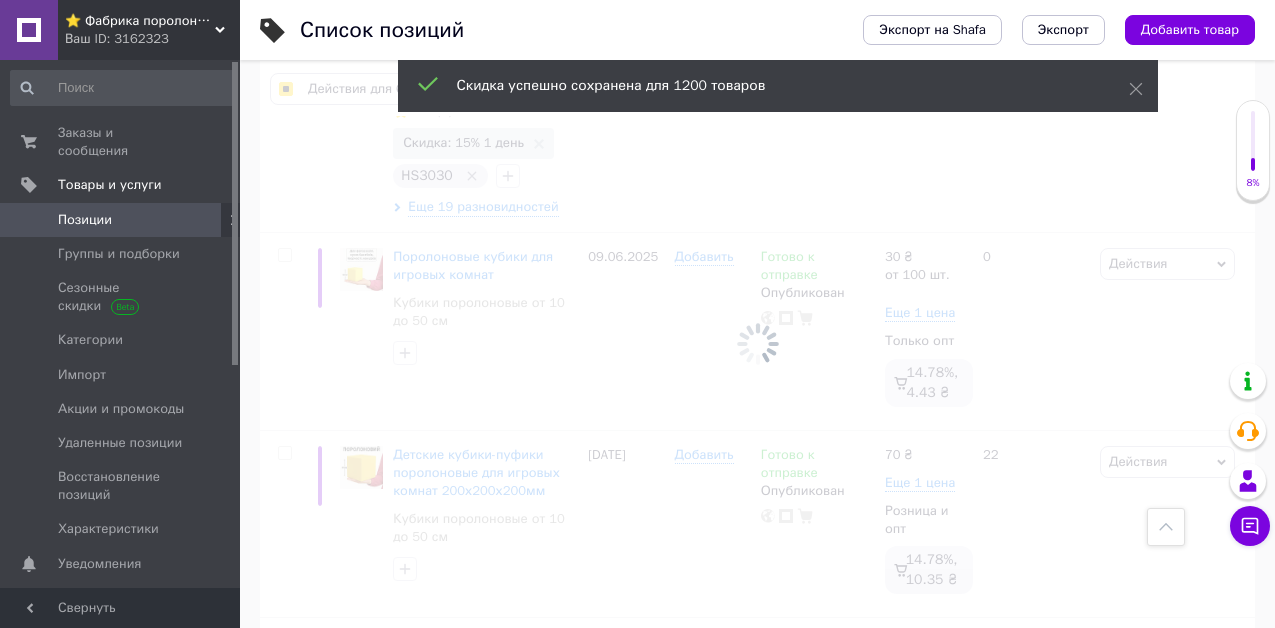 checkbox on "false" 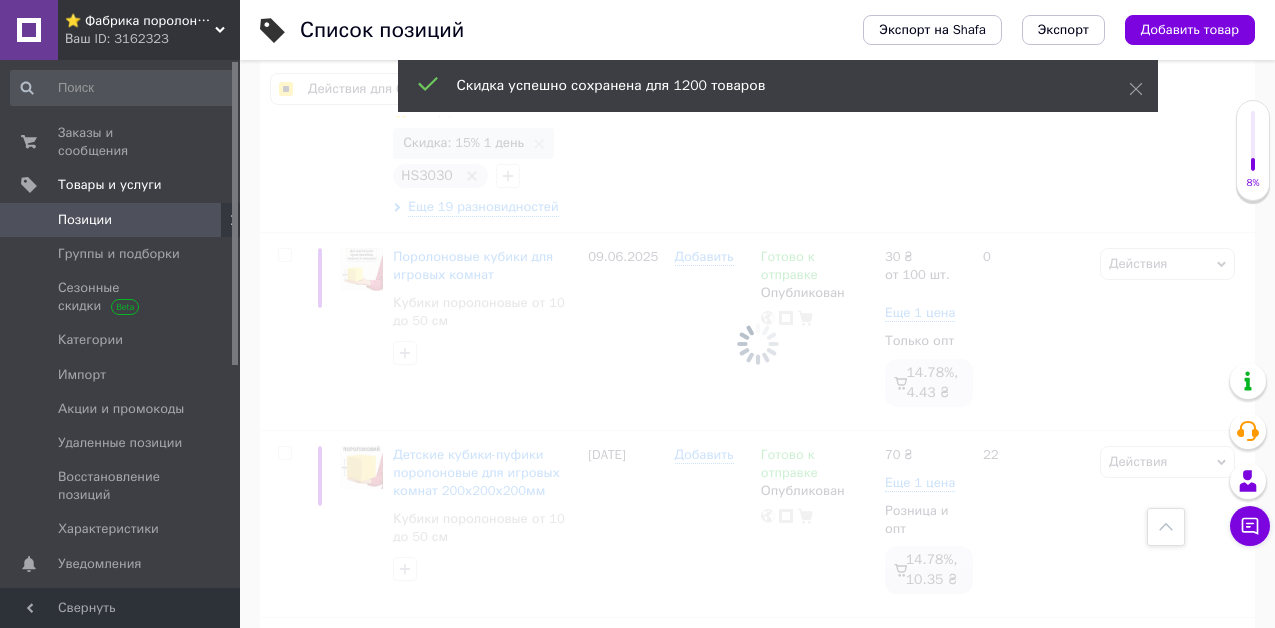 checkbox on "false" 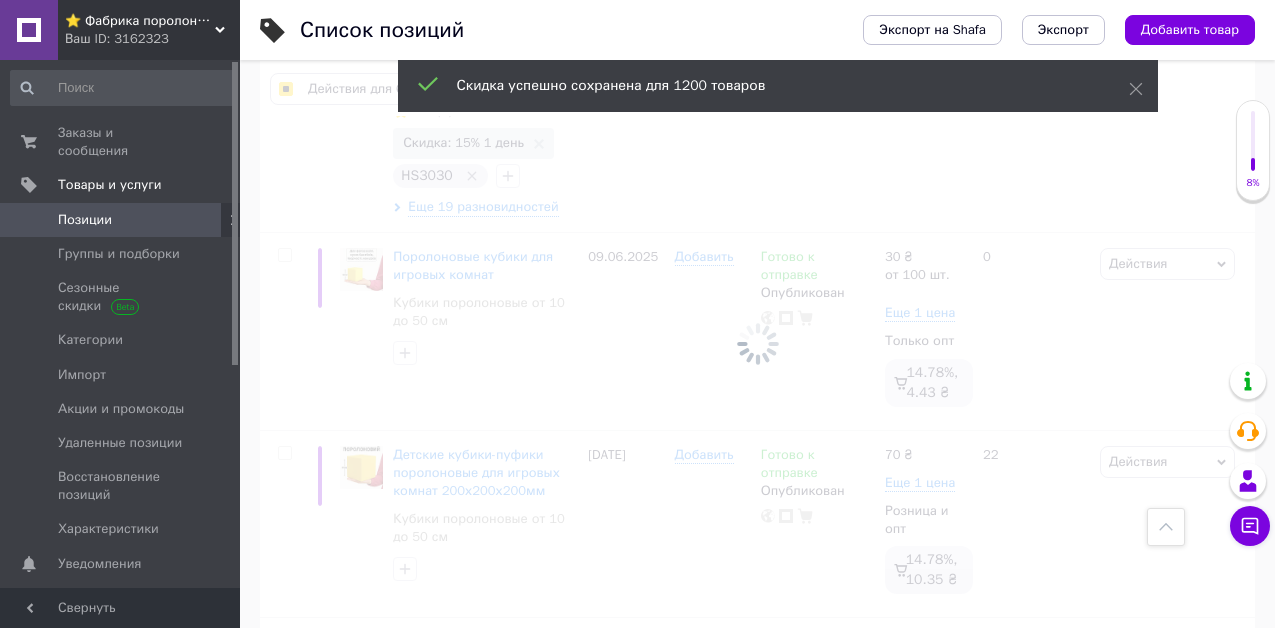 checkbox on "false" 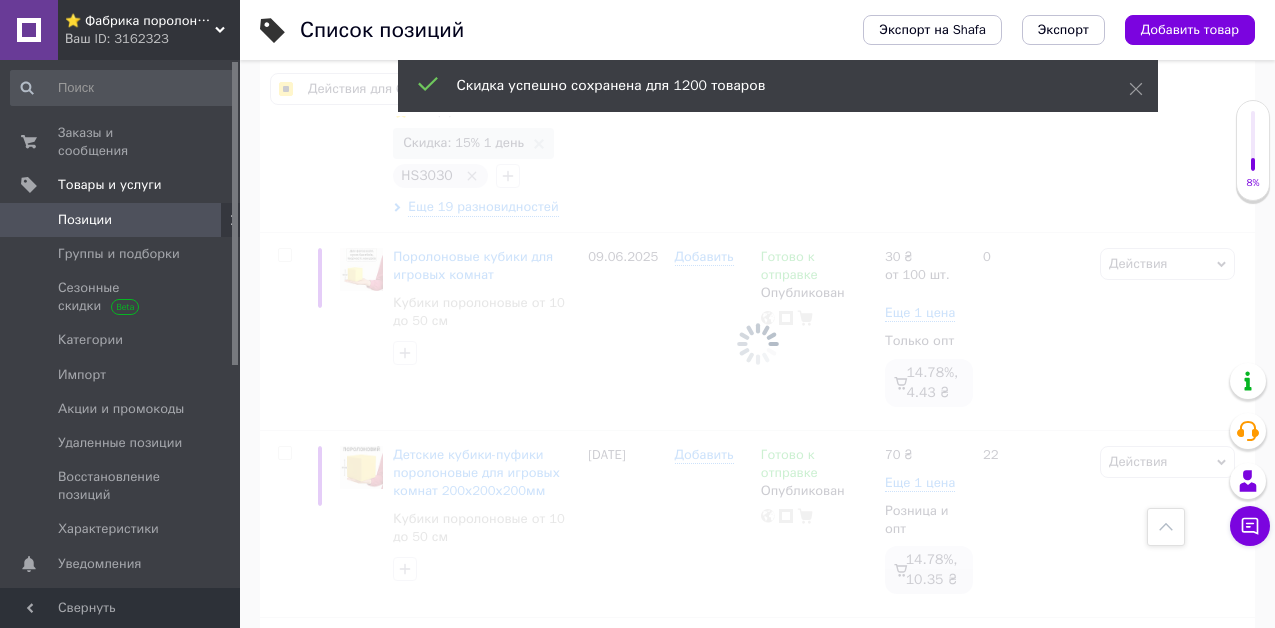 checkbox on "false" 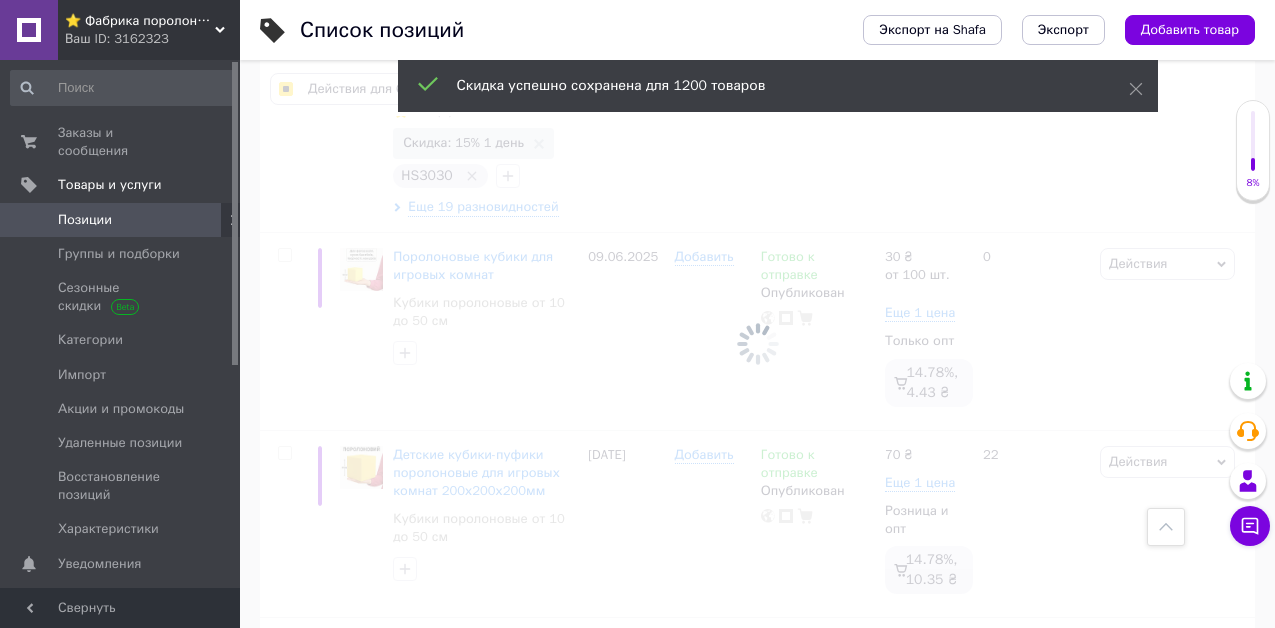 checkbox on "false" 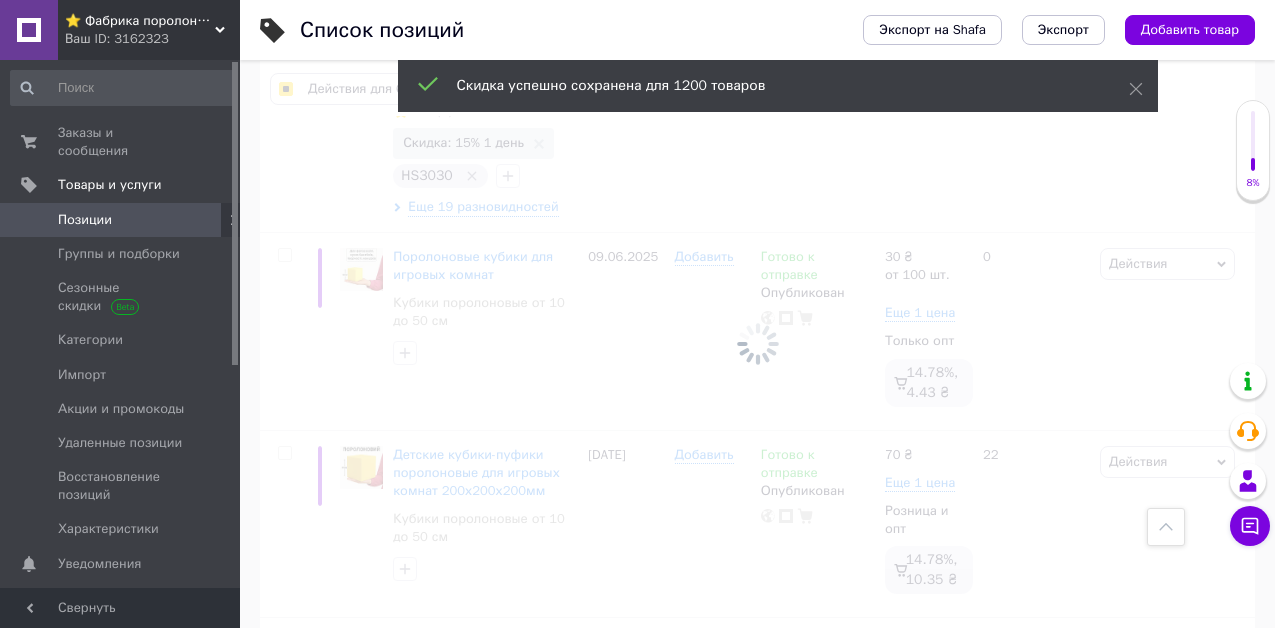 checkbox on "false" 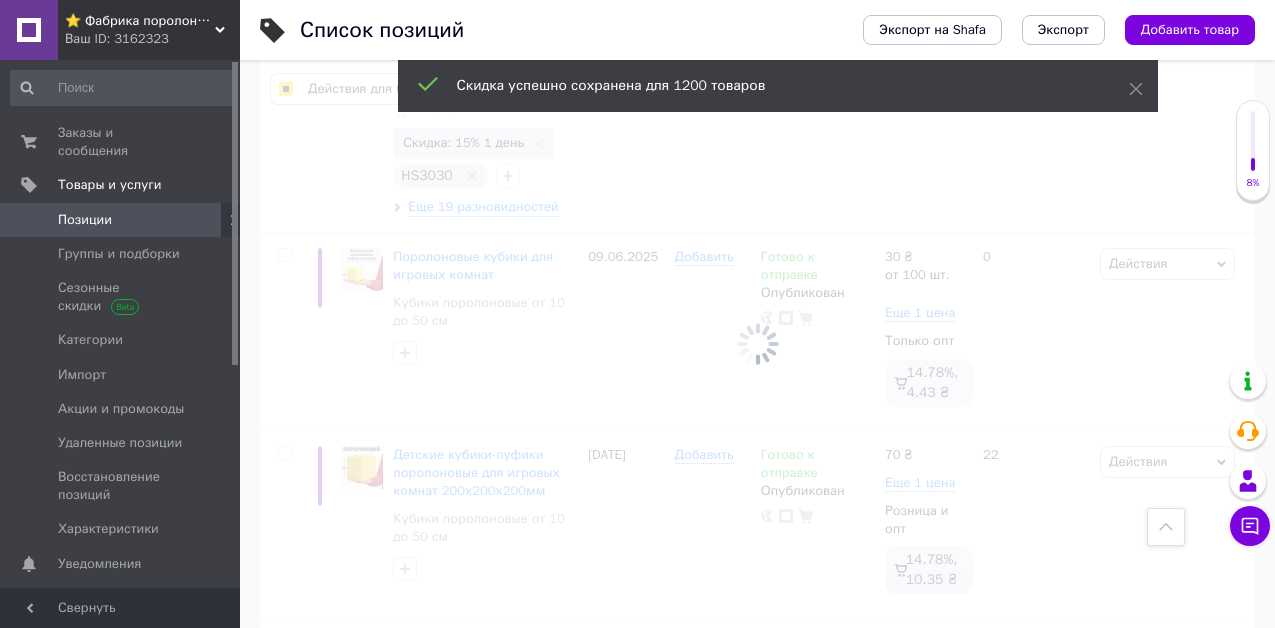 checkbox on "false" 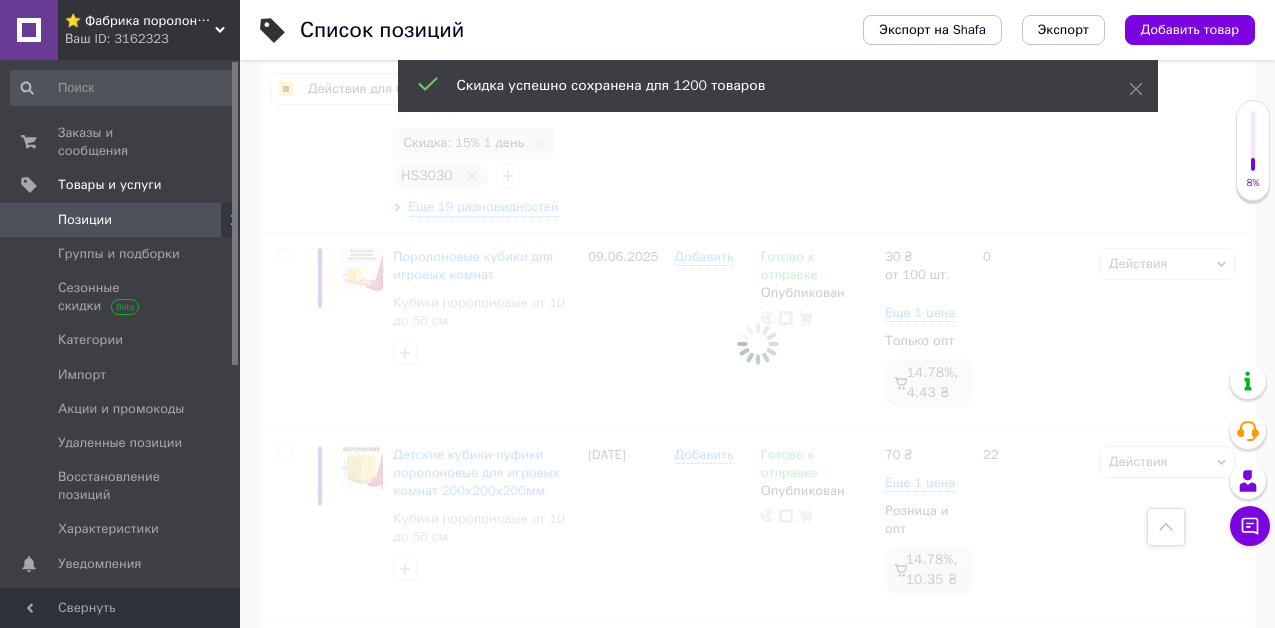 type 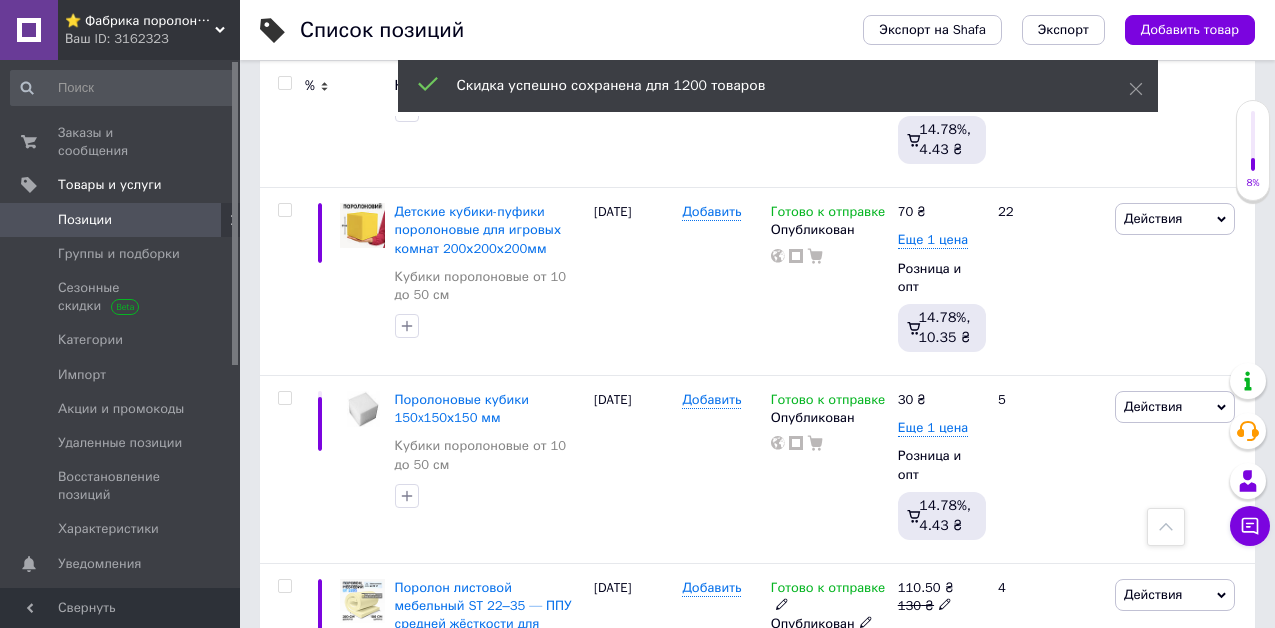 scroll, scrollTop: 20131, scrollLeft: 0, axis: vertical 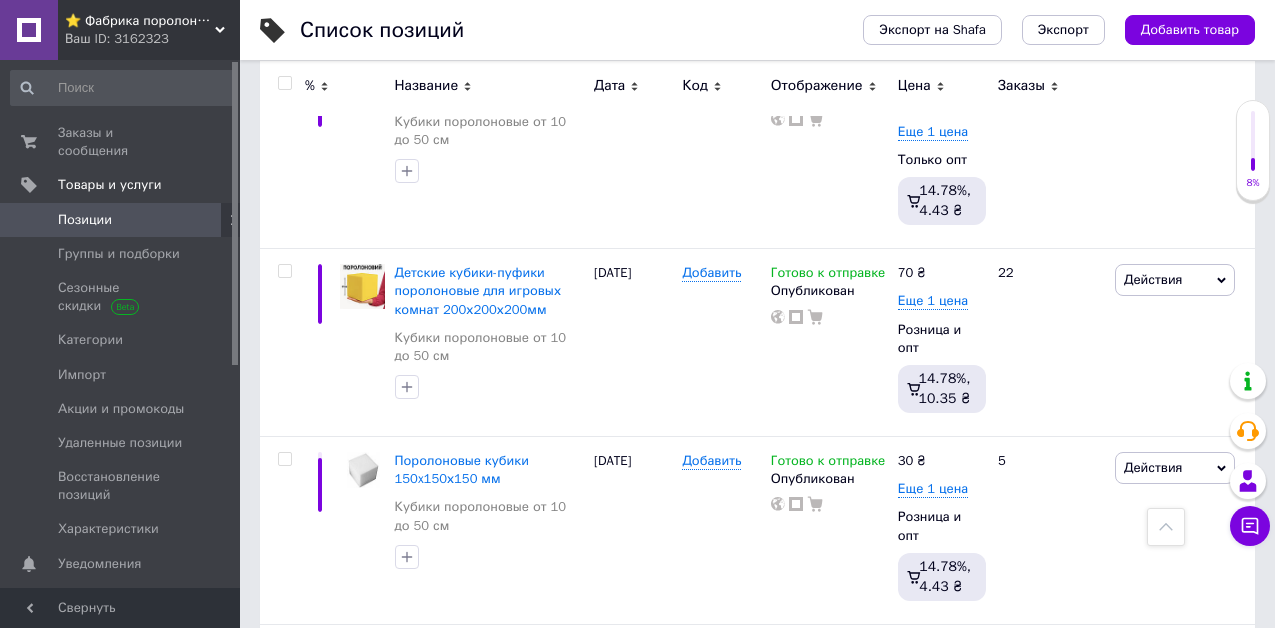 click at bounding box center (284, 83) 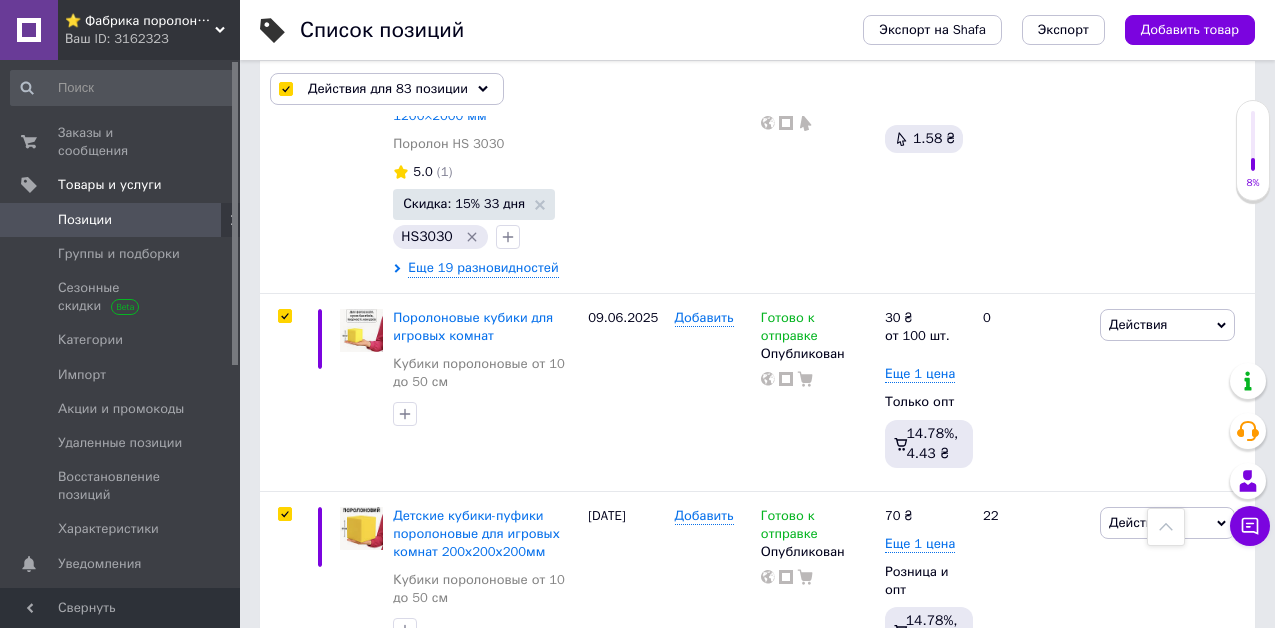 scroll, scrollTop: 20192, scrollLeft: 0, axis: vertical 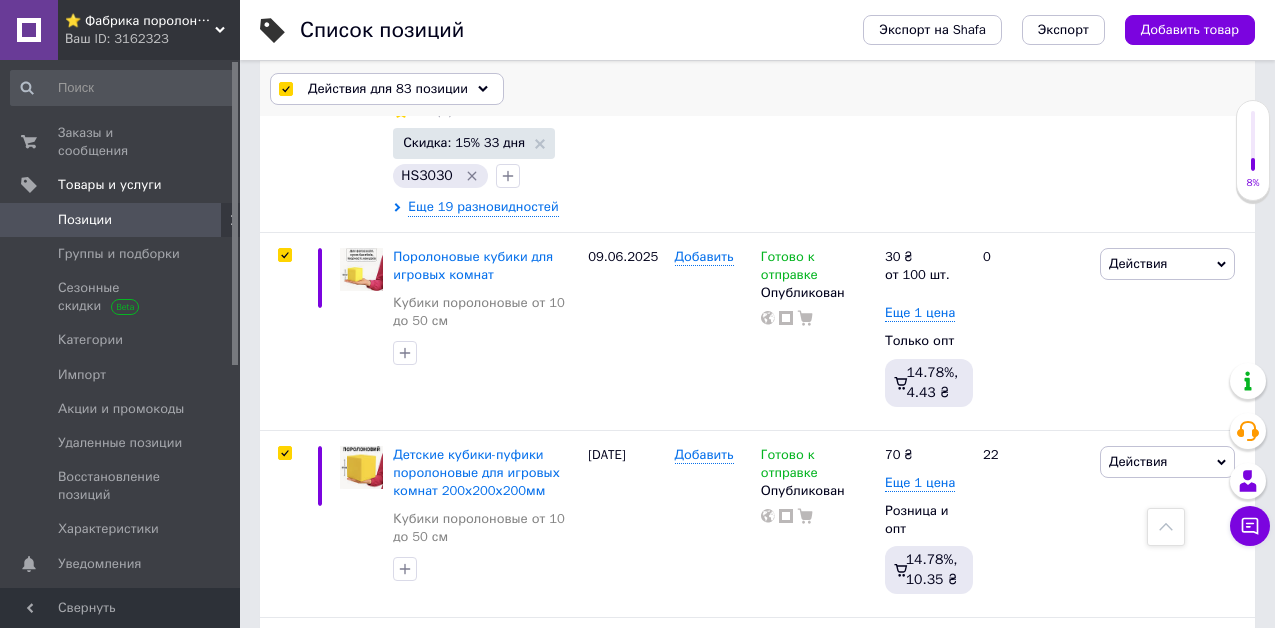 click on "Действия для 83 позиции" at bounding box center (388, 89) 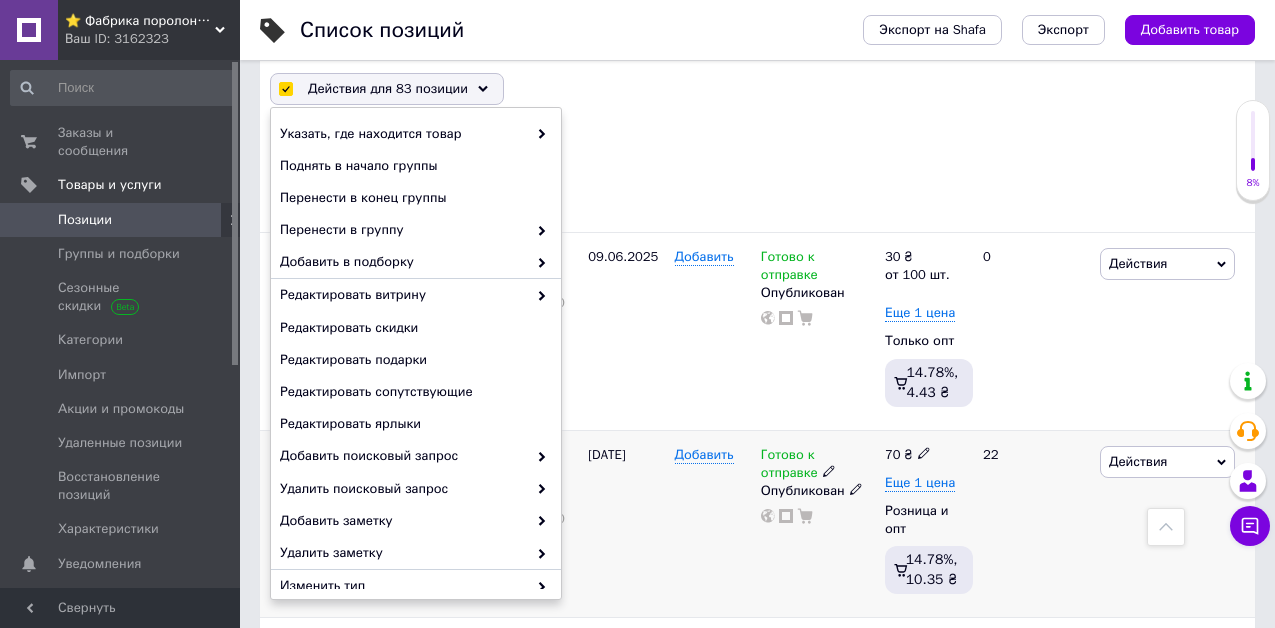 click on "[DATE]" at bounding box center [626, 524] 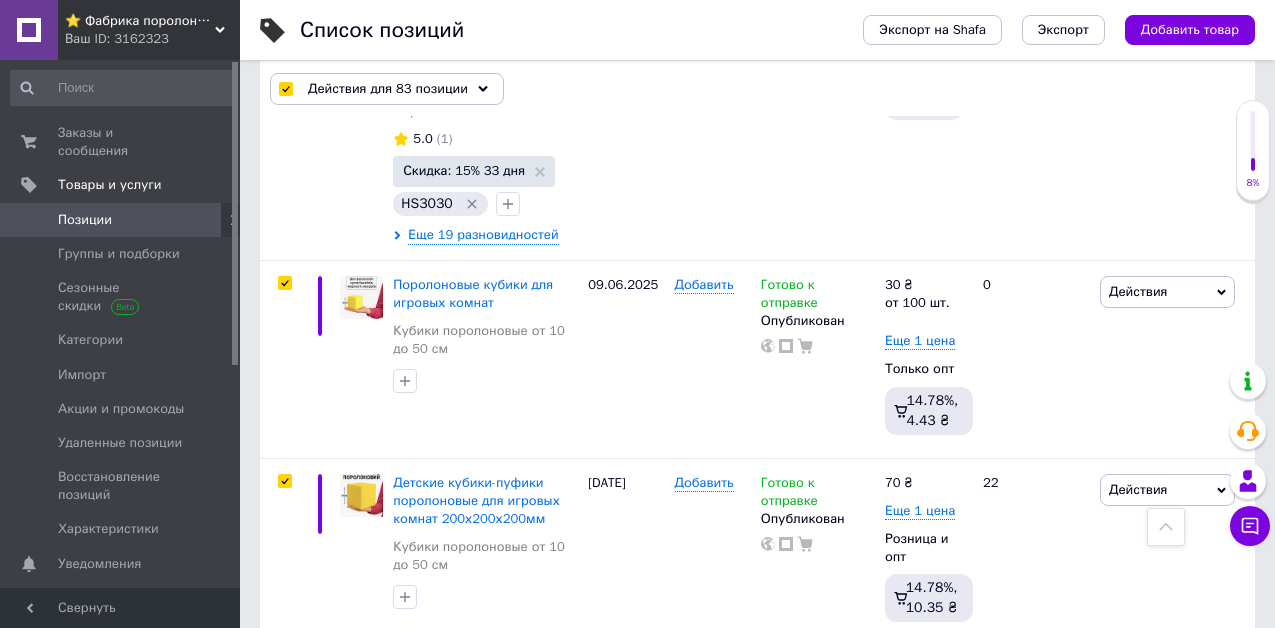 scroll, scrollTop: 20053, scrollLeft: 0, axis: vertical 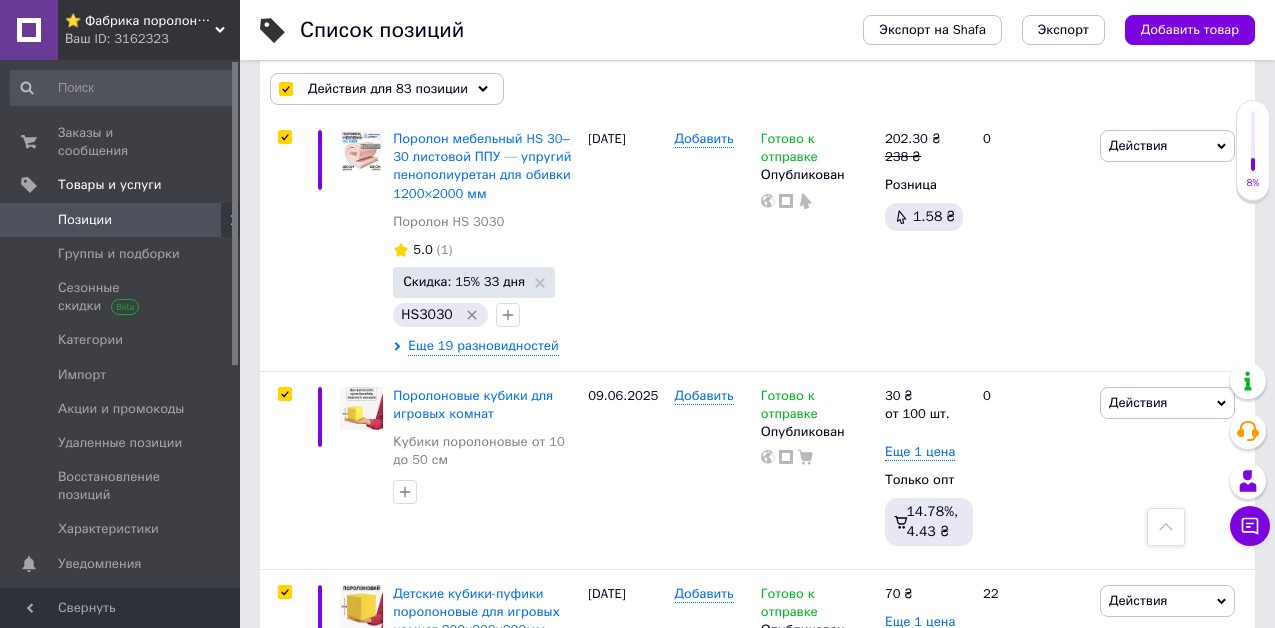 click at bounding box center [284, 779] 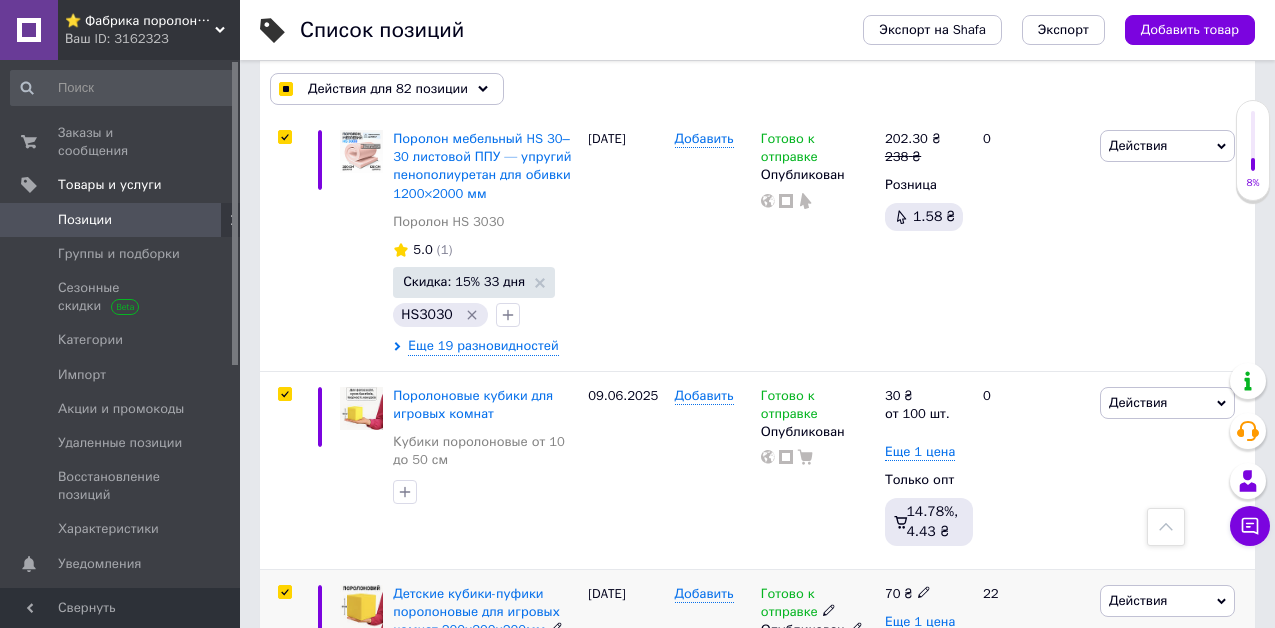 click at bounding box center [284, 592] 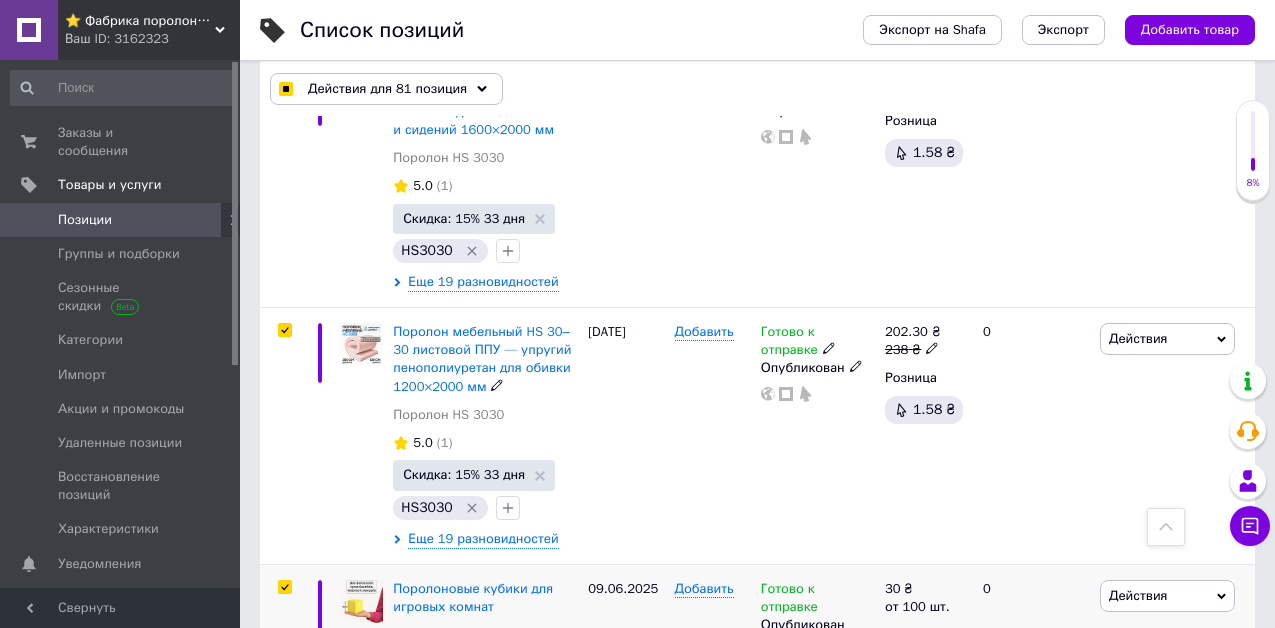 scroll, scrollTop: 19653, scrollLeft: 0, axis: vertical 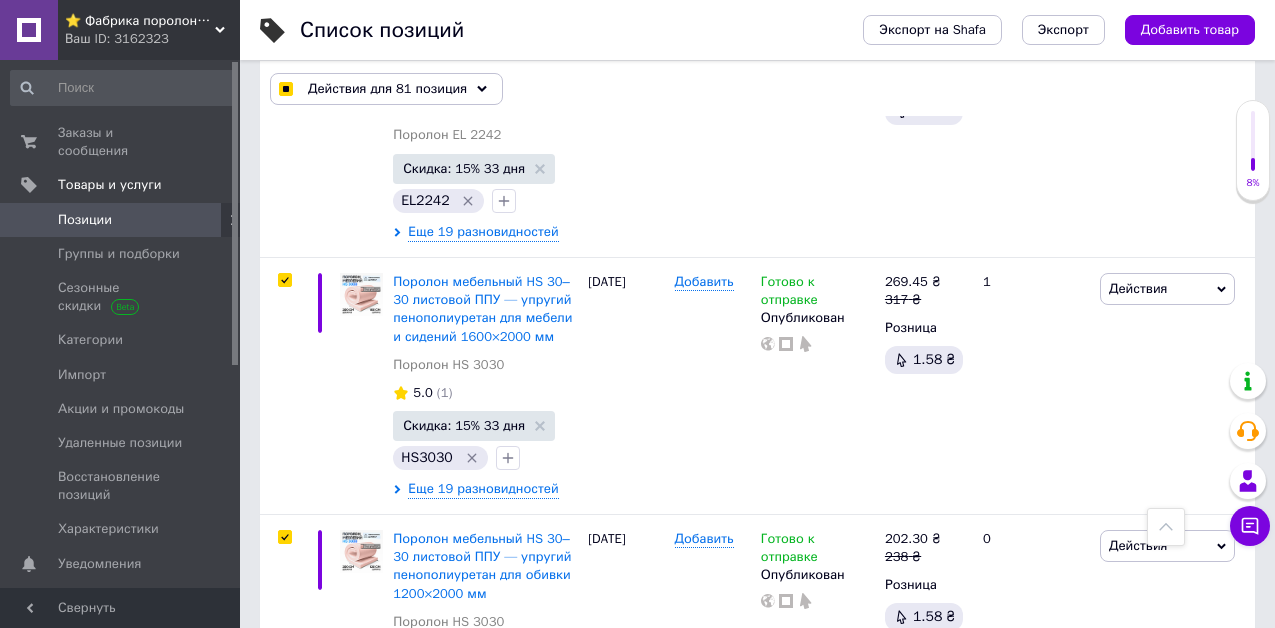 click at bounding box center (285, 794) 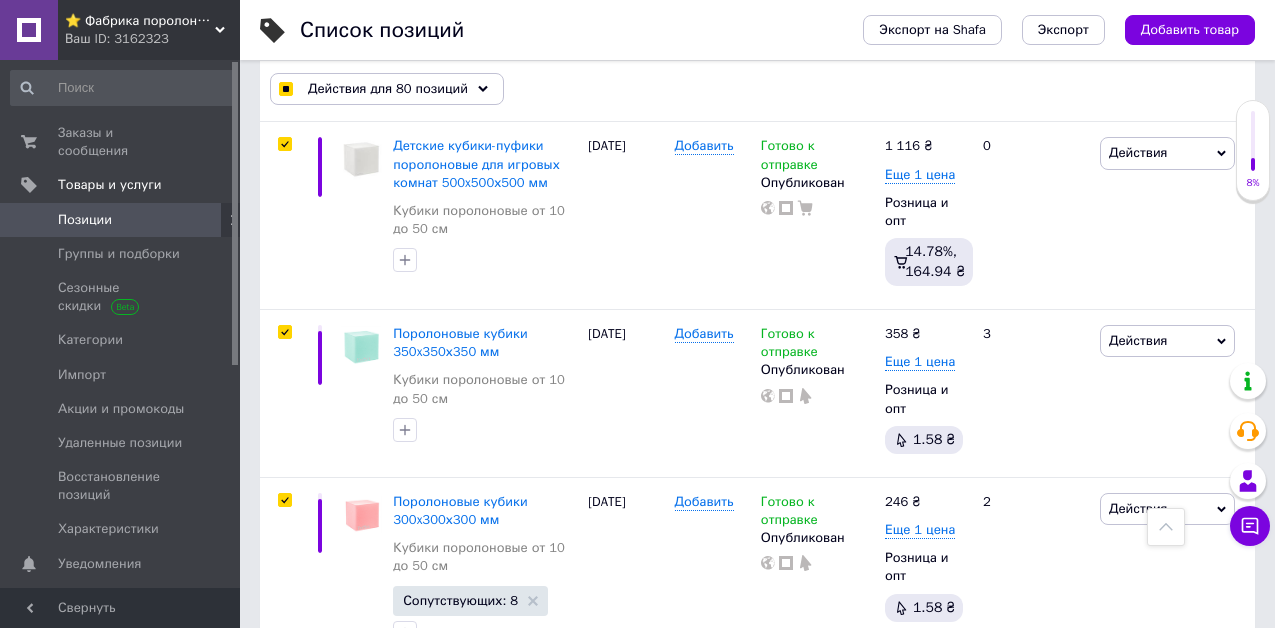 scroll, scrollTop: 18353, scrollLeft: 0, axis: vertical 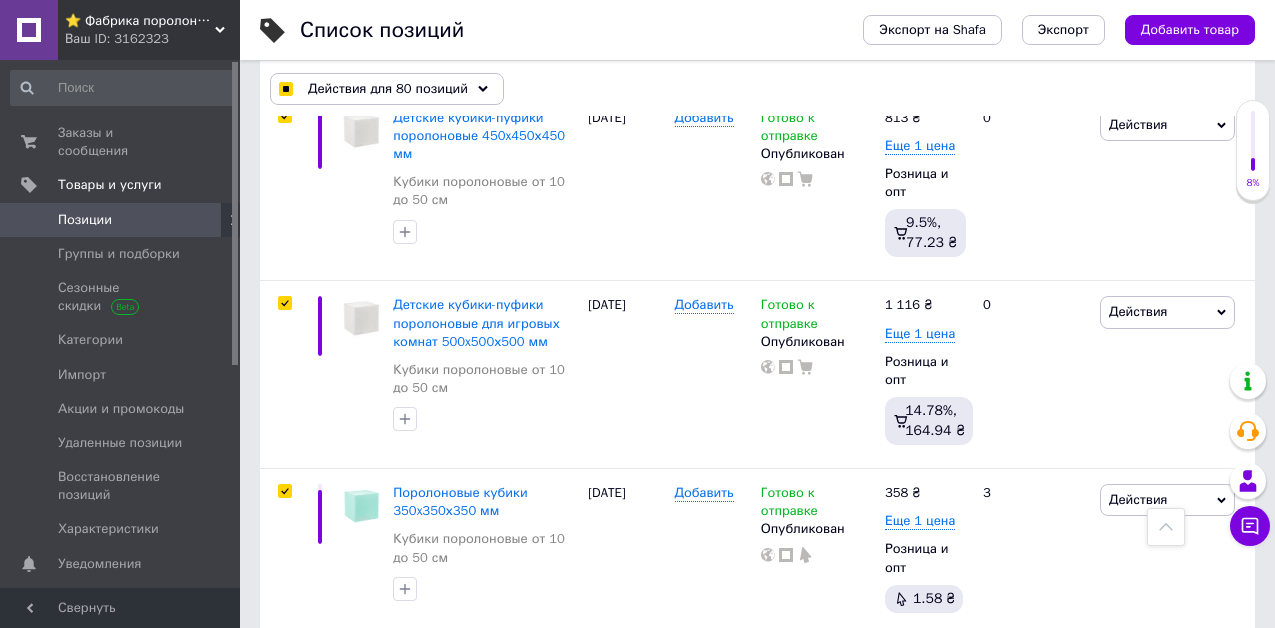 click at bounding box center (284, 852) 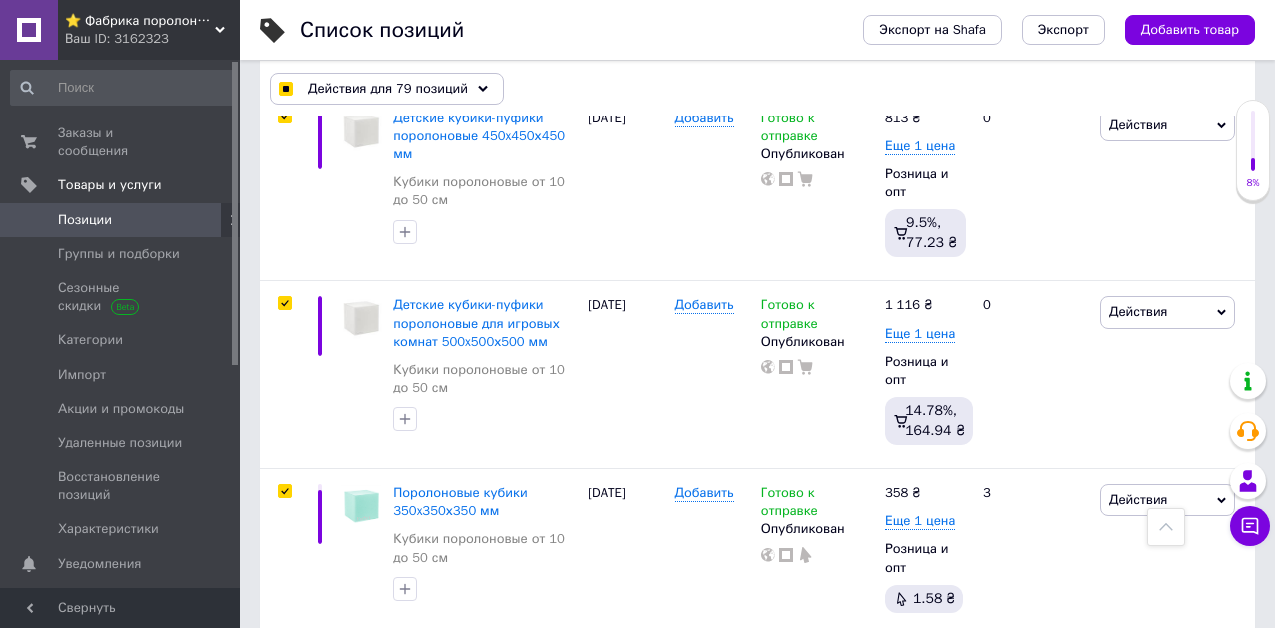 drag, startPoint x: 287, startPoint y: 244, endPoint x: 349, endPoint y: 299, distance: 82.87943 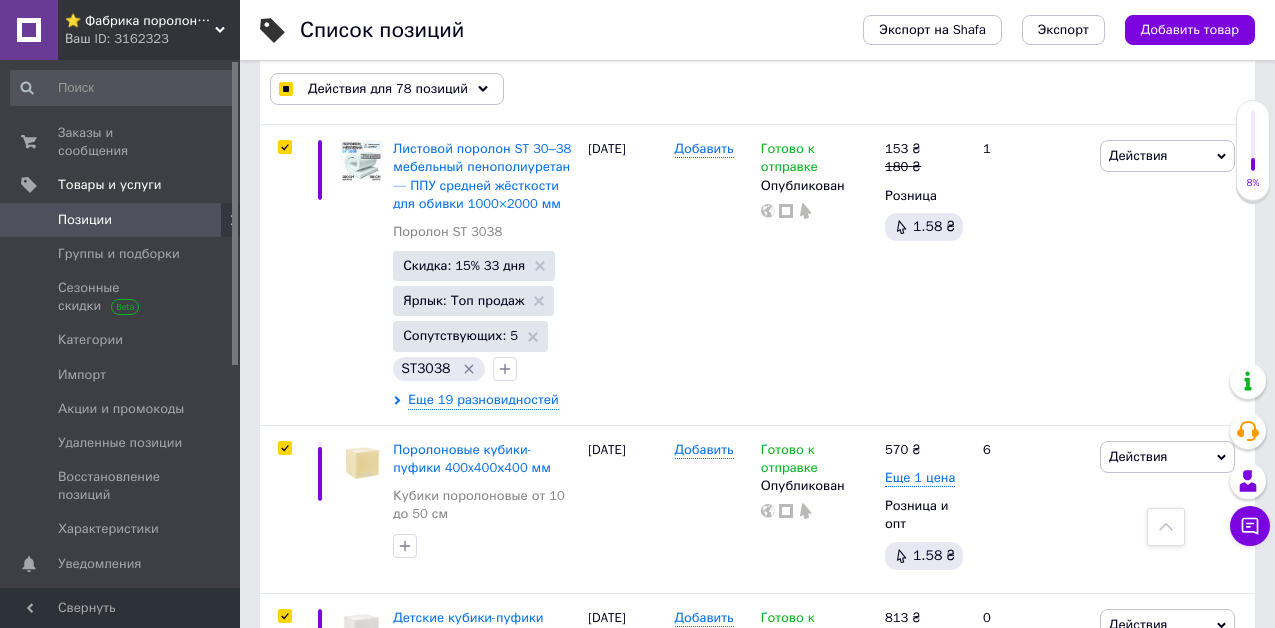 scroll, scrollTop: 17953, scrollLeft: 0, axis: vertical 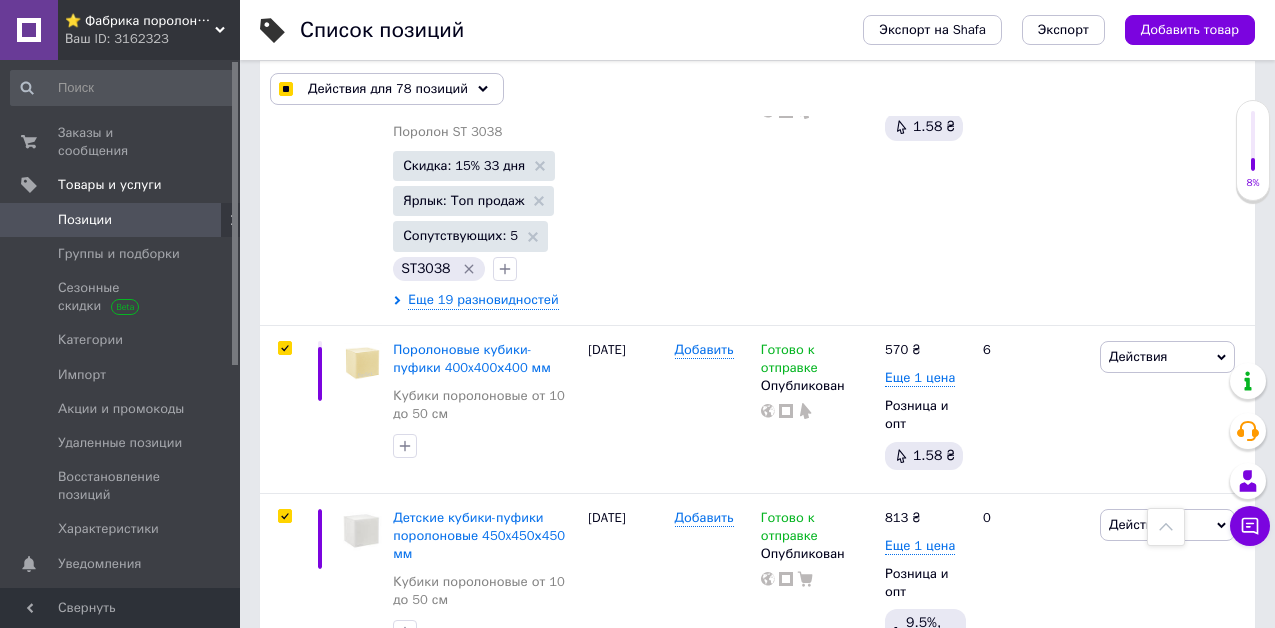 drag, startPoint x: 286, startPoint y: 479, endPoint x: 285, endPoint y: 465, distance: 14.035668 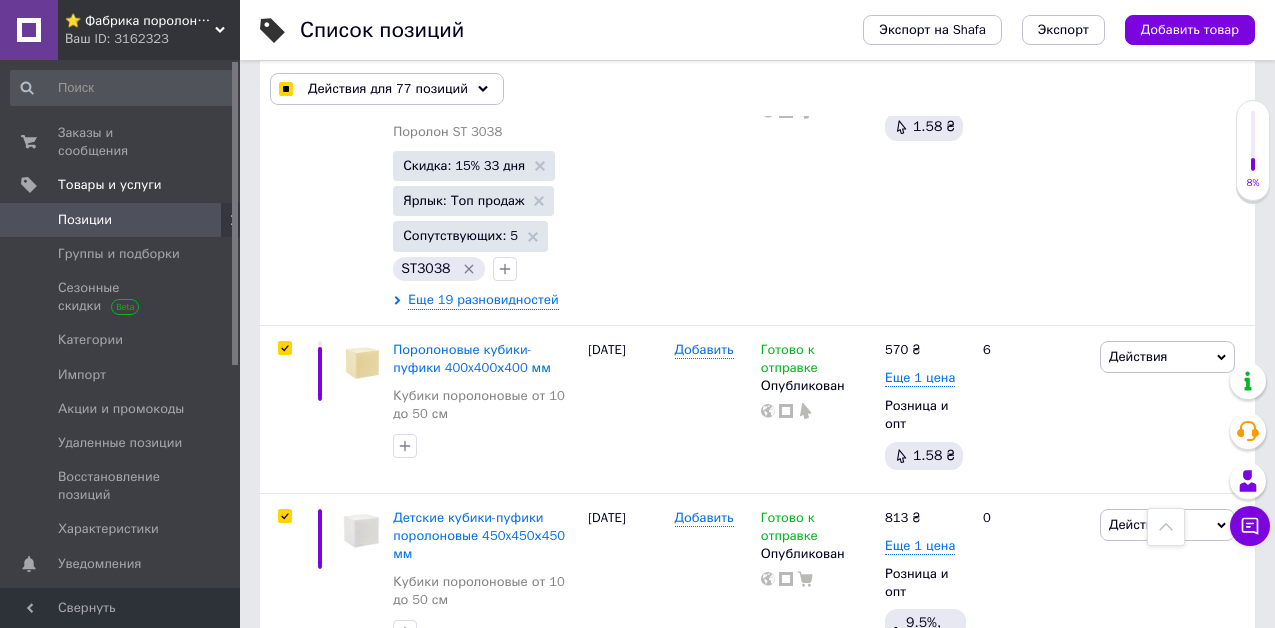 click at bounding box center (284, 703) 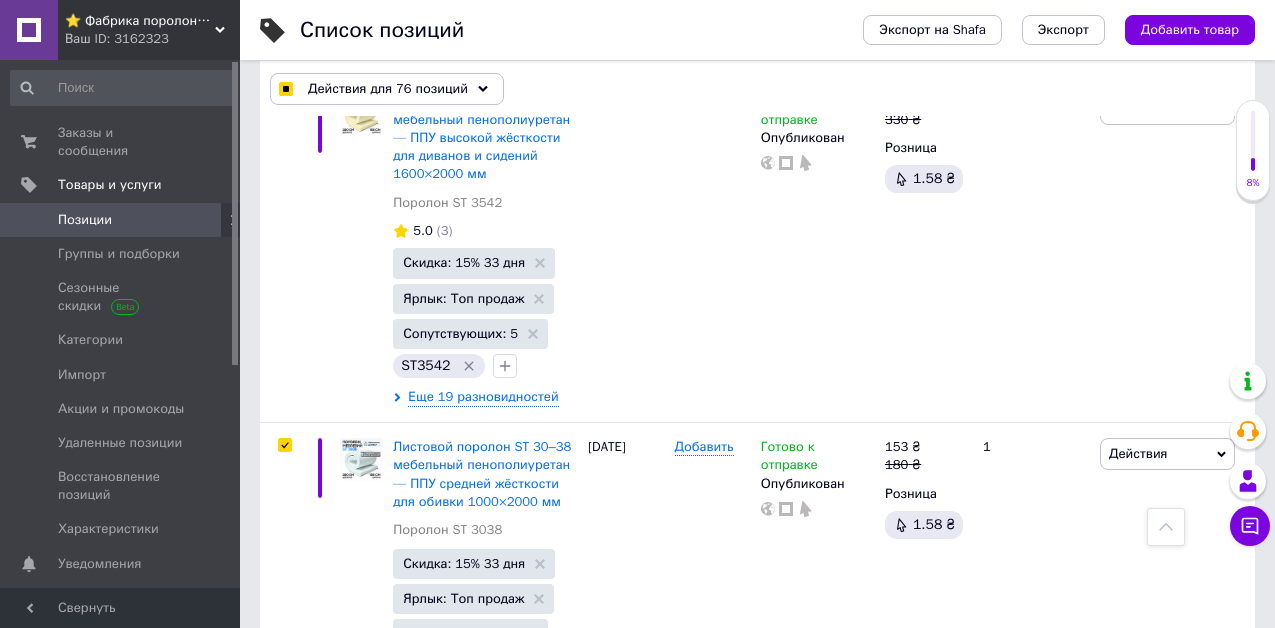 scroll, scrollTop: 17553, scrollLeft: 0, axis: vertical 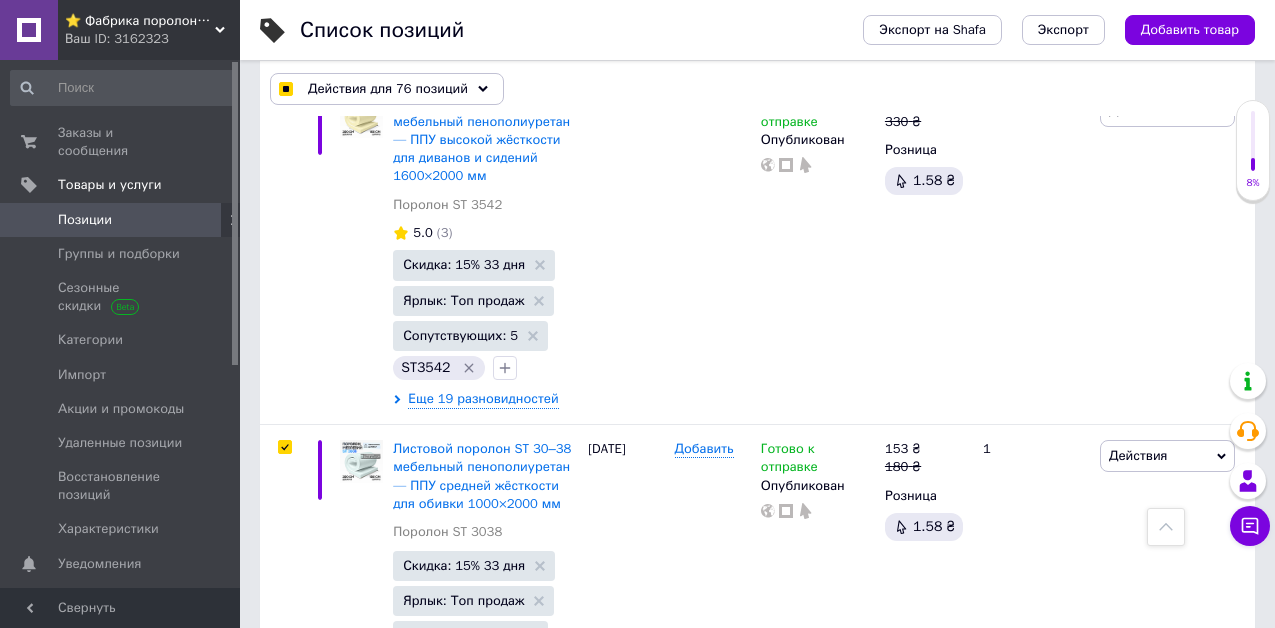 click at bounding box center [284, 916] 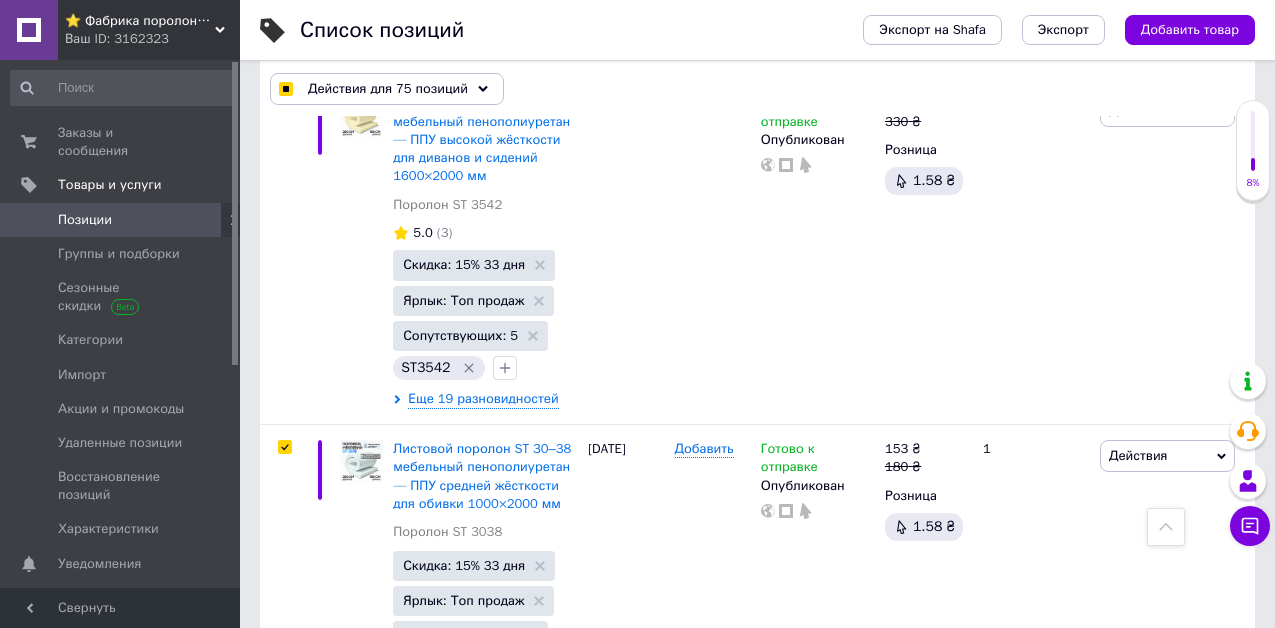 click at bounding box center (284, 748) 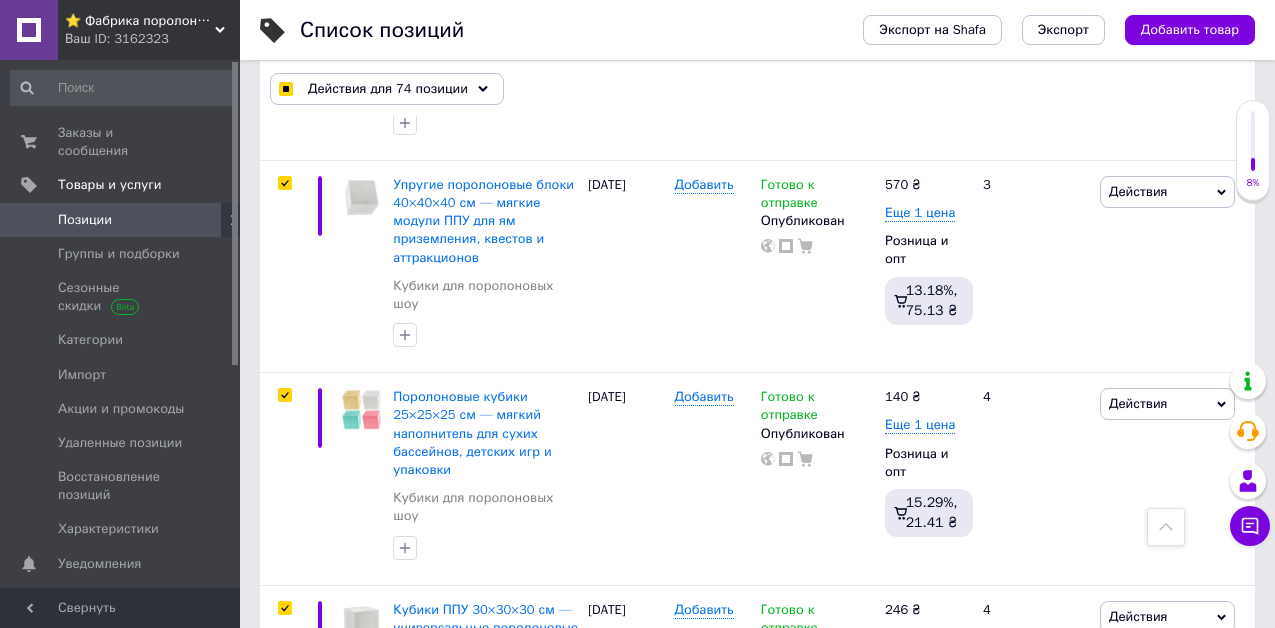 scroll, scrollTop: 16753, scrollLeft: 0, axis: vertical 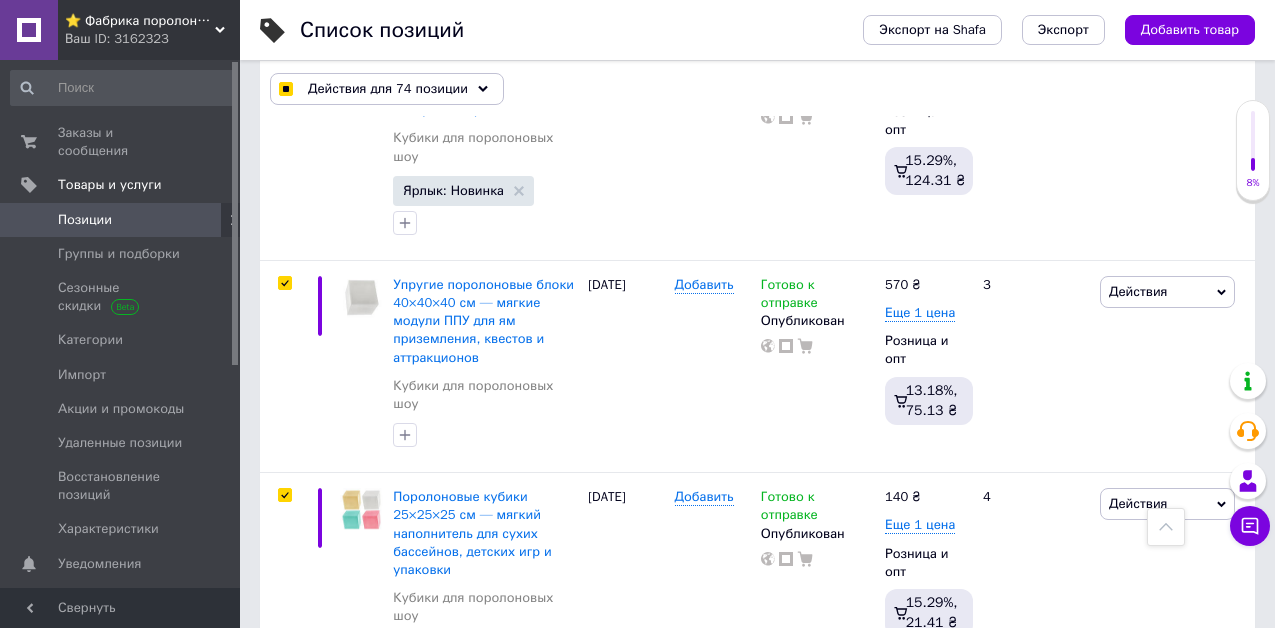 click at bounding box center [284, 708] 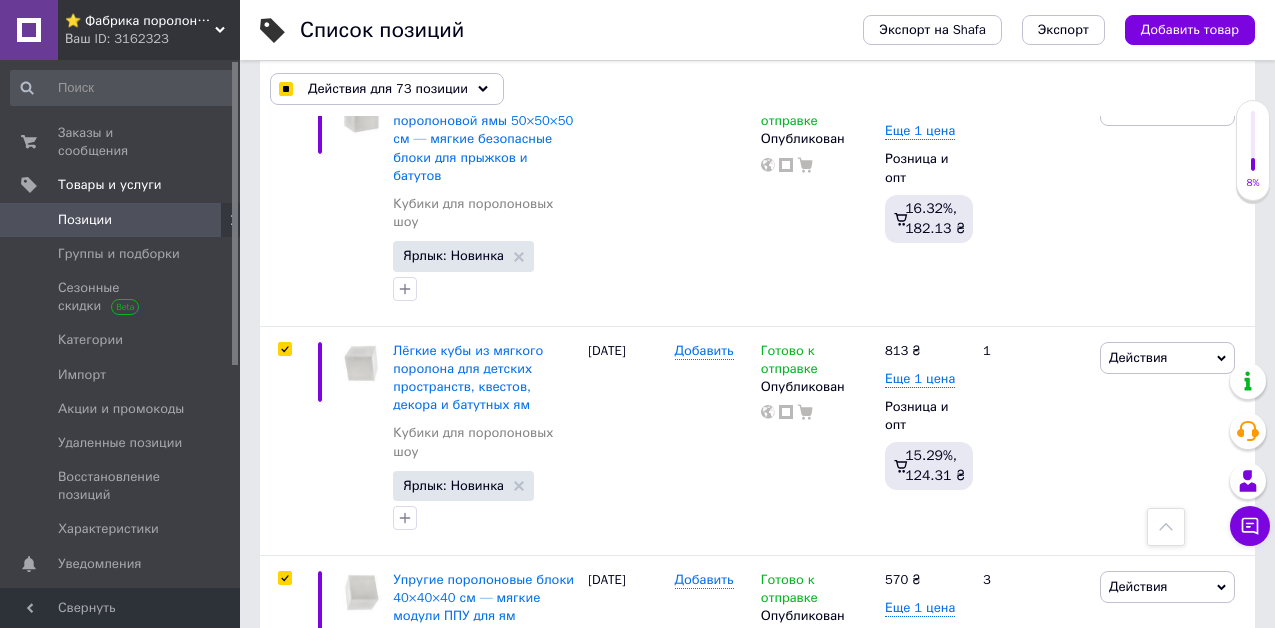 scroll, scrollTop: 16453, scrollLeft: 0, axis: vertical 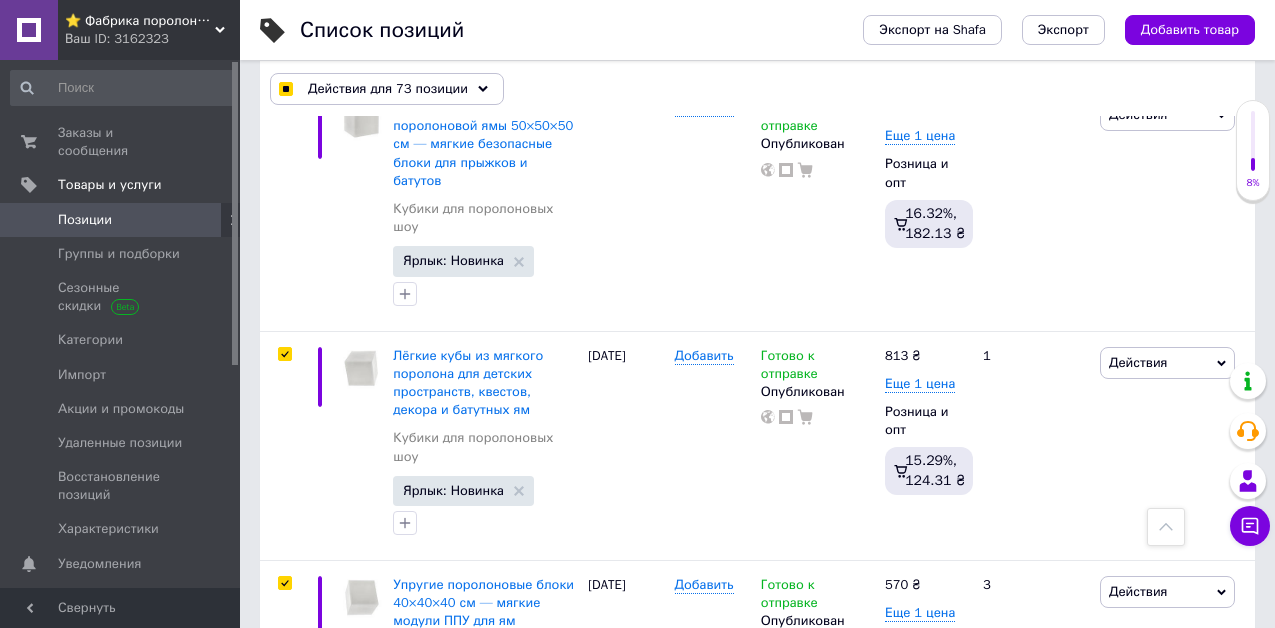 click at bounding box center (284, 795) 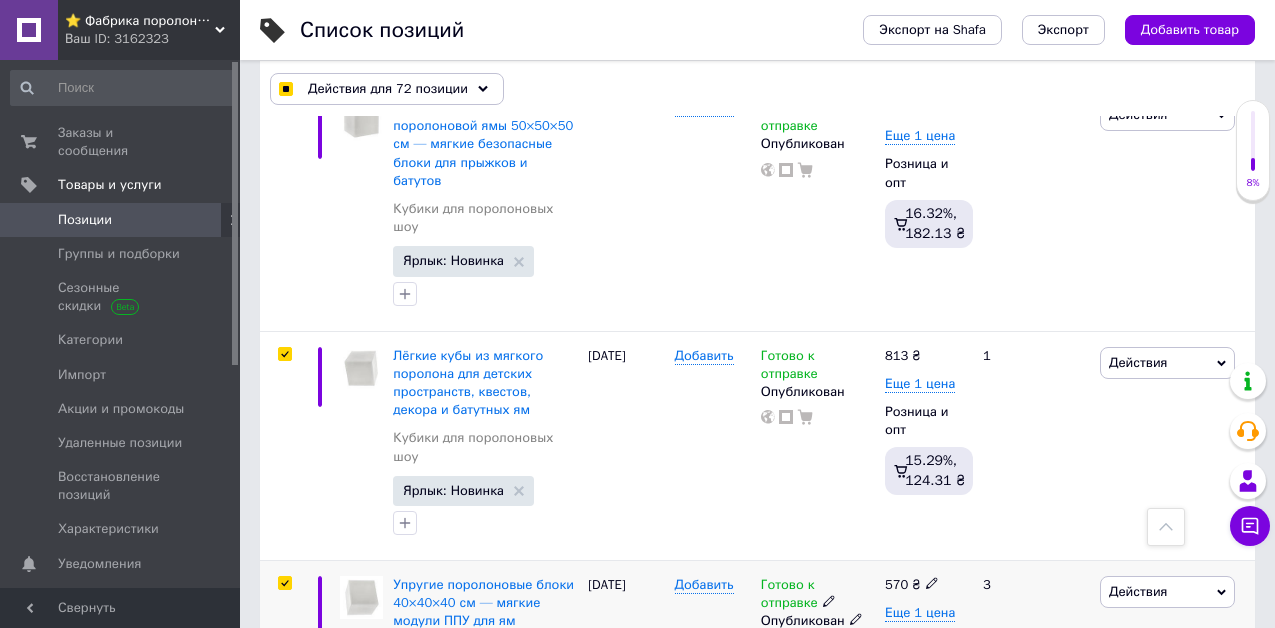 click at bounding box center [284, 583] 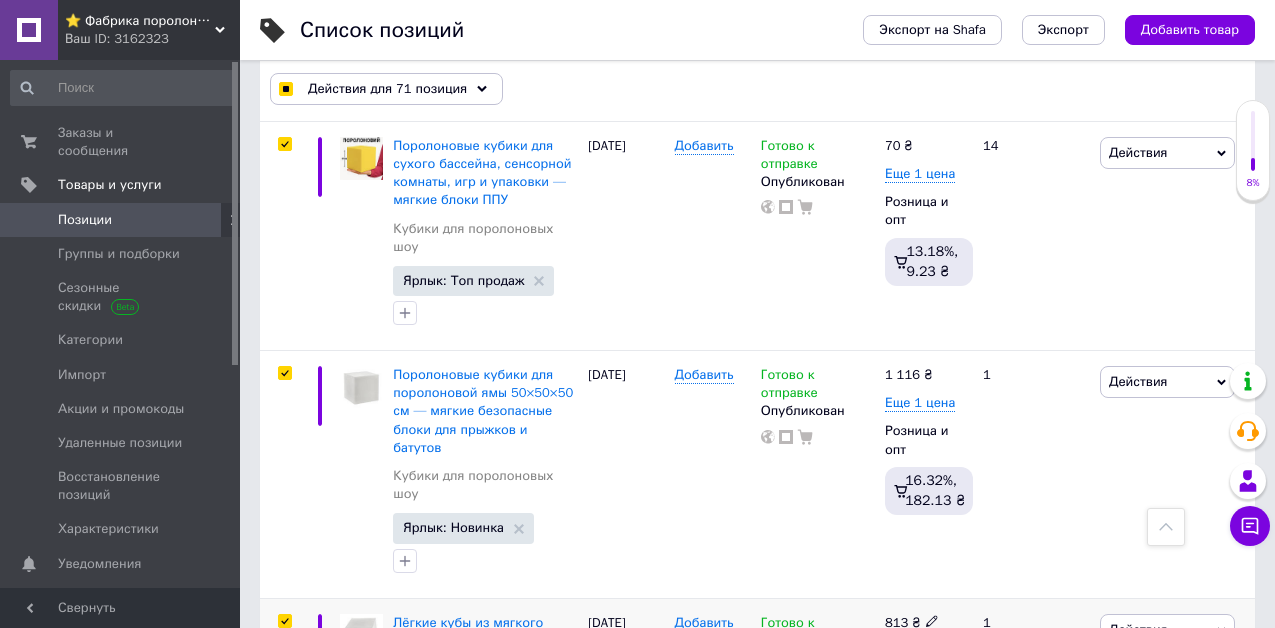 scroll, scrollTop: 16153, scrollLeft: 0, axis: vertical 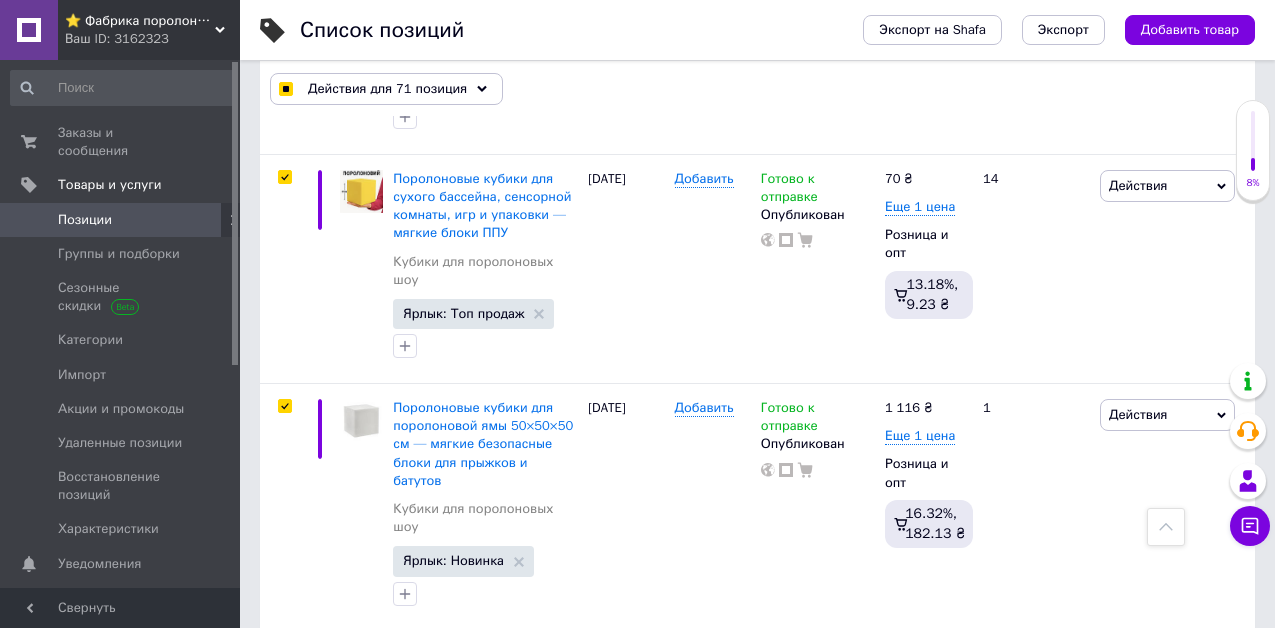 click at bounding box center (284, 654) 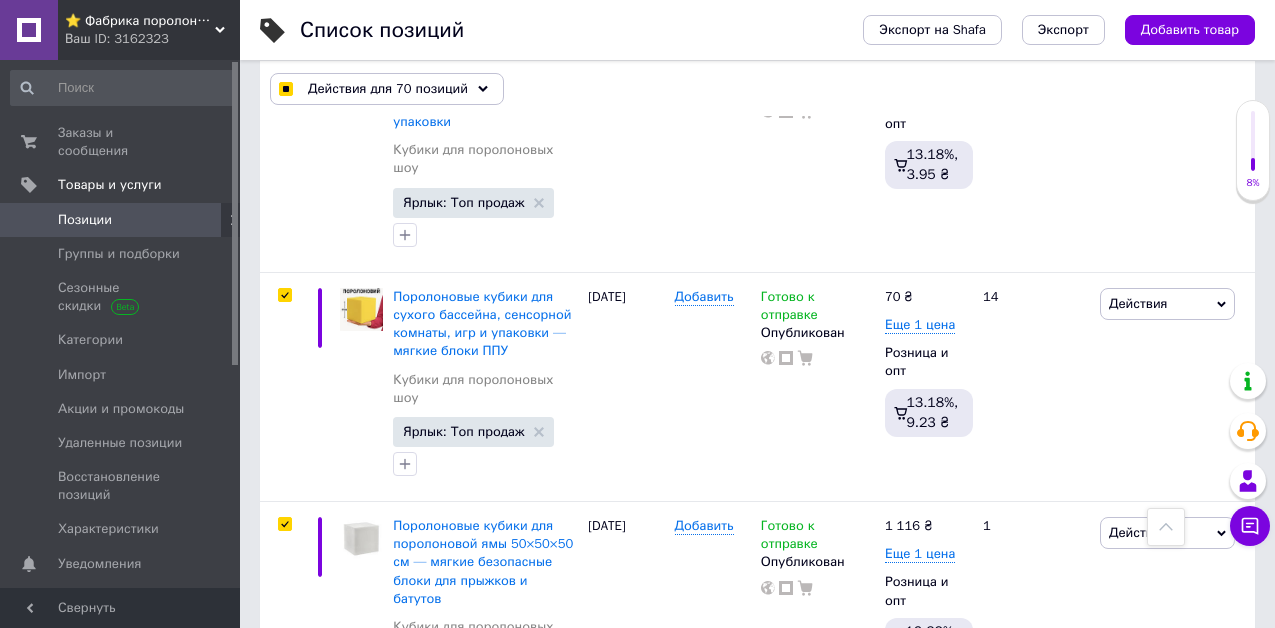 scroll, scrollTop: 15853, scrollLeft: 0, axis: vertical 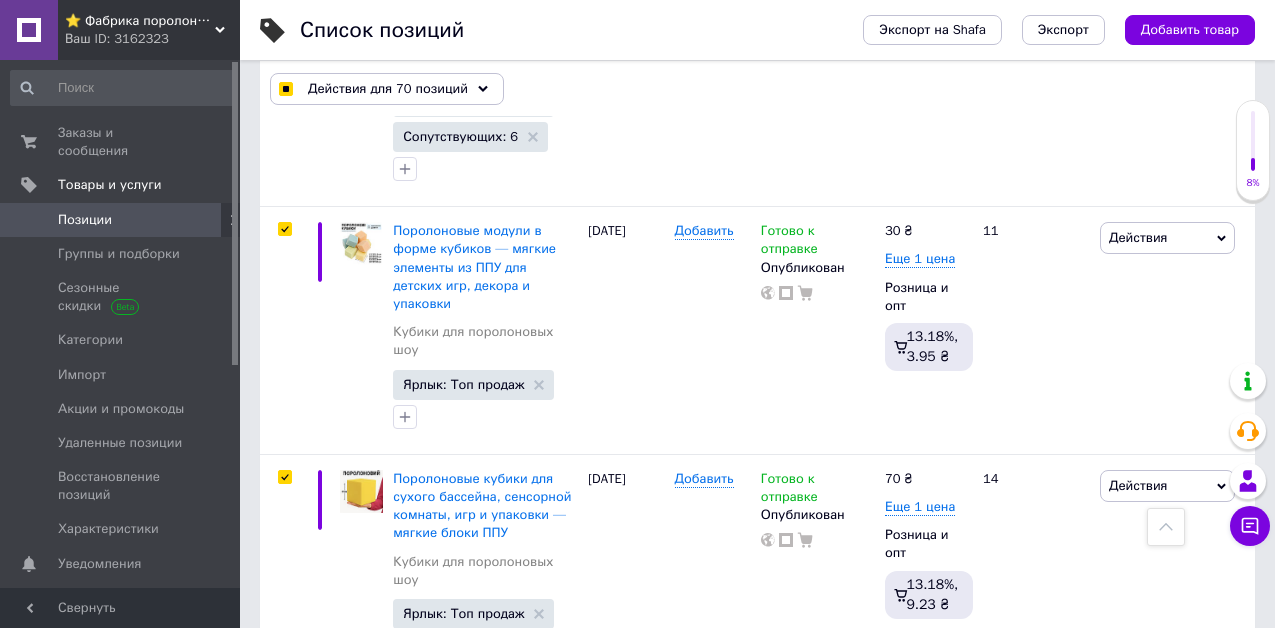 click at bounding box center [284, 706] 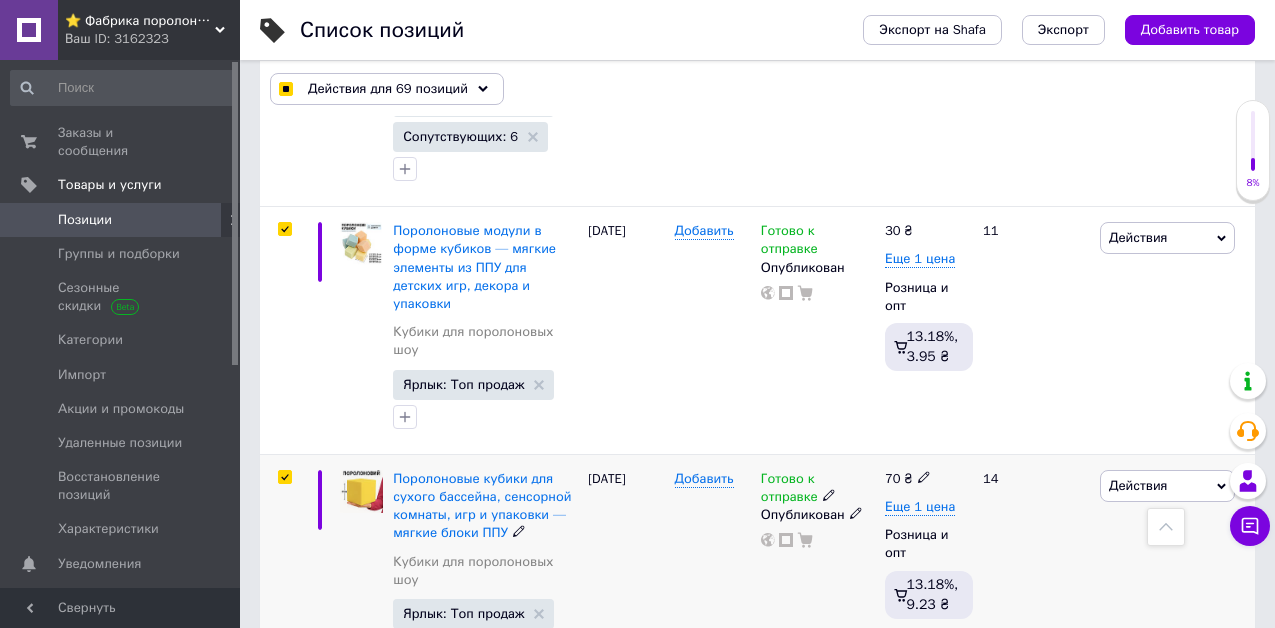 click at bounding box center (284, 477) 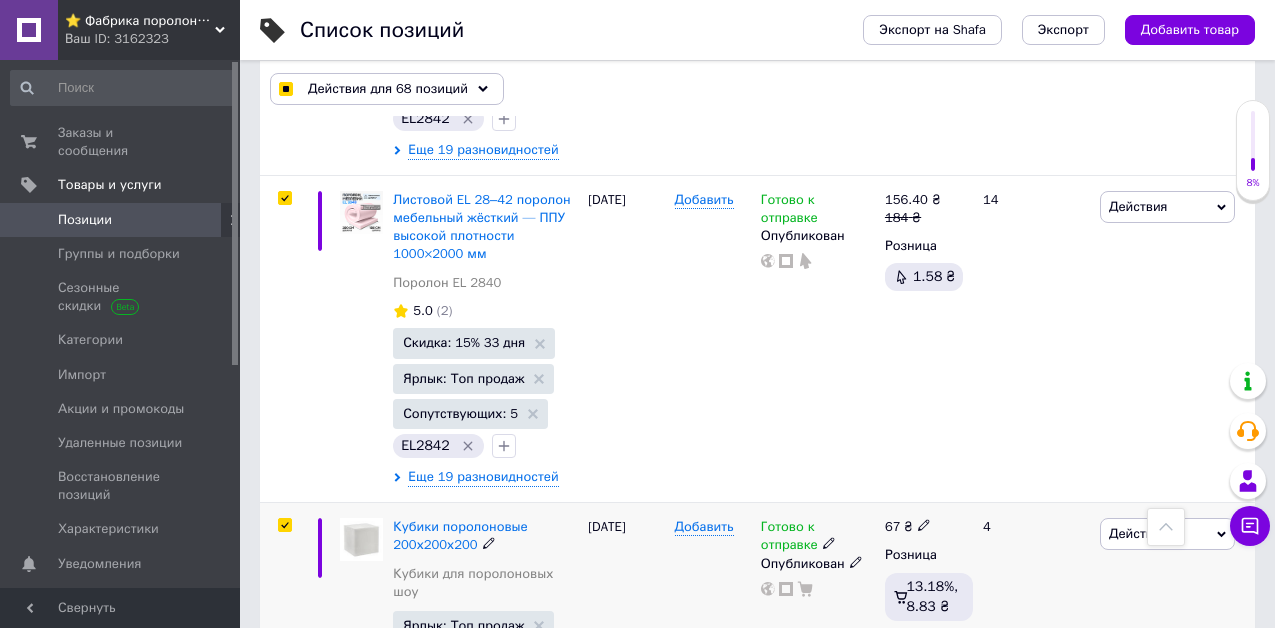 scroll, scrollTop: 15253, scrollLeft: 0, axis: vertical 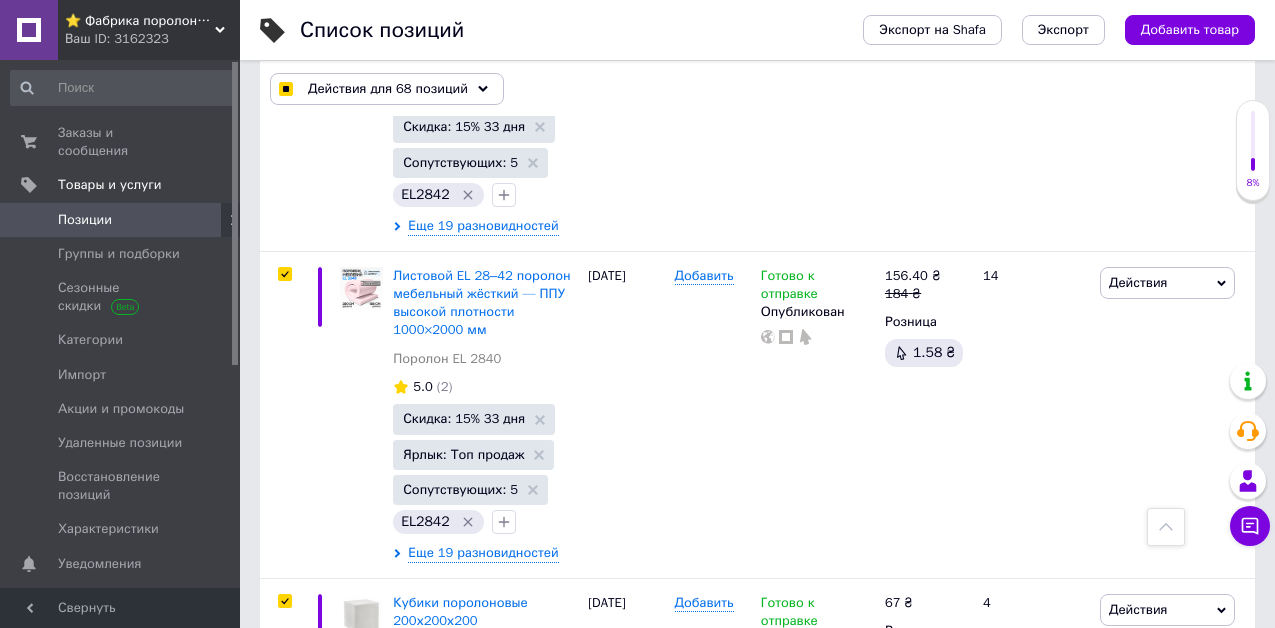 click at bounding box center (284, 829) 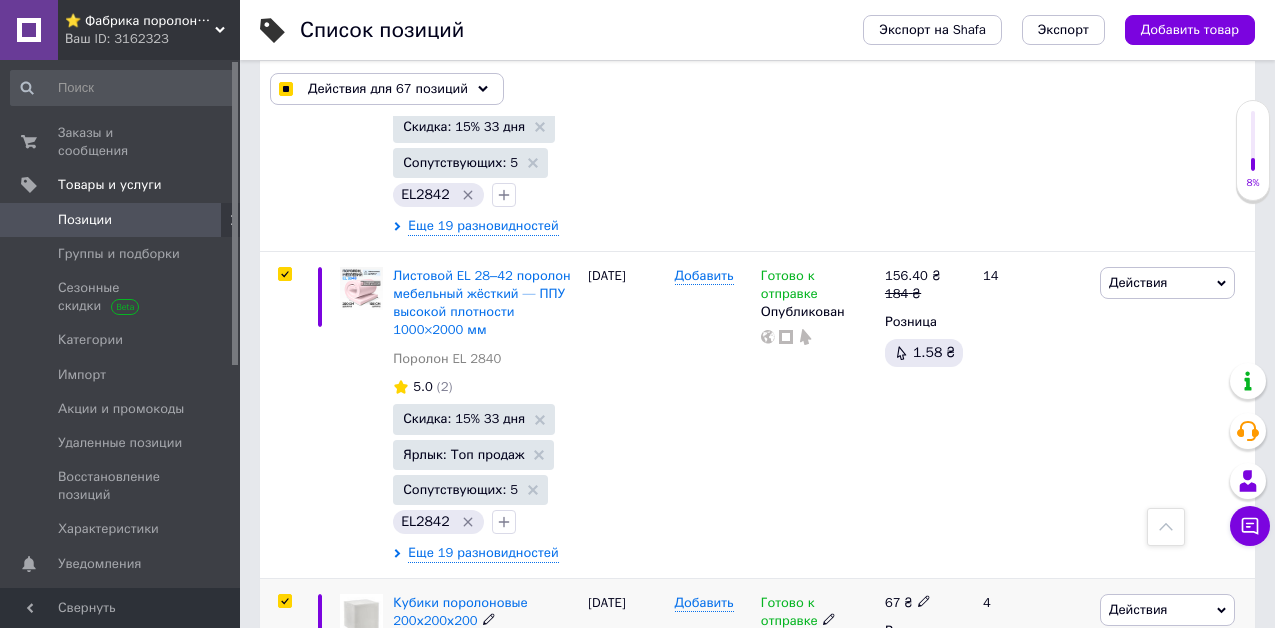 click at bounding box center [284, 601] 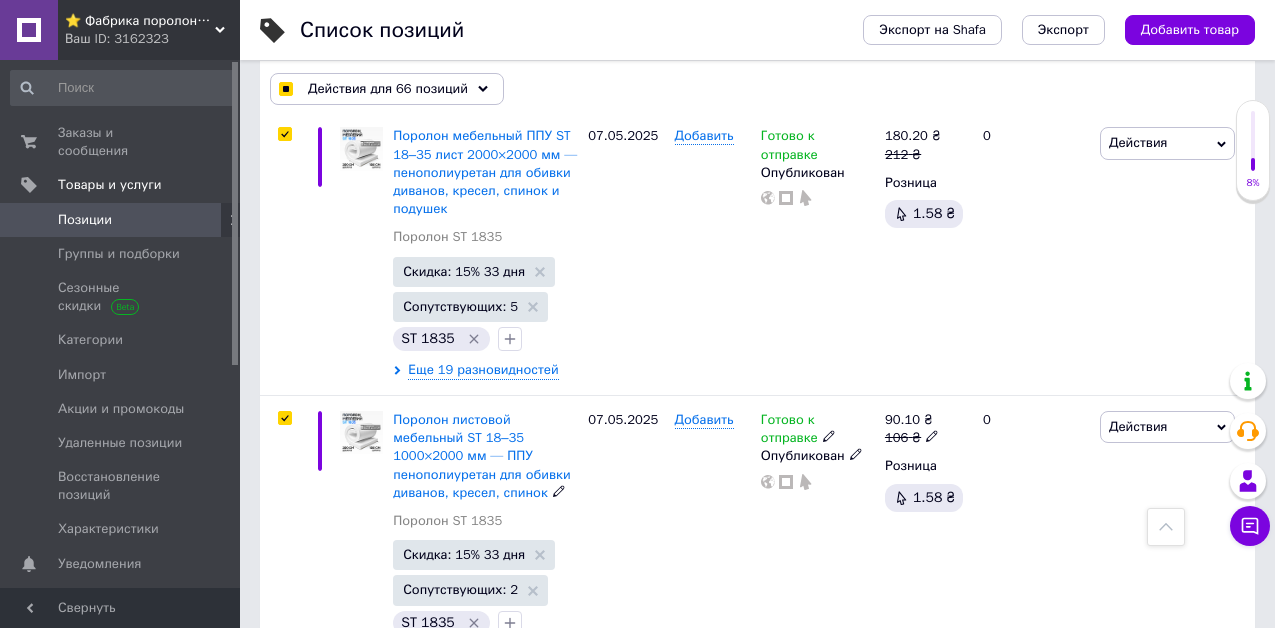 scroll, scrollTop: 1453, scrollLeft: 0, axis: vertical 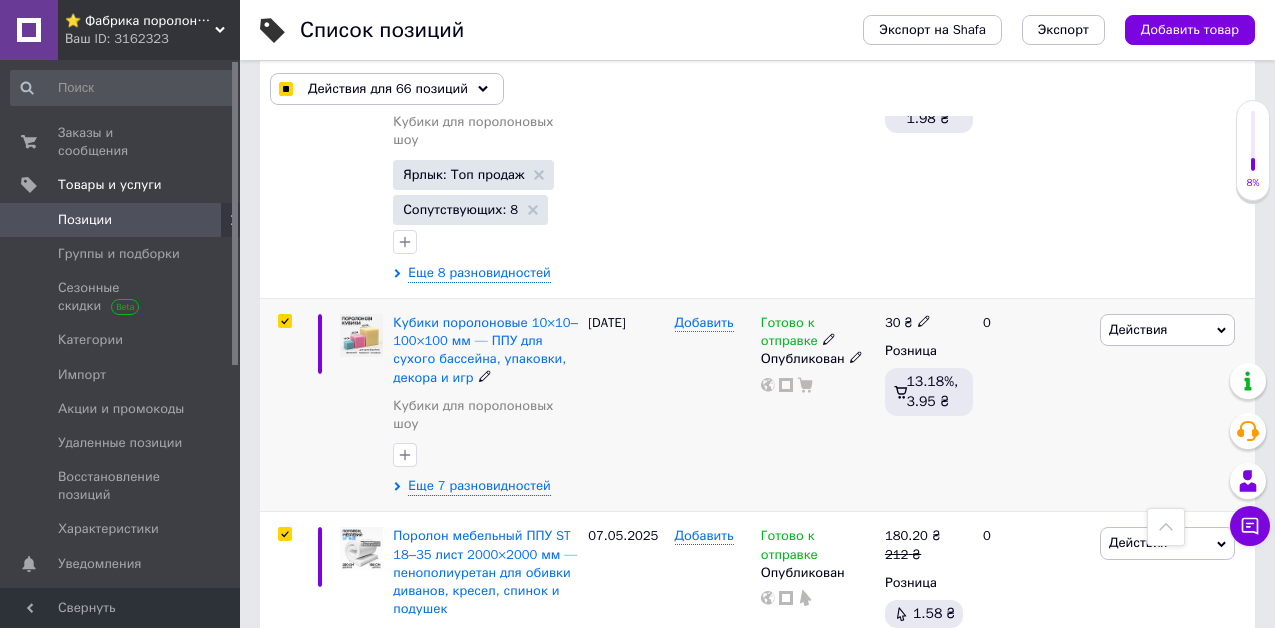 click at bounding box center (285, 321) 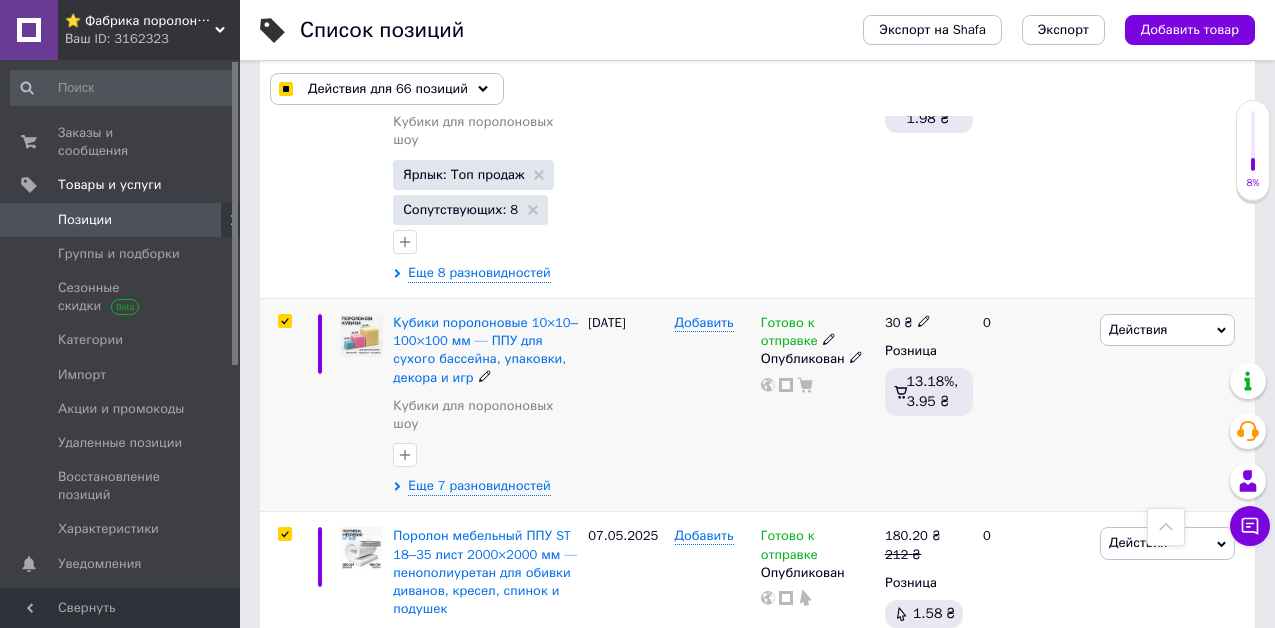 click at bounding box center (284, 321) 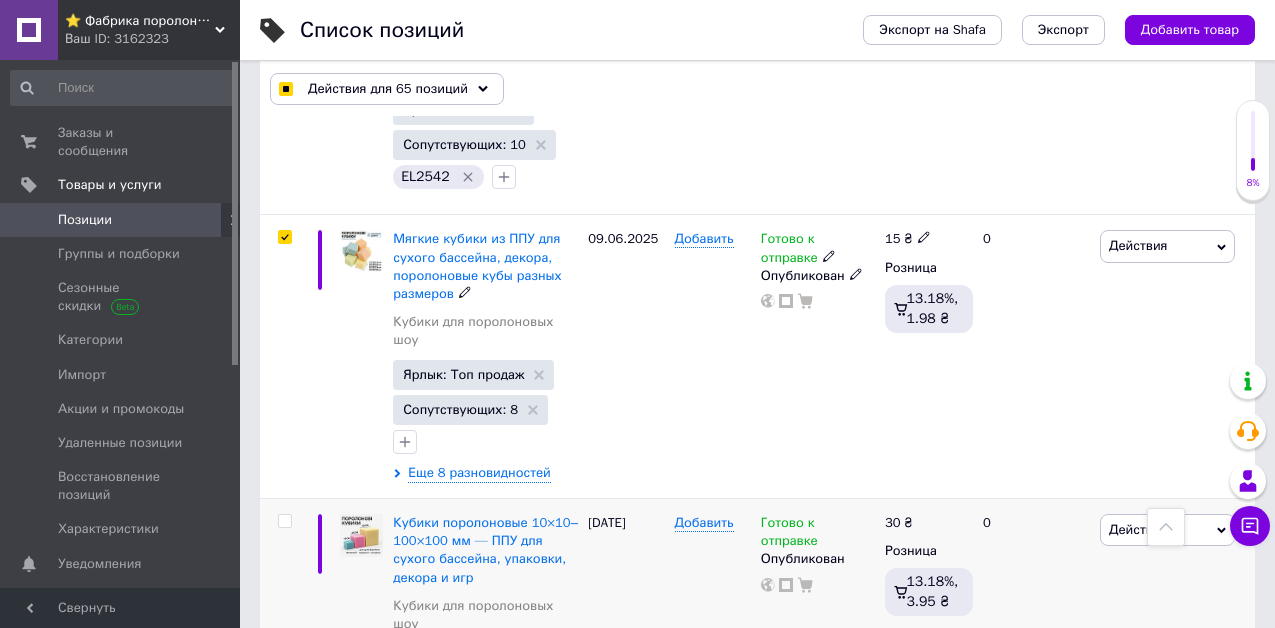 scroll, scrollTop: 1153, scrollLeft: 0, axis: vertical 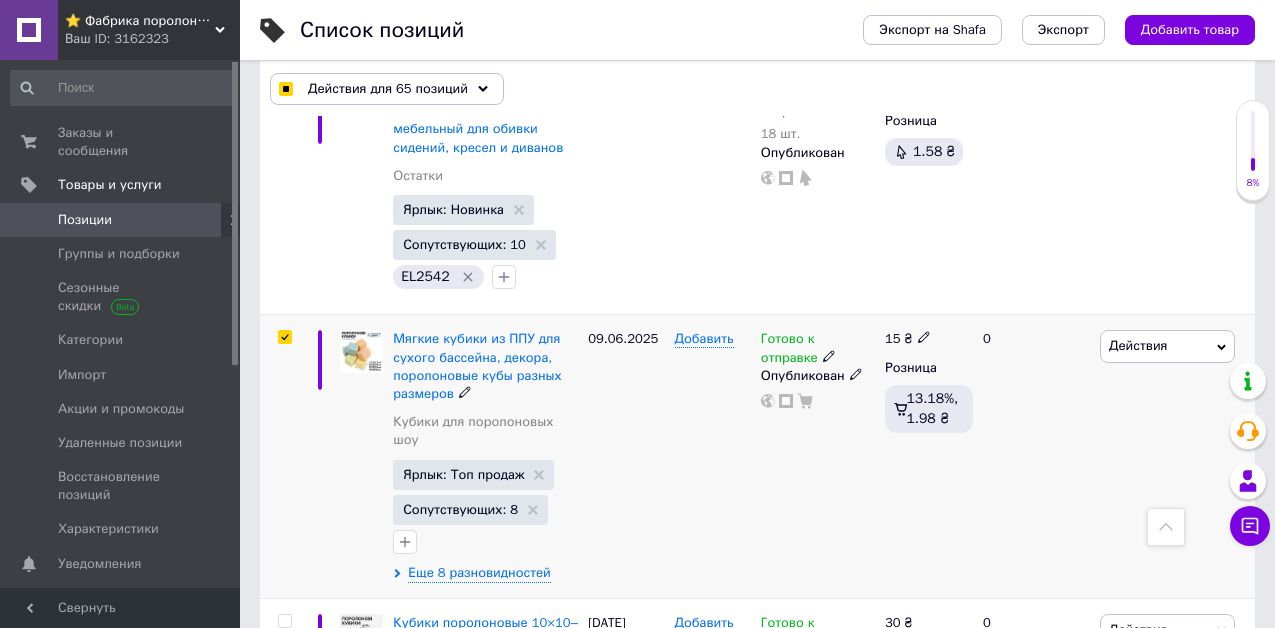 click at bounding box center (284, 337) 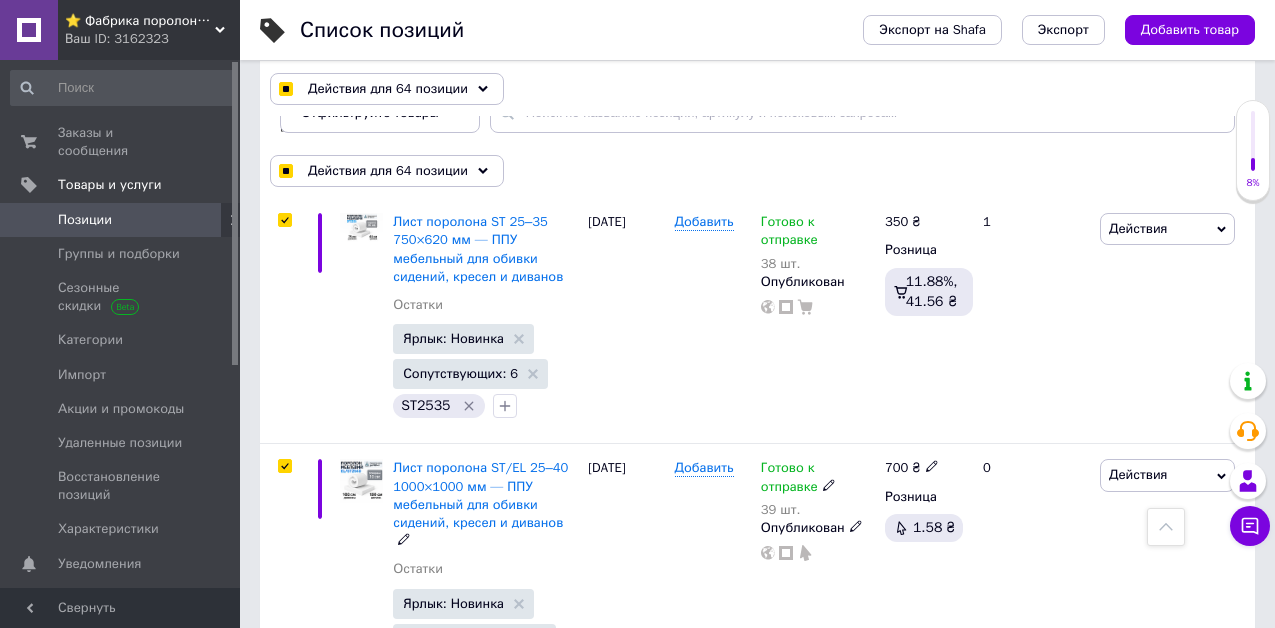 scroll, scrollTop: 0, scrollLeft: 0, axis: both 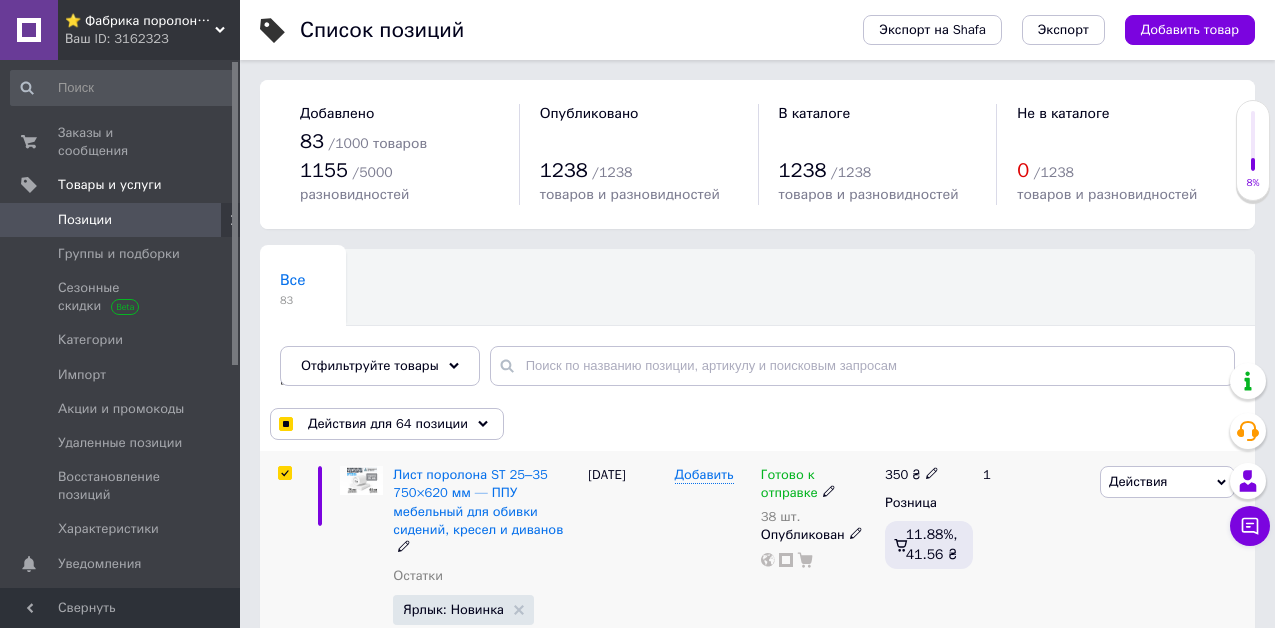 drag, startPoint x: 284, startPoint y: 445, endPoint x: 322, endPoint y: 456, distance: 39.56008 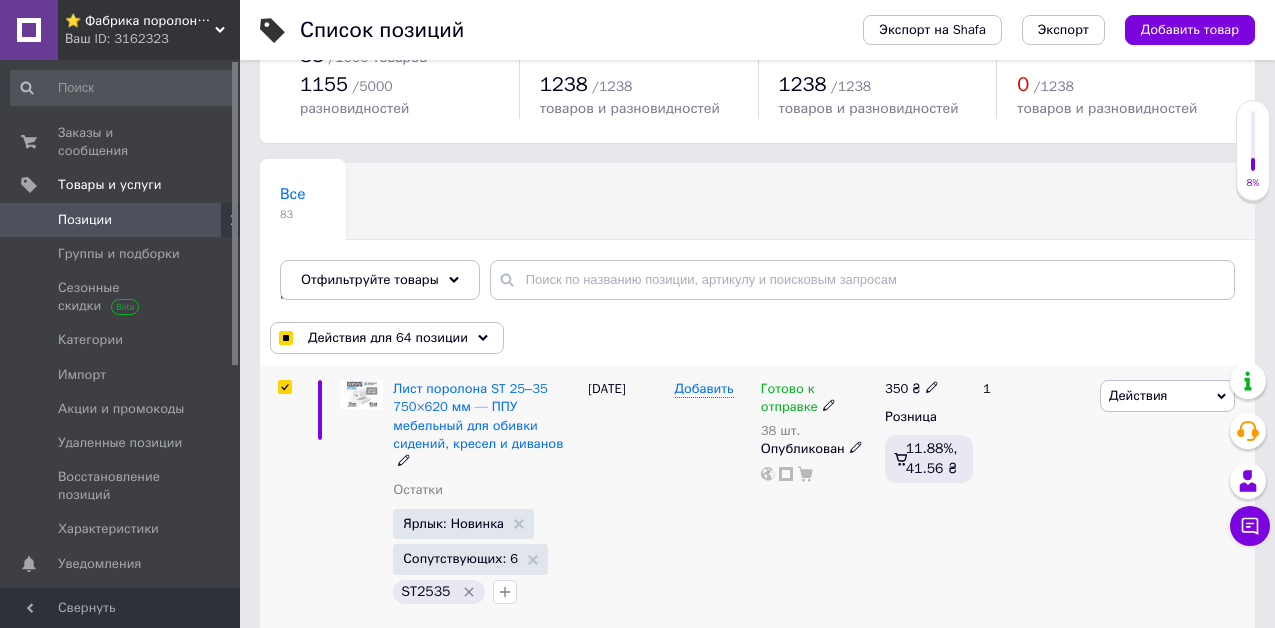 scroll, scrollTop: 200, scrollLeft: 0, axis: vertical 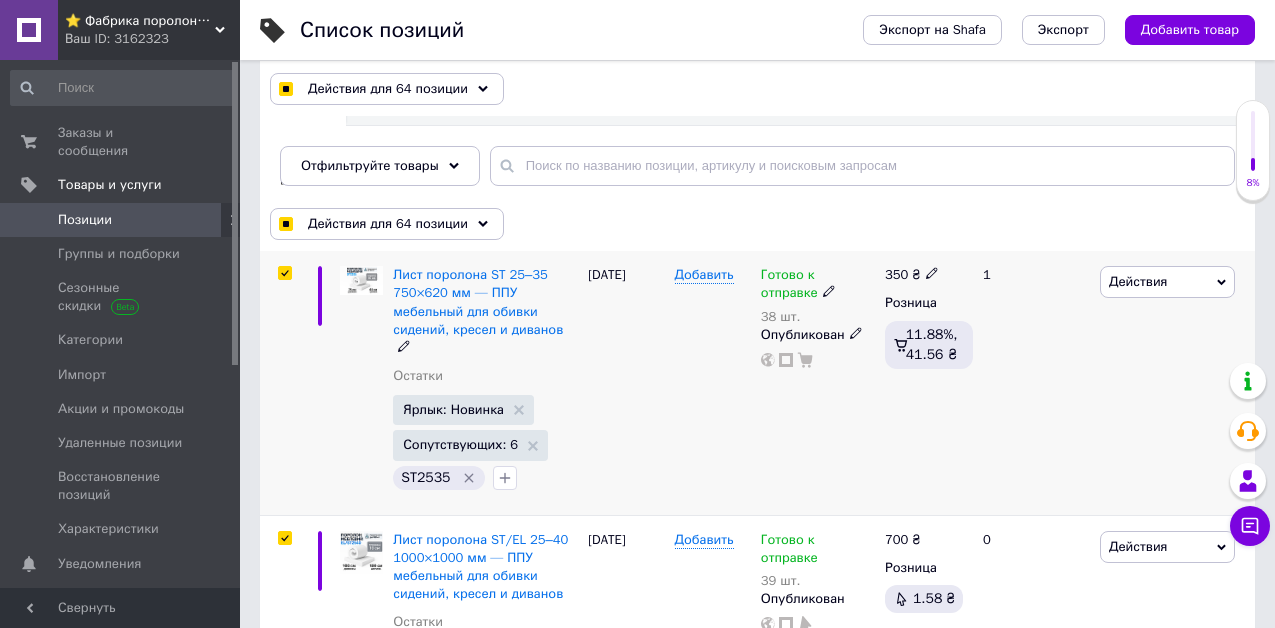 click at bounding box center [284, 273] 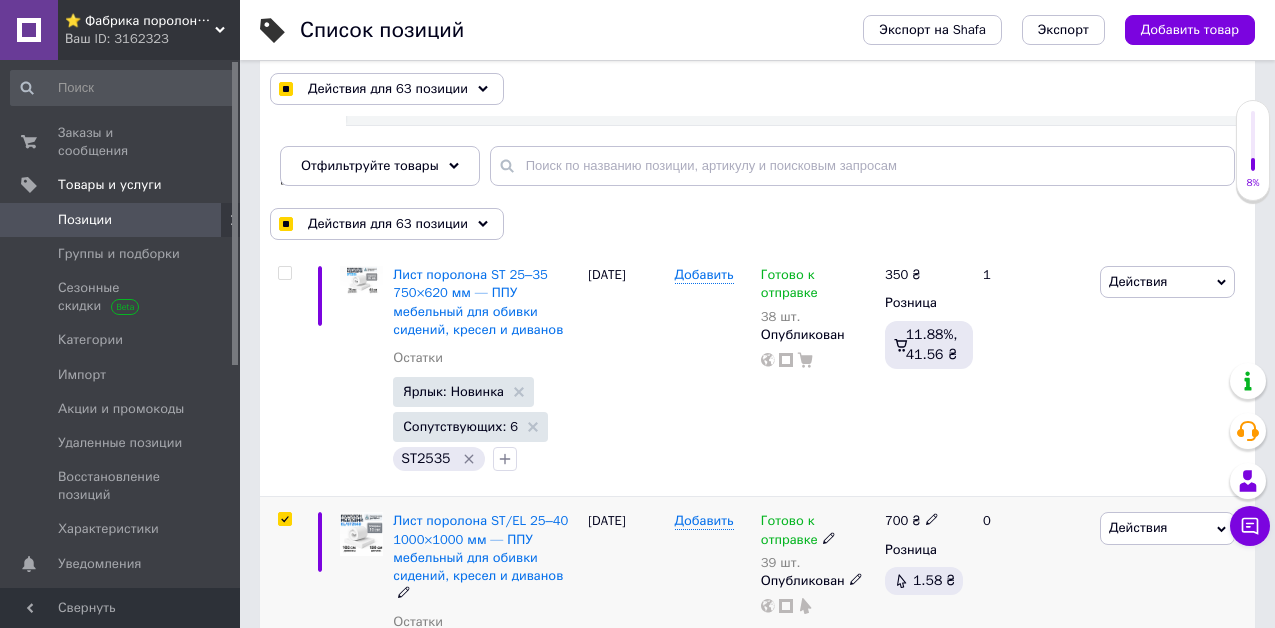 click at bounding box center (284, 519) 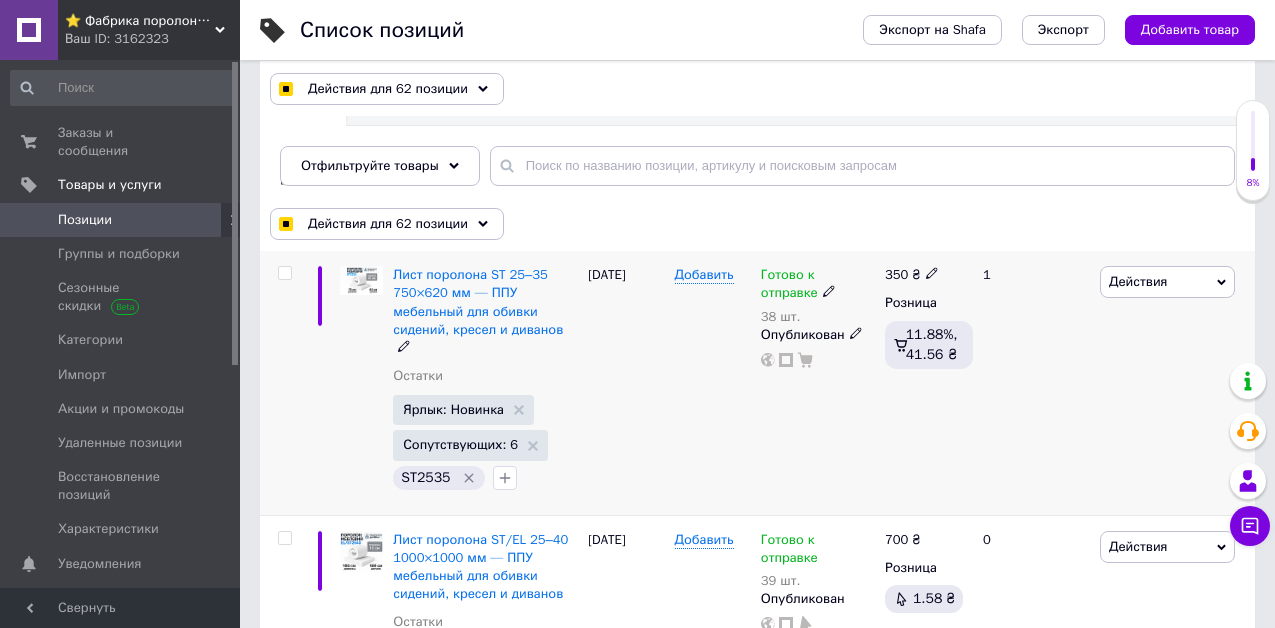 scroll, scrollTop: 600, scrollLeft: 0, axis: vertical 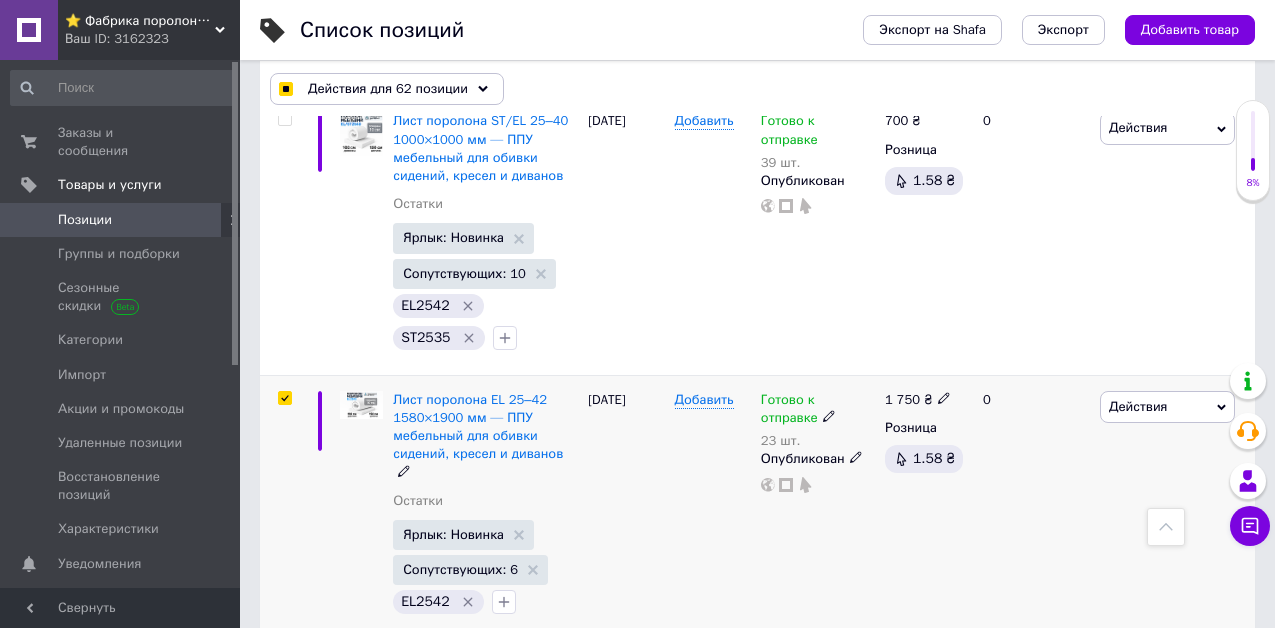 drag, startPoint x: 284, startPoint y: 376, endPoint x: 342, endPoint y: 384, distance: 58.549126 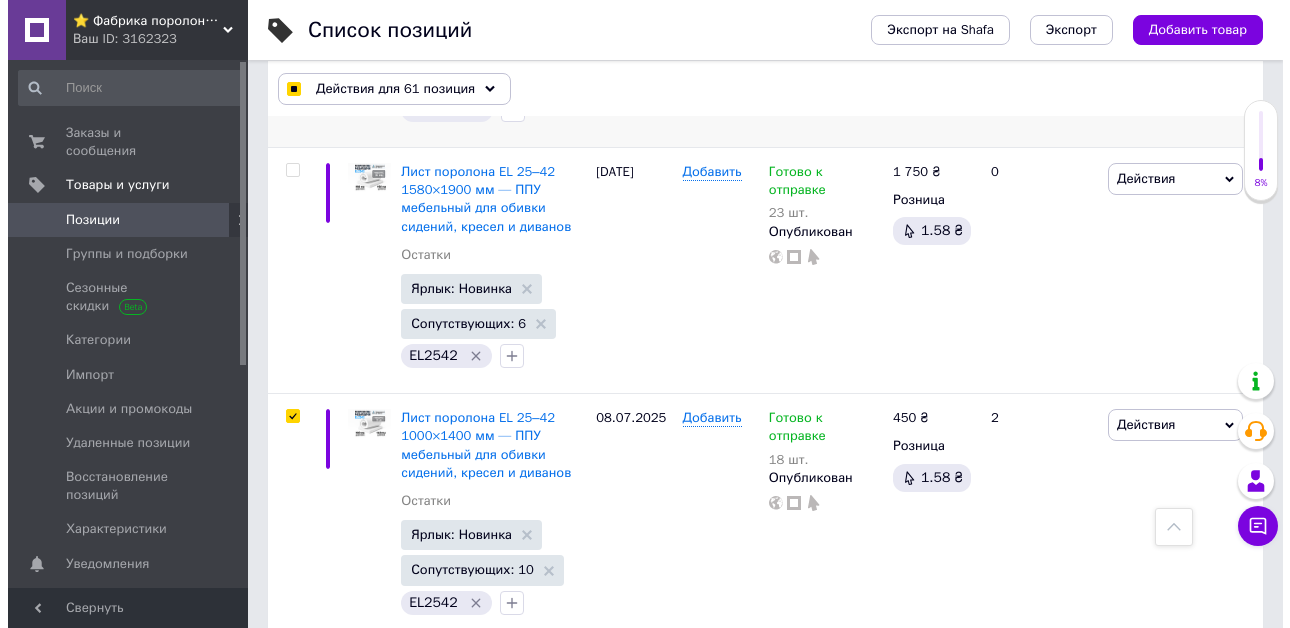 scroll, scrollTop: 900, scrollLeft: 0, axis: vertical 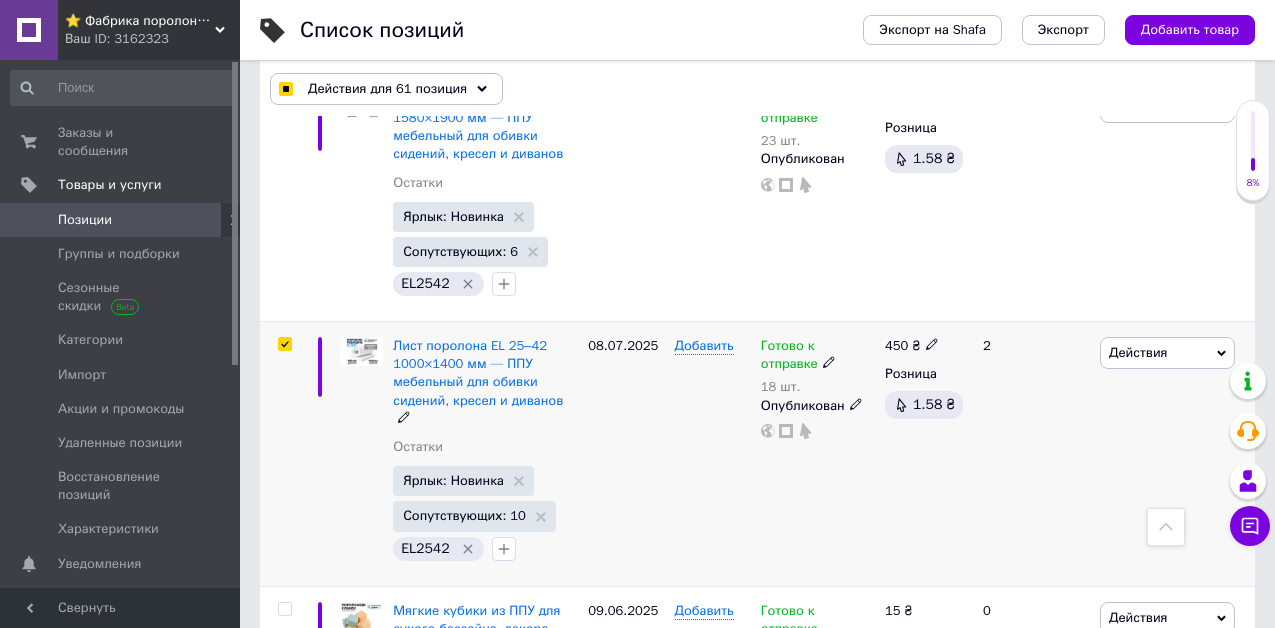 click at bounding box center (284, 344) 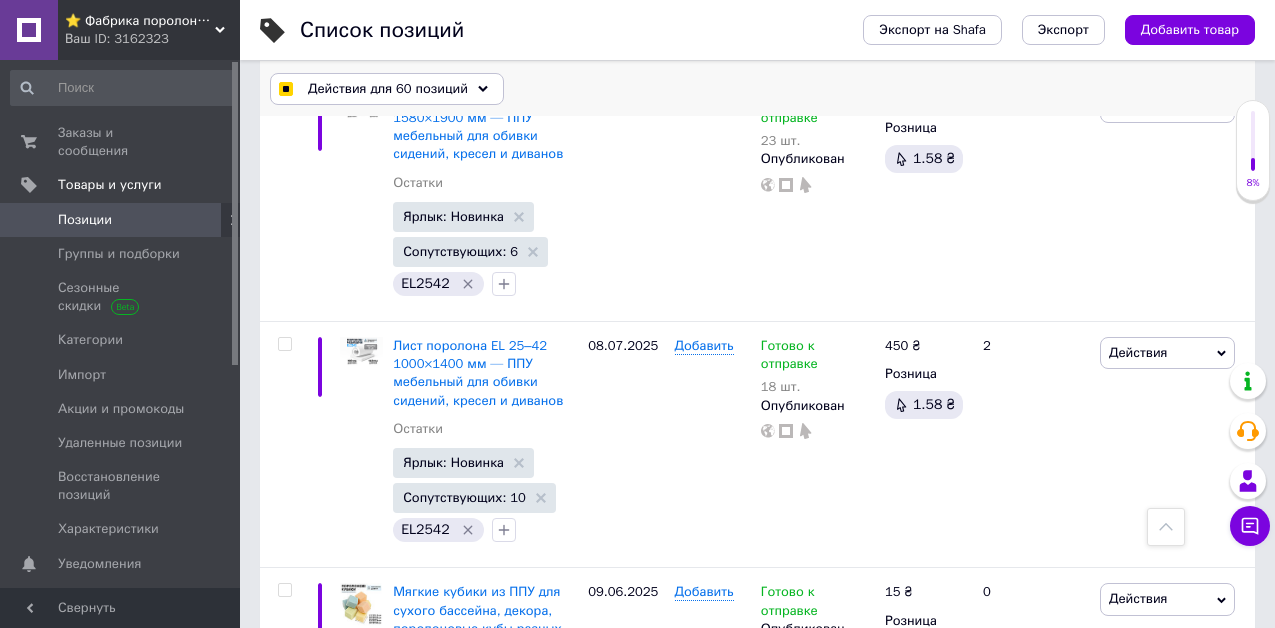 click on "Действия для 60 позиций" at bounding box center [388, 89] 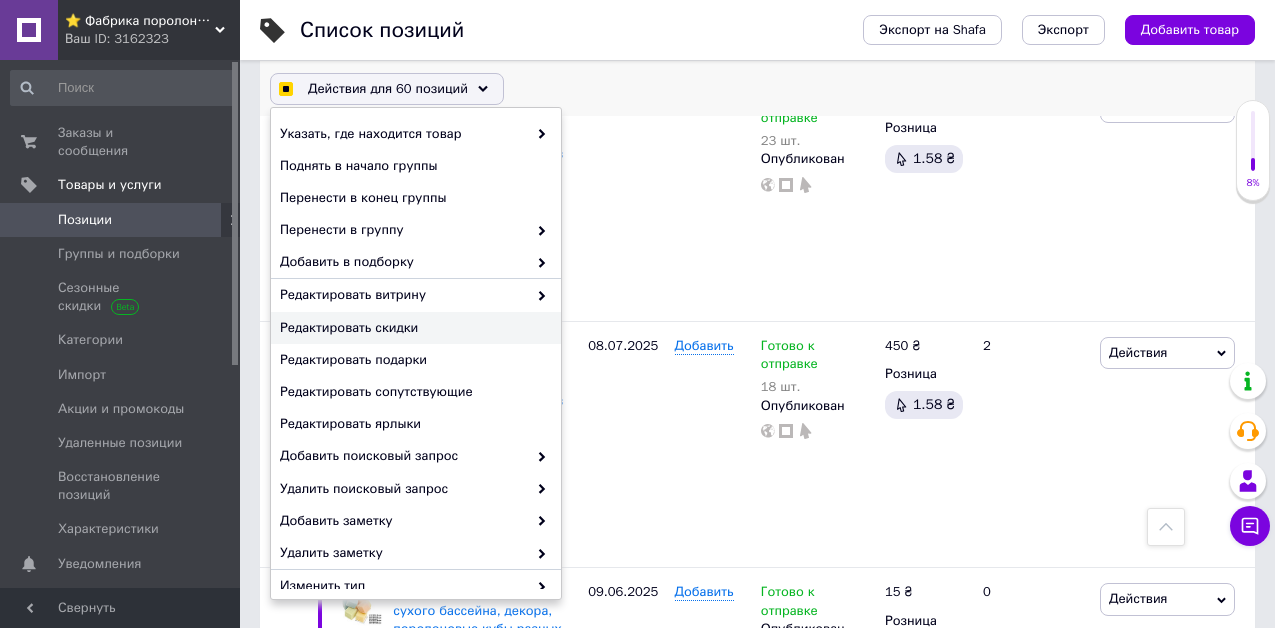 click on "Редактировать скидки" at bounding box center [413, 328] 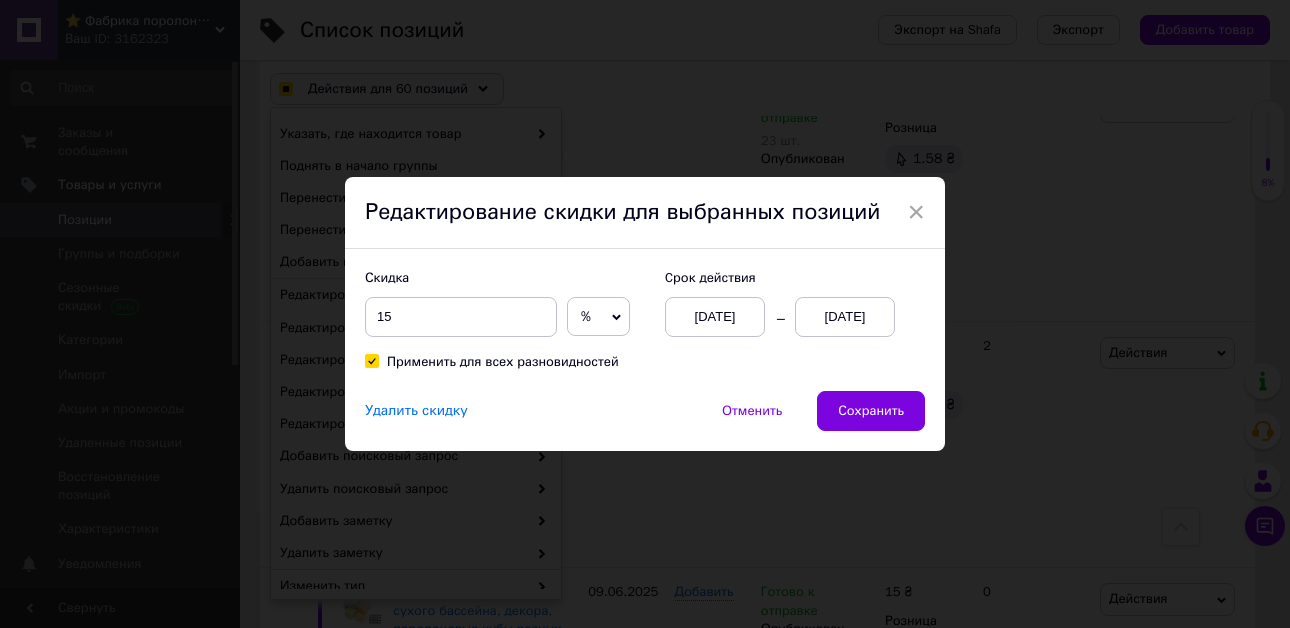 click on "[DATE]" at bounding box center (845, 317) 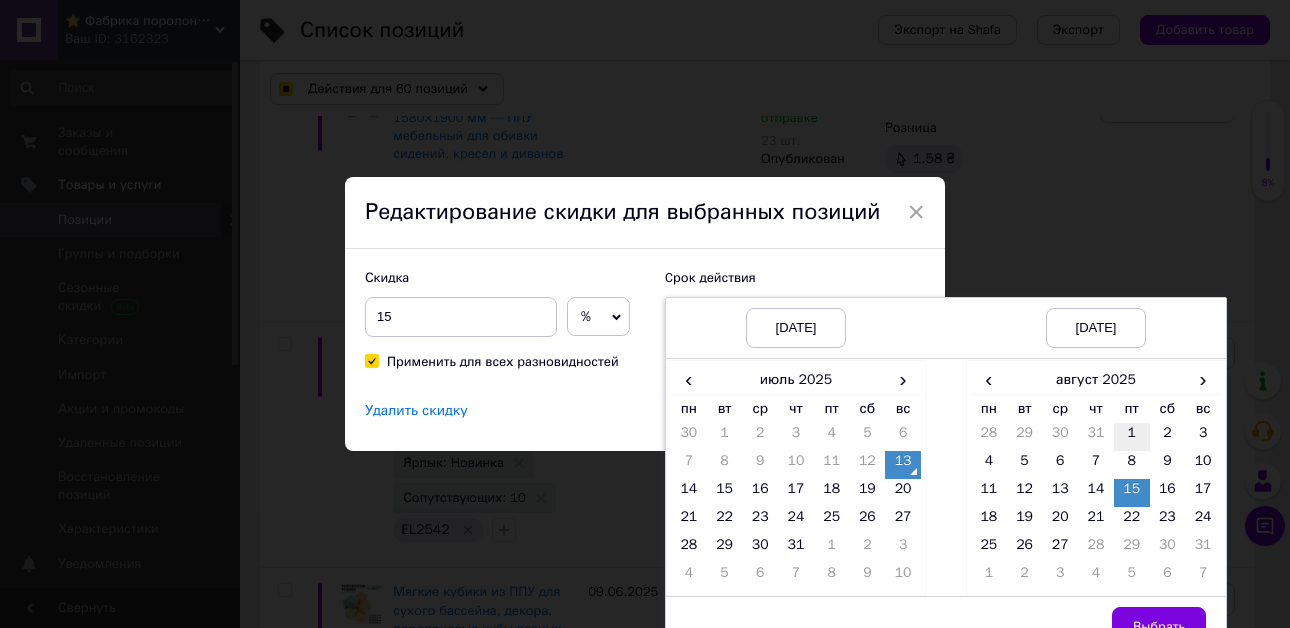 click on "1" at bounding box center (1132, 437) 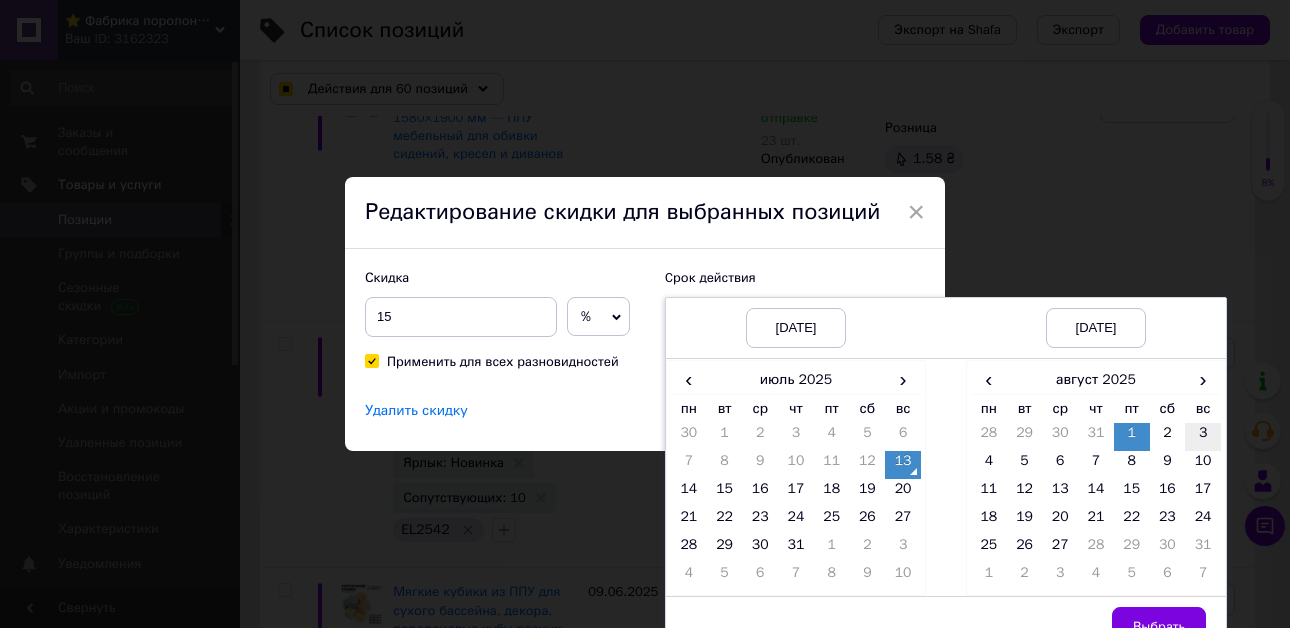 click on "3" at bounding box center [1203, 437] 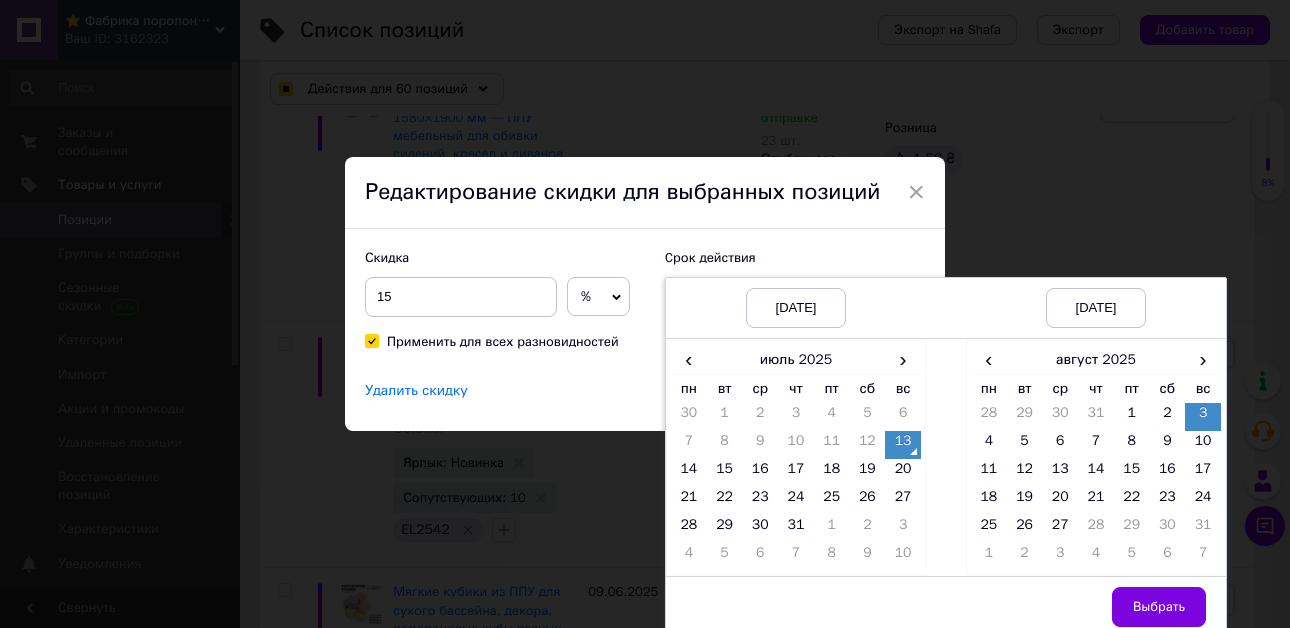 scroll, scrollTop: 30, scrollLeft: 0, axis: vertical 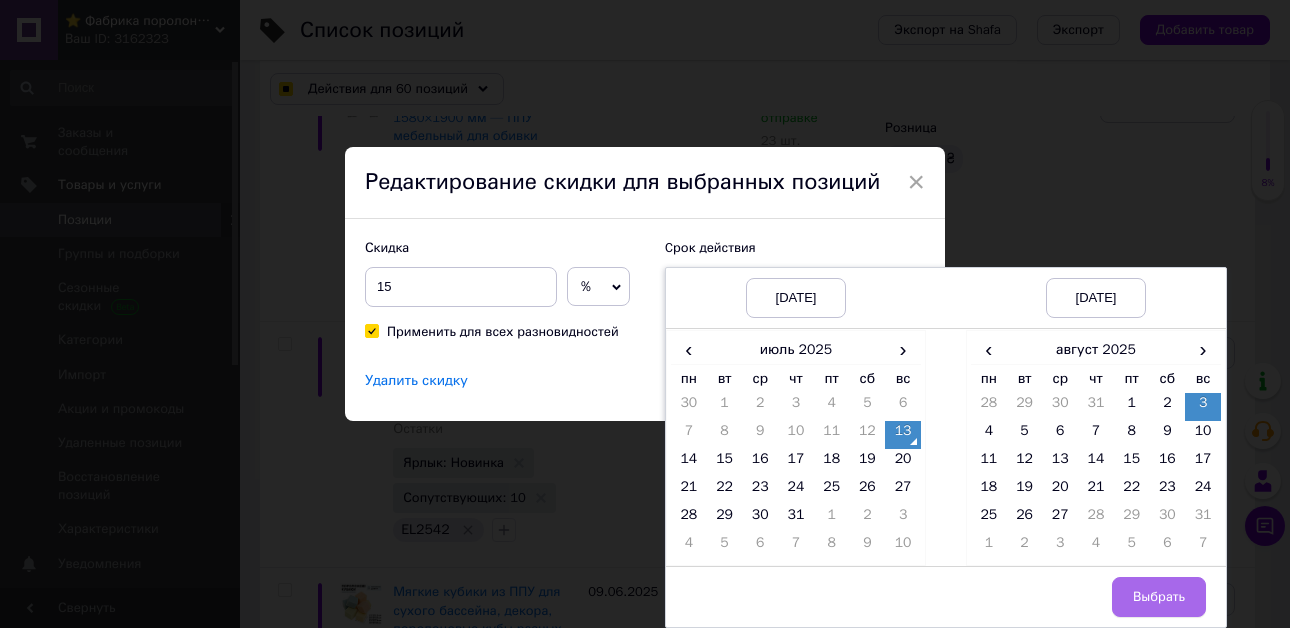 click on "Выбрать" at bounding box center [1159, 597] 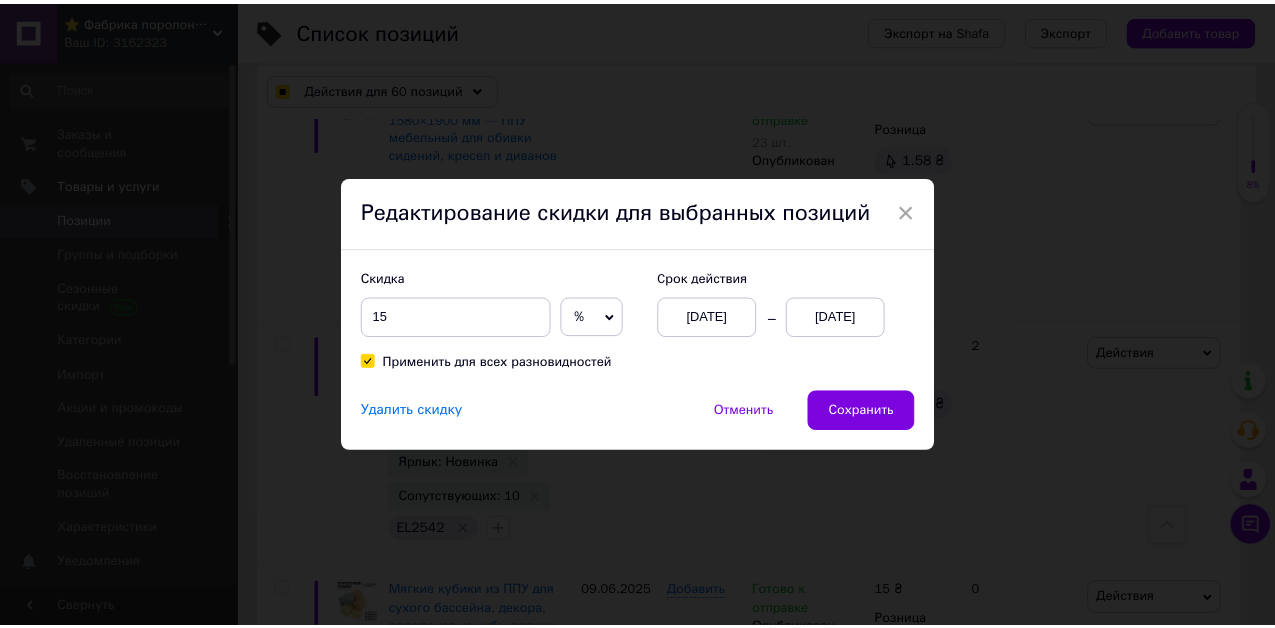 scroll, scrollTop: 0, scrollLeft: 0, axis: both 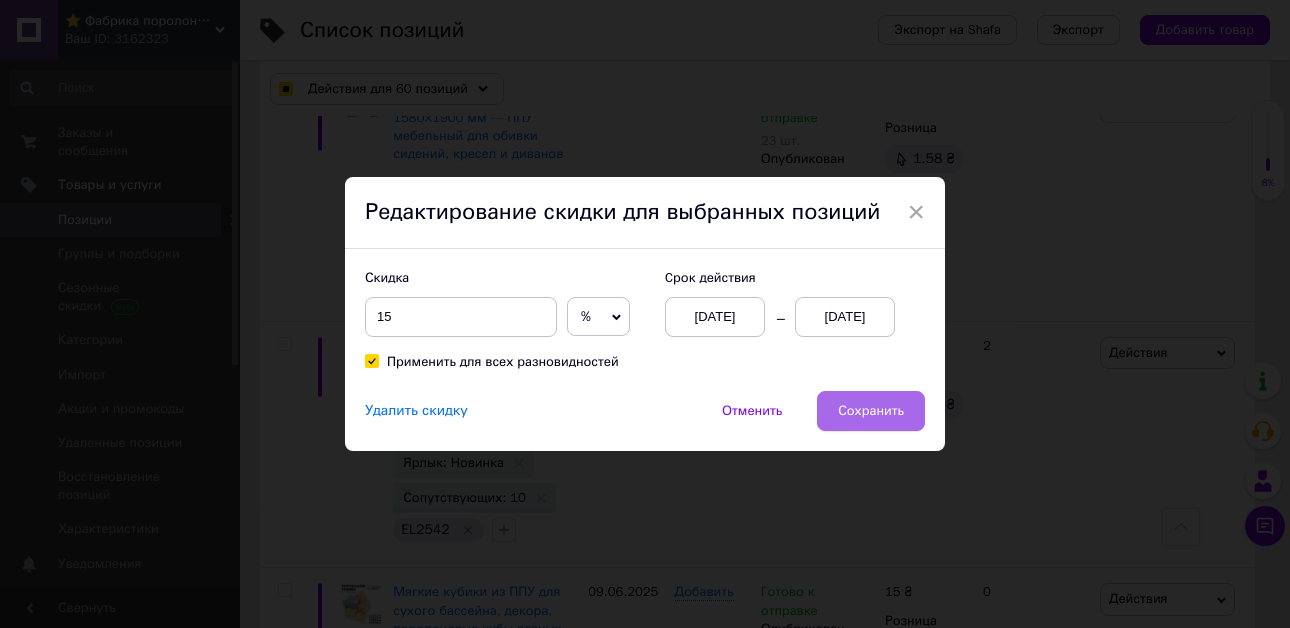 click on "Сохранить" at bounding box center (871, 411) 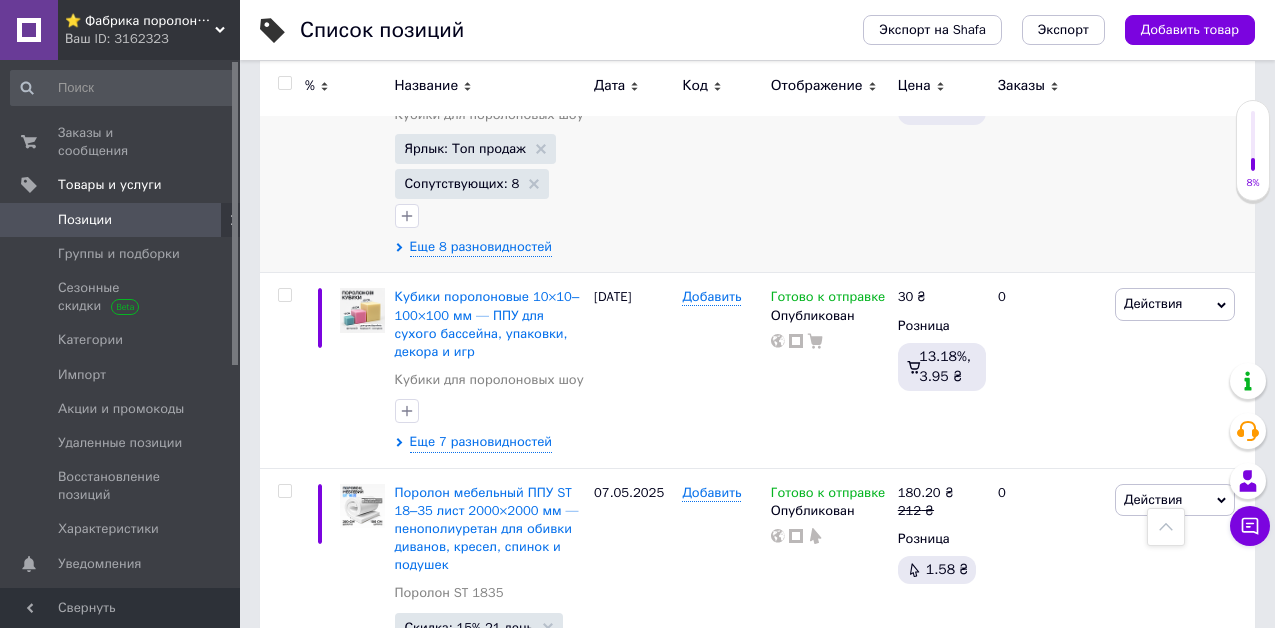 scroll, scrollTop: 1600, scrollLeft: 0, axis: vertical 